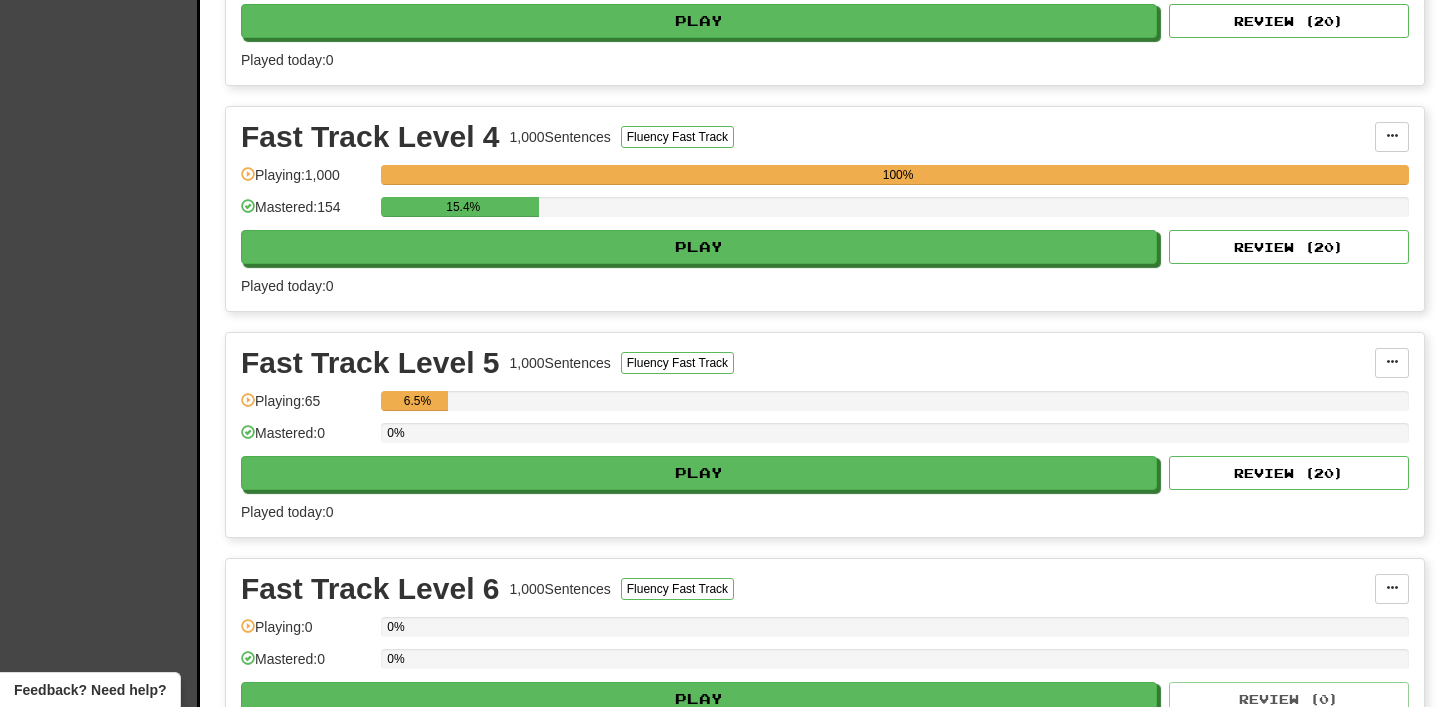 scroll, scrollTop: 809, scrollLeft: 0, axis: vertical 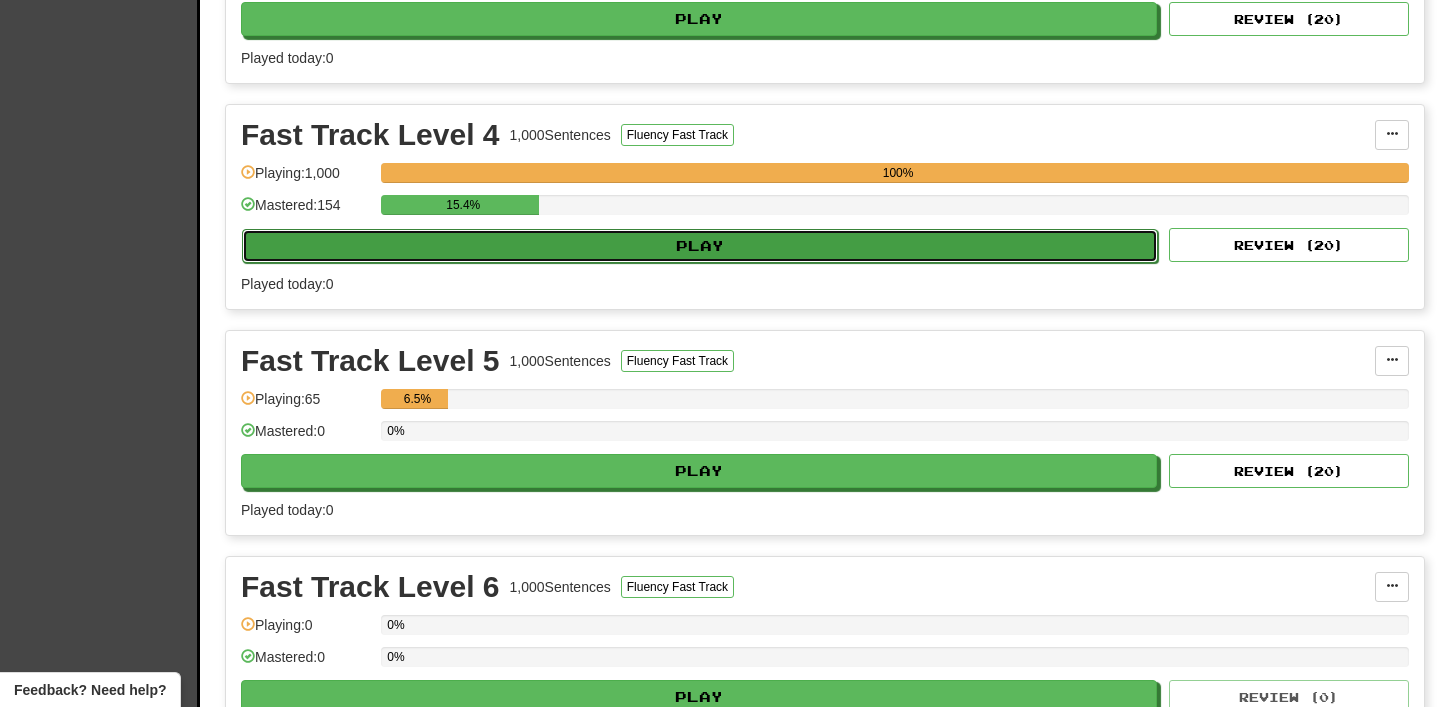 click on "Play" at bounding box center (700, 246) 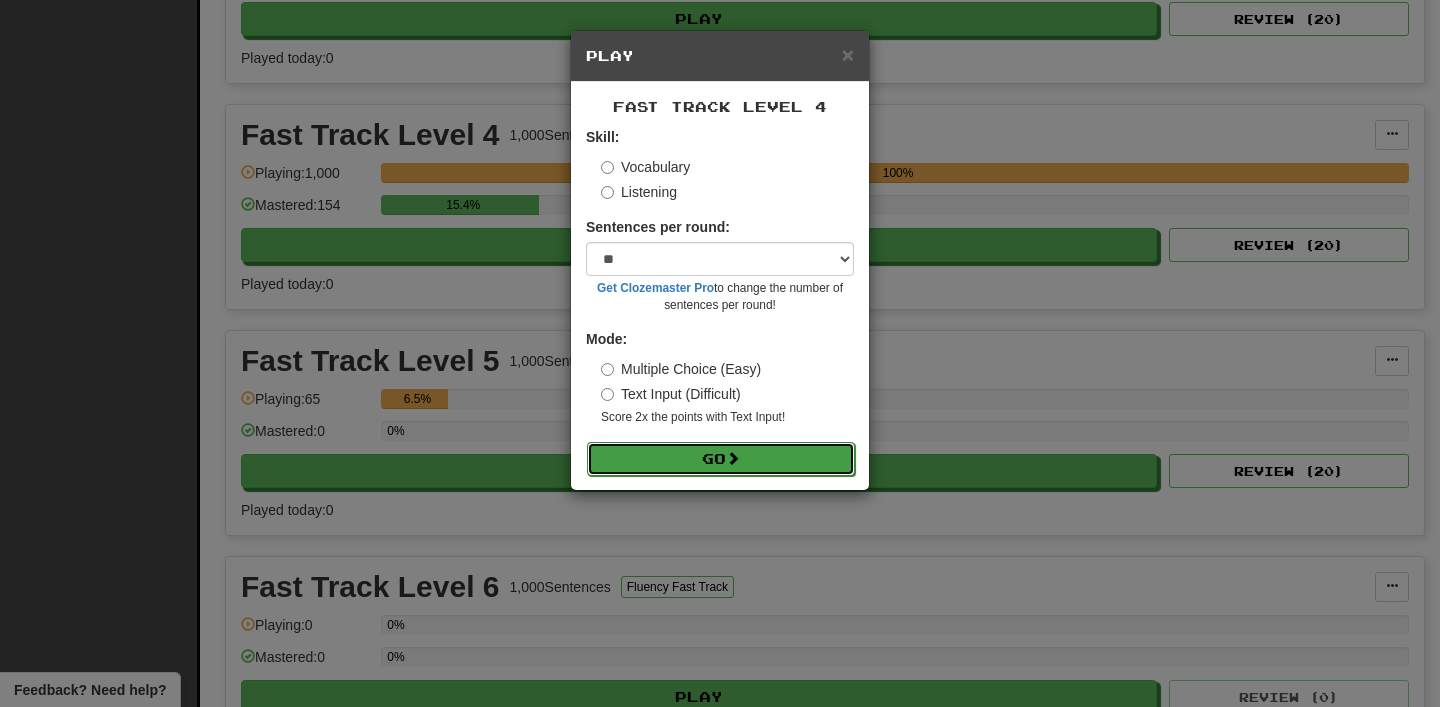 click on "Go" at bounding box center (721, 459) 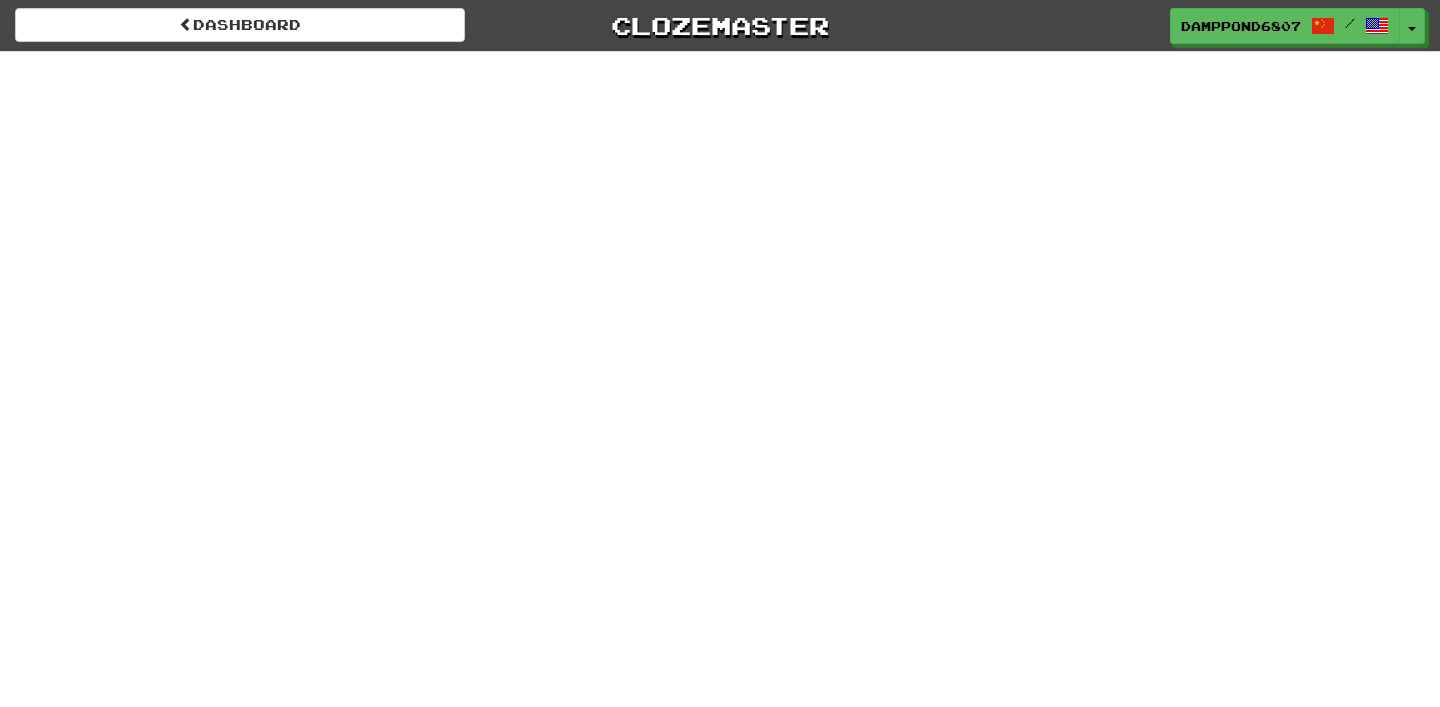 scroll, scrollTop: 0, scrollLeft: 0, axis: both 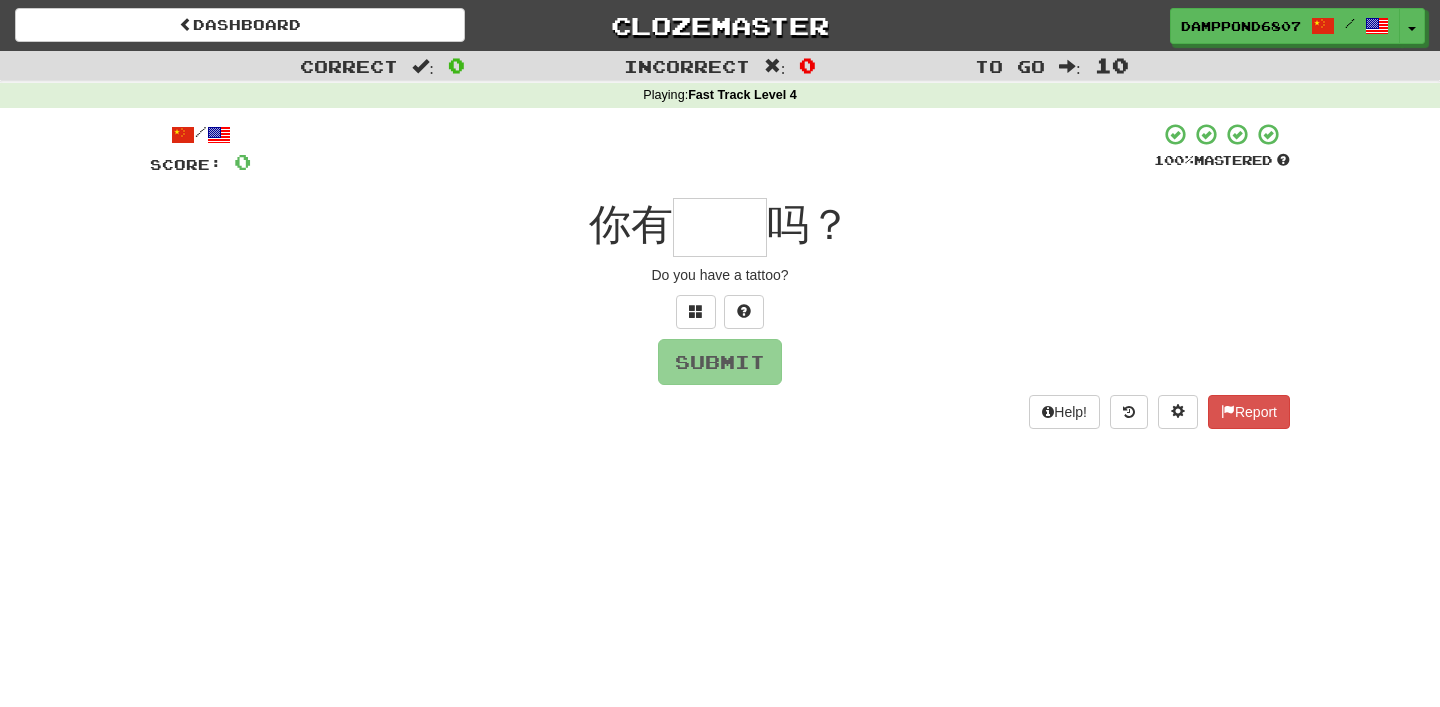 click at bounding box center [720, 227] 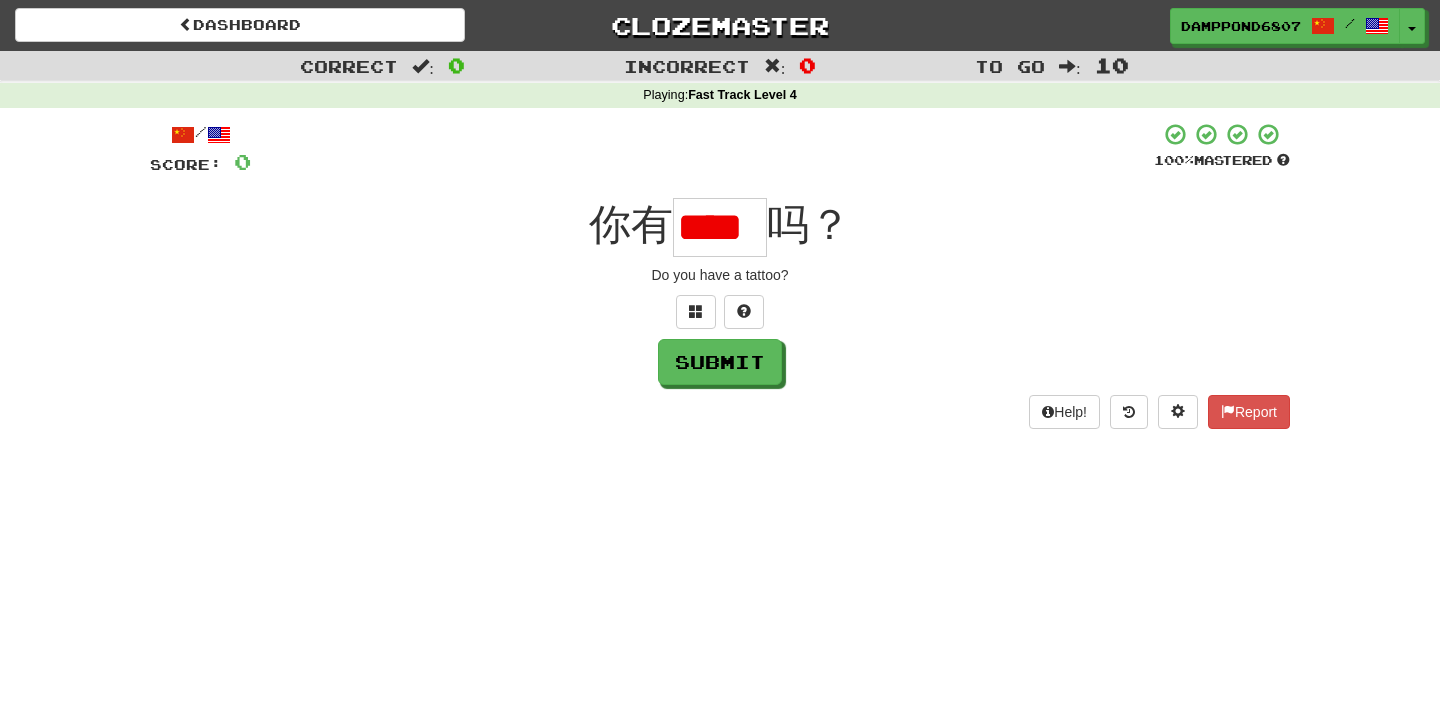 scroll, scrollTop: 0, scrollLeft: 4, axis: horizontal 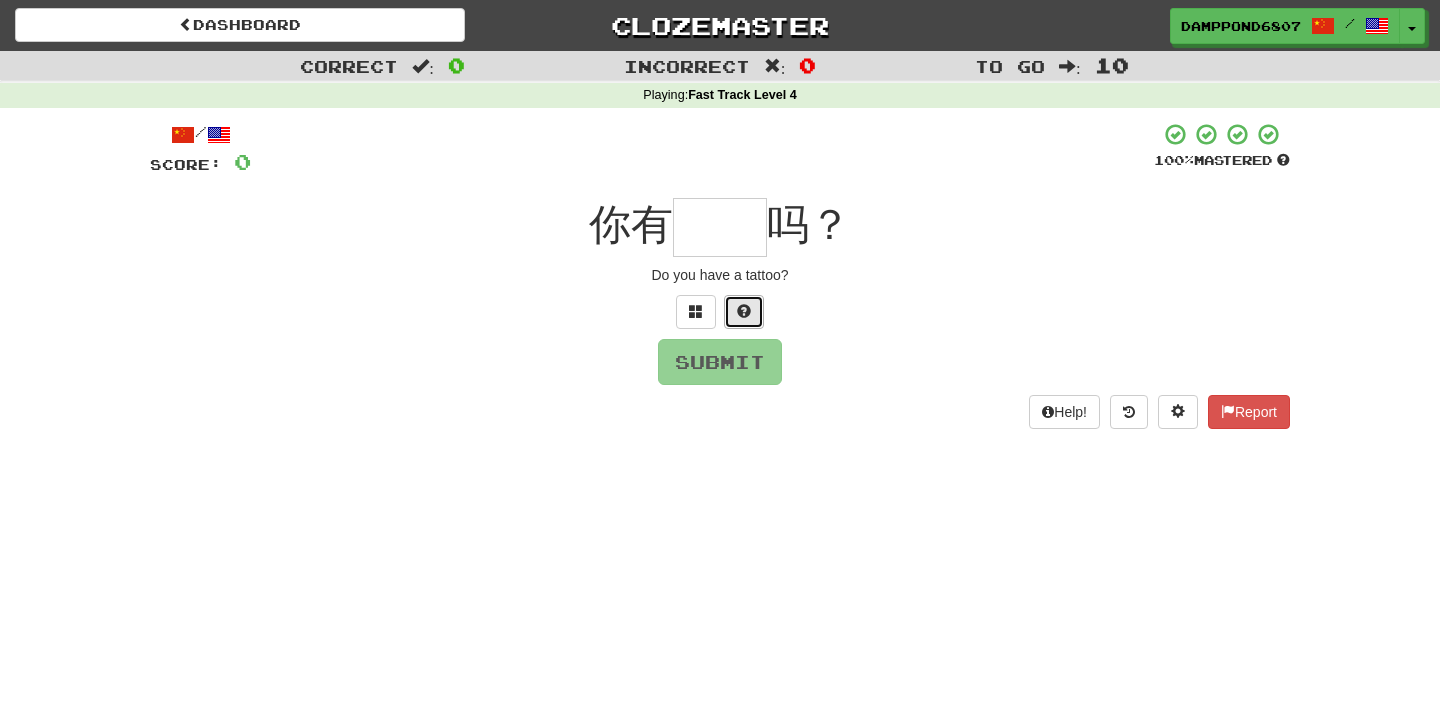 click at bounding box center (744, 312) 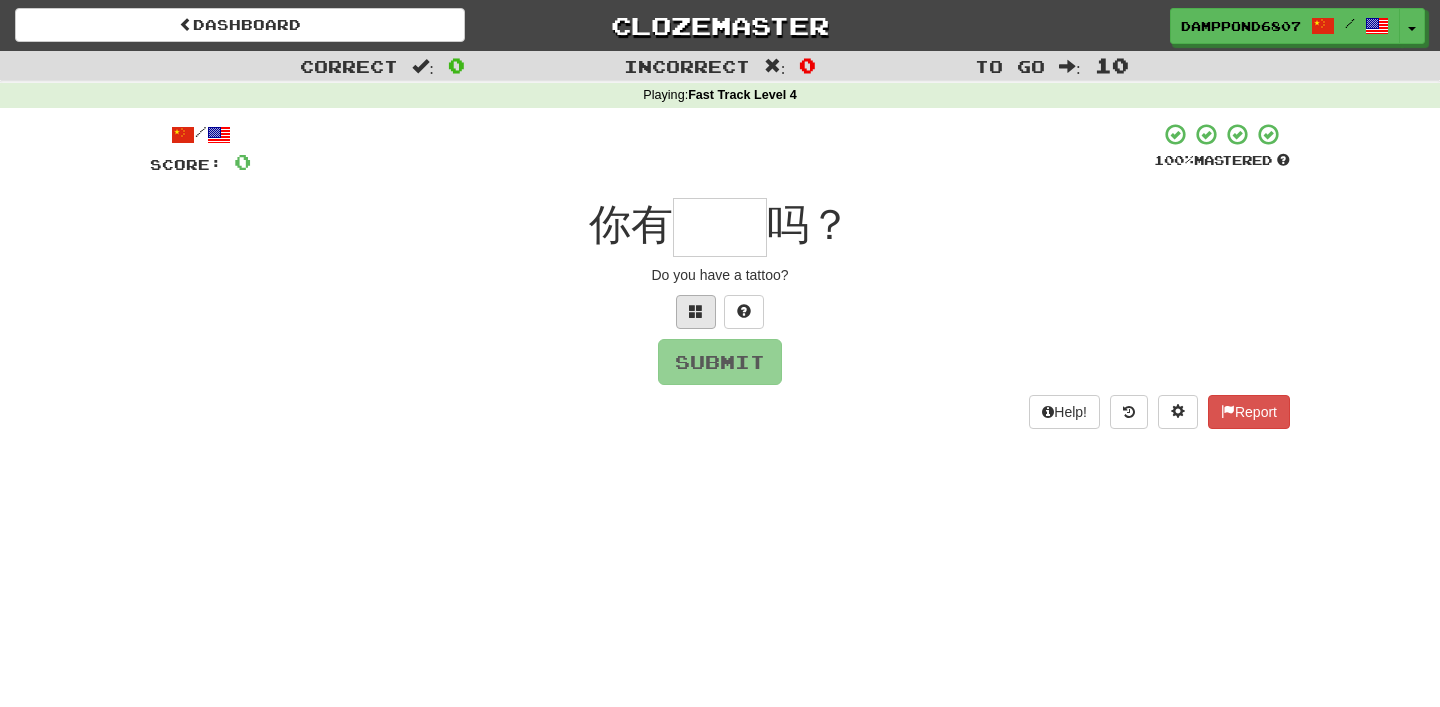 type on "*" 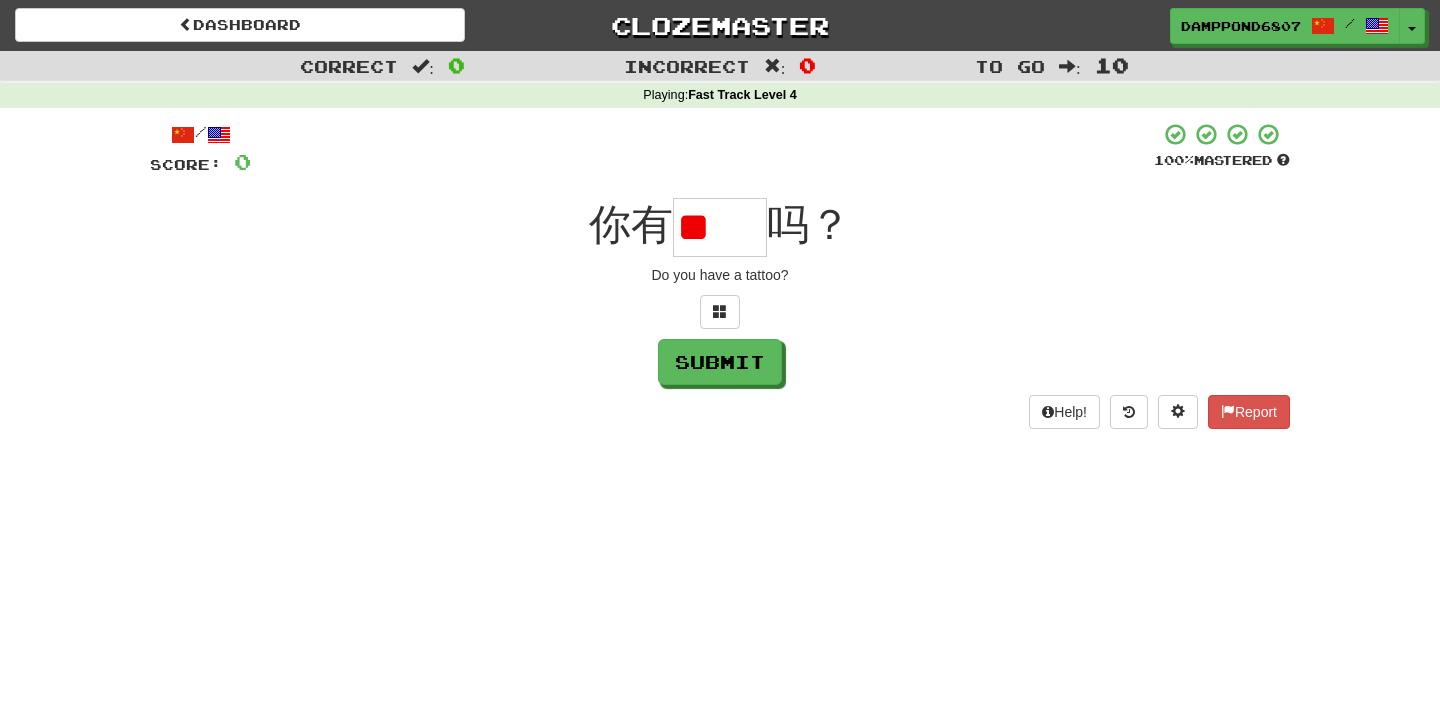 scroll, scrollTop: 0, scrollLeft: 0, axis: both 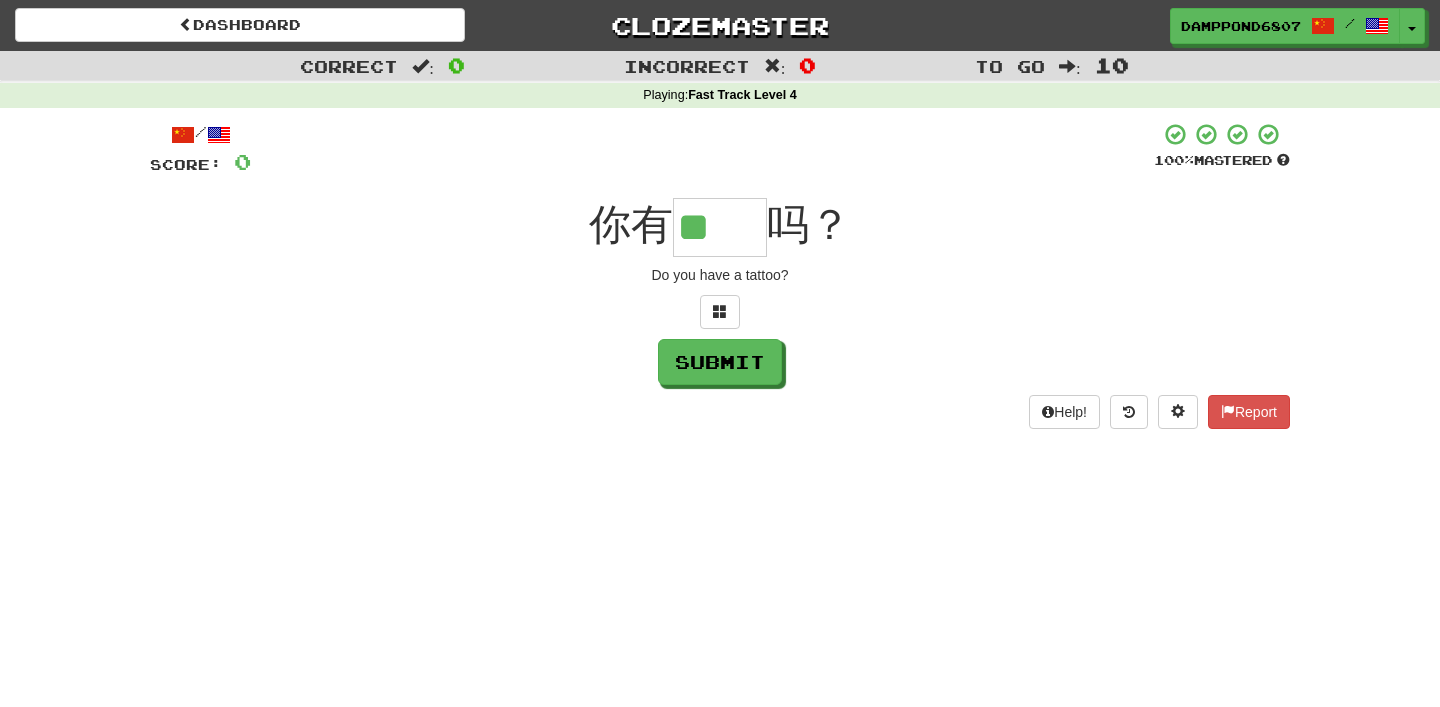 type on "**" 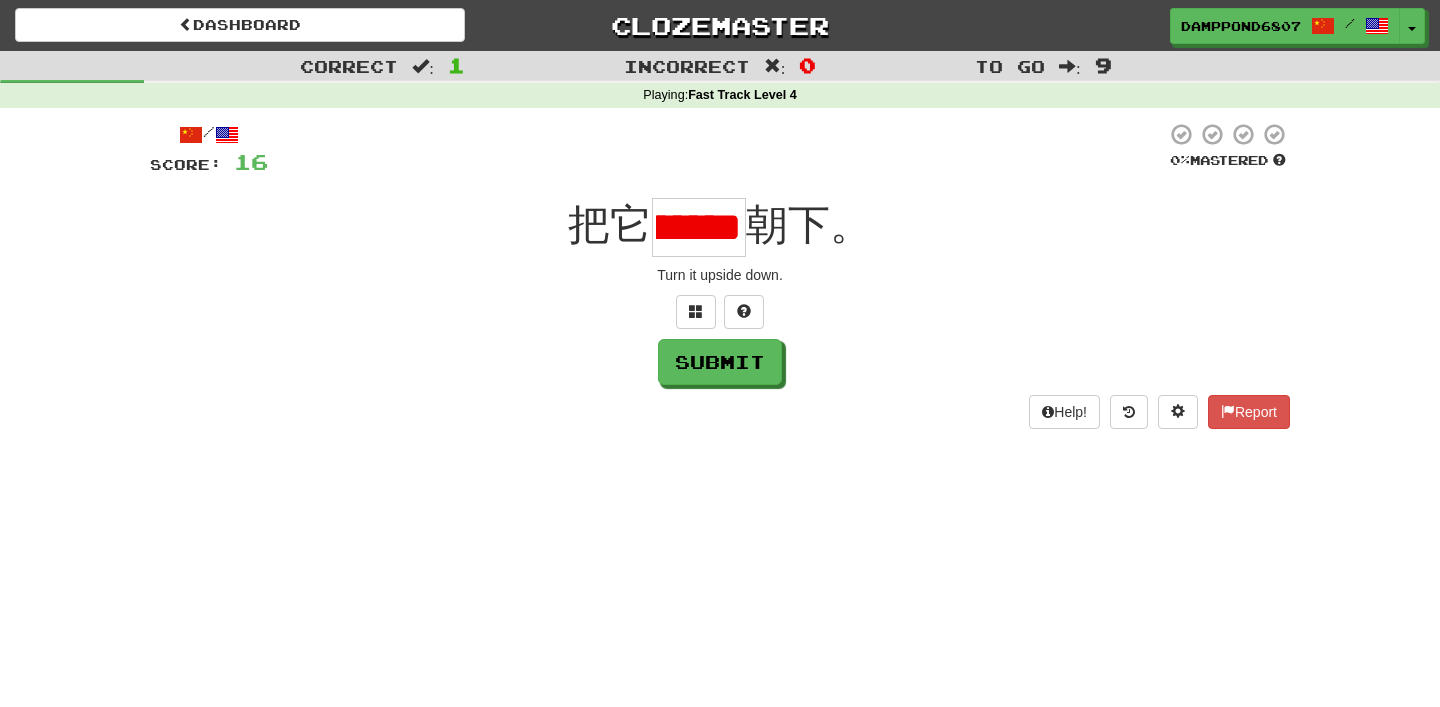 scroll, scrollTop: 0, scrollLeft: 0, axis: both 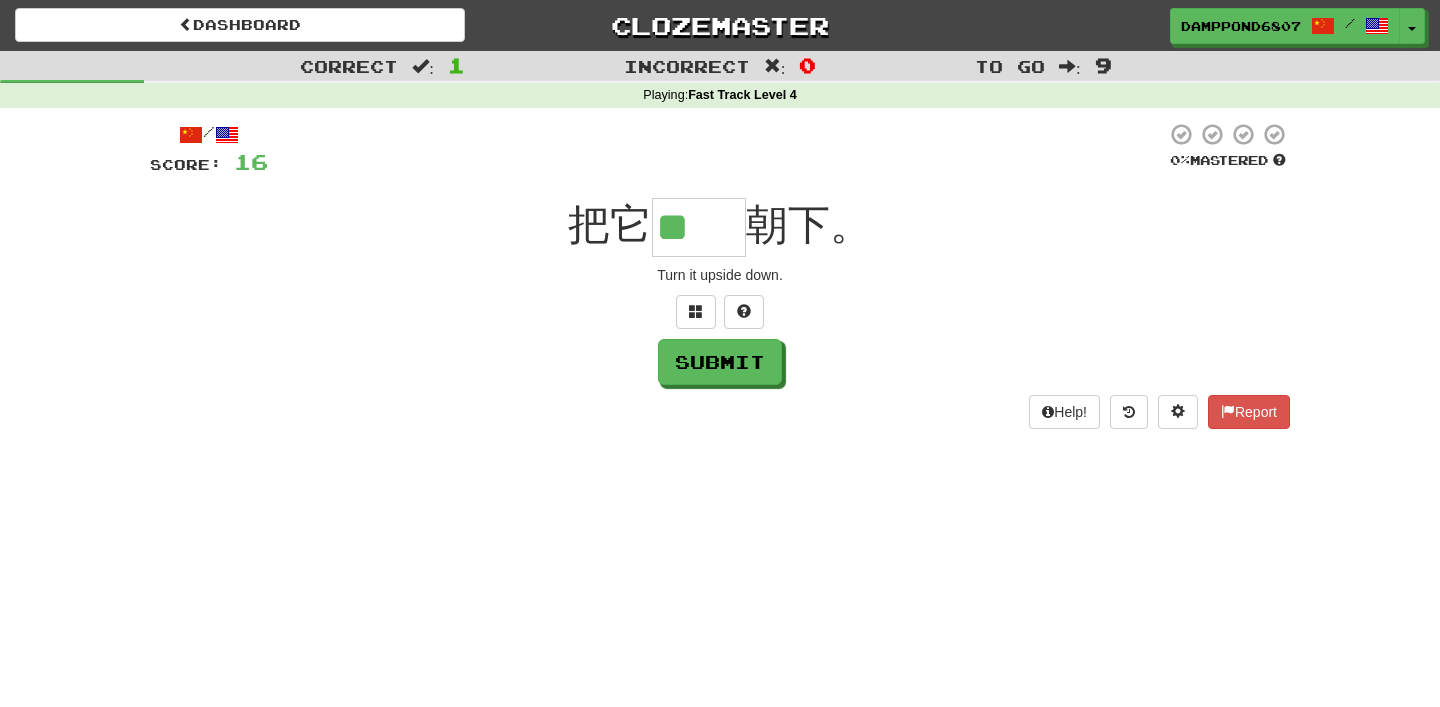 type on "**" 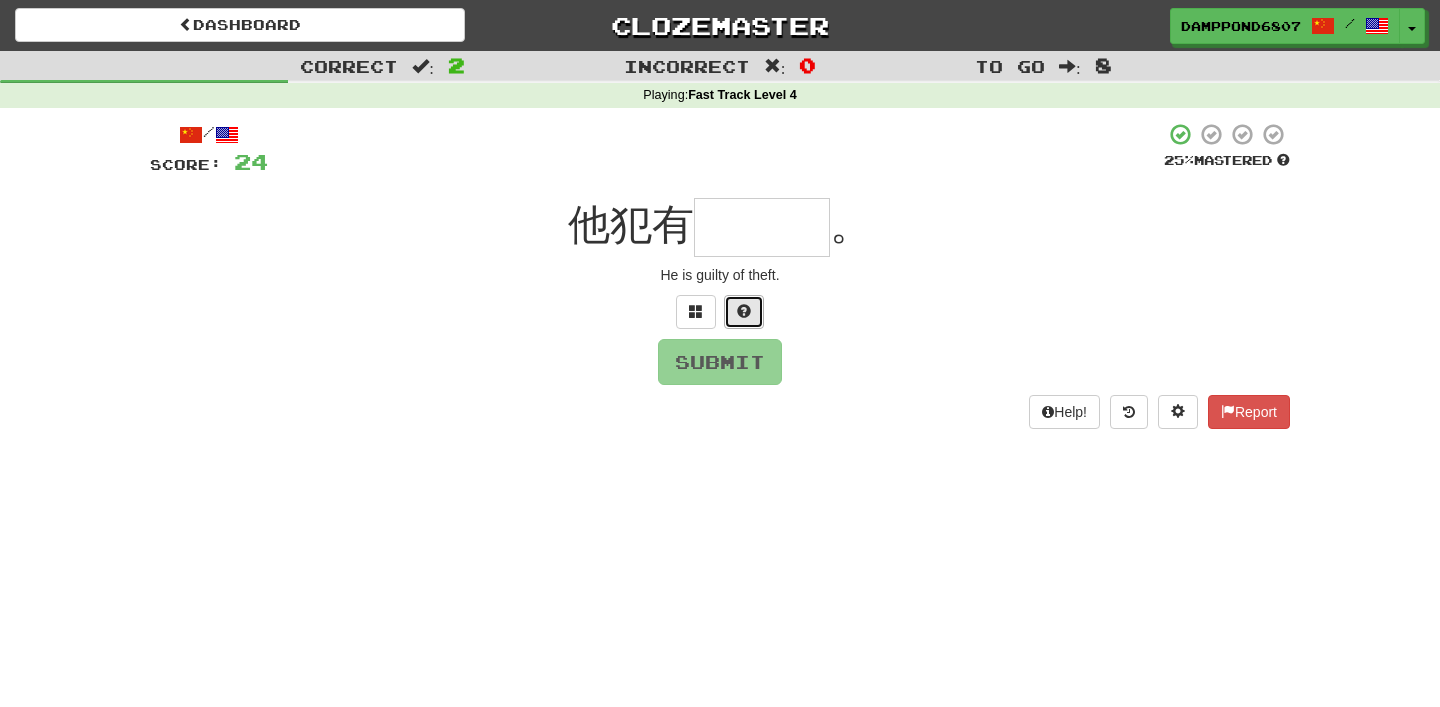 click at bounding box center [744, 312] 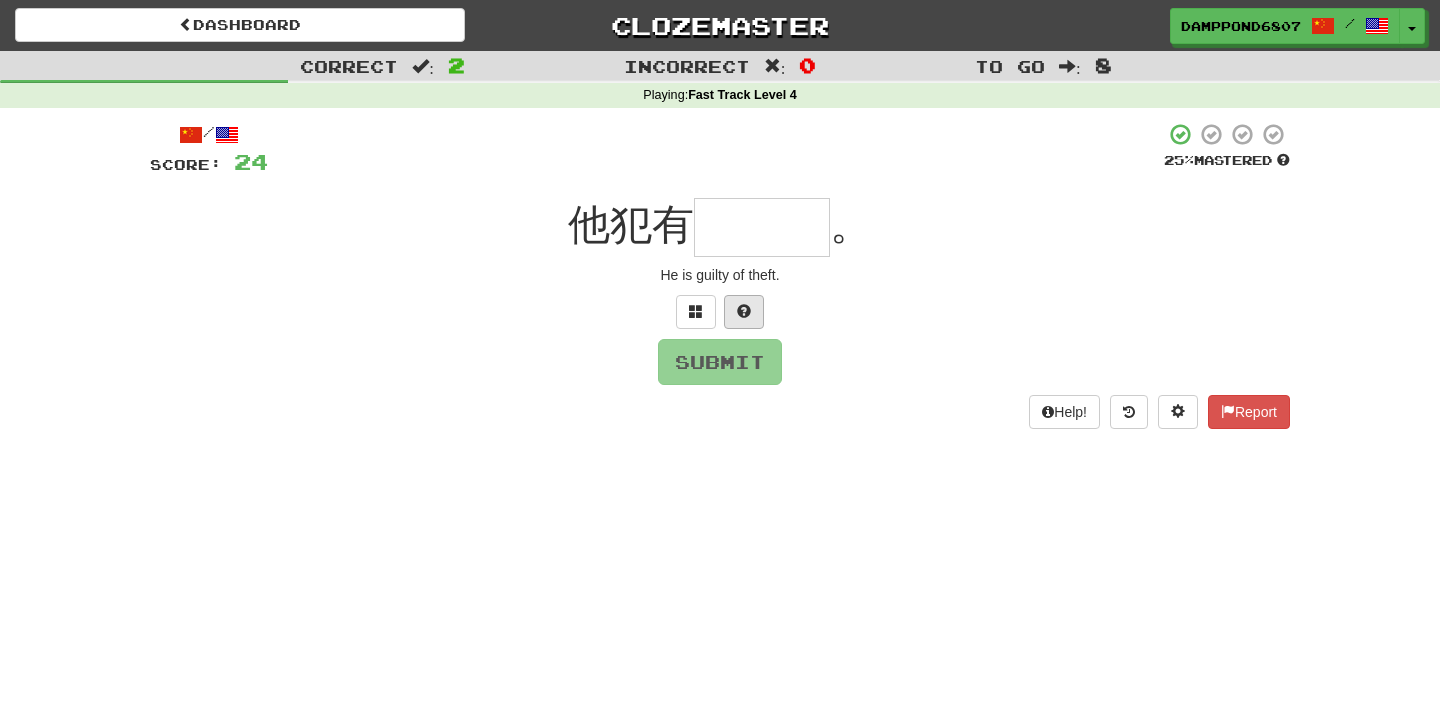 type on "*" 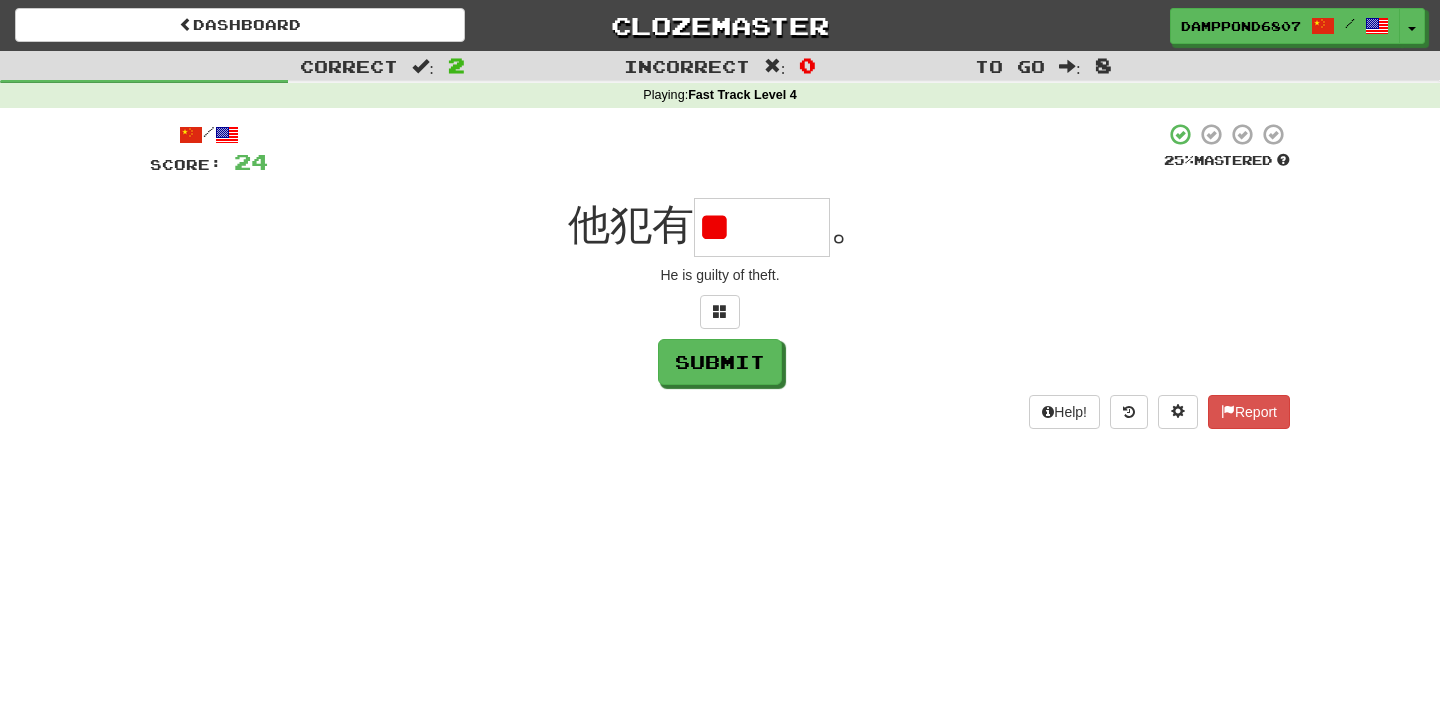 type on "*" 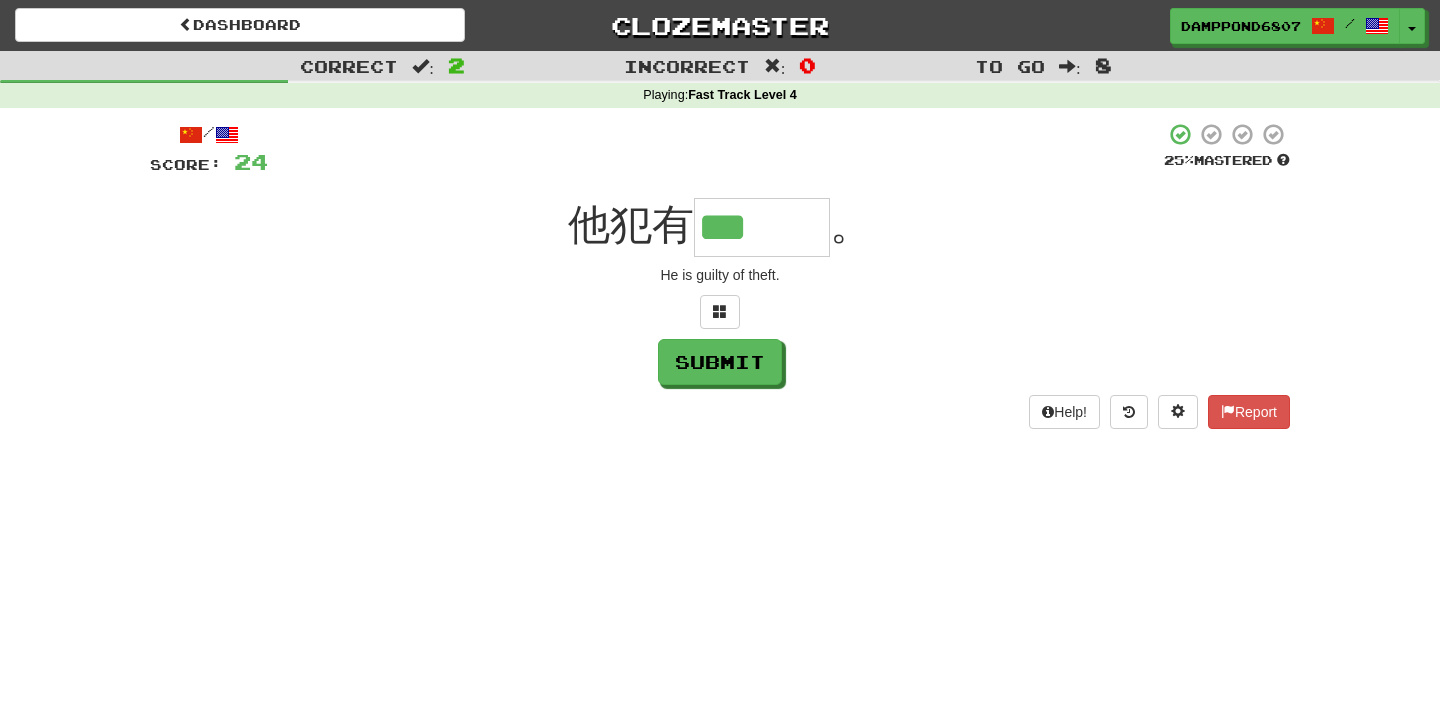 scroll, scrollTop: 0, scrollLeft: 0, axis: both 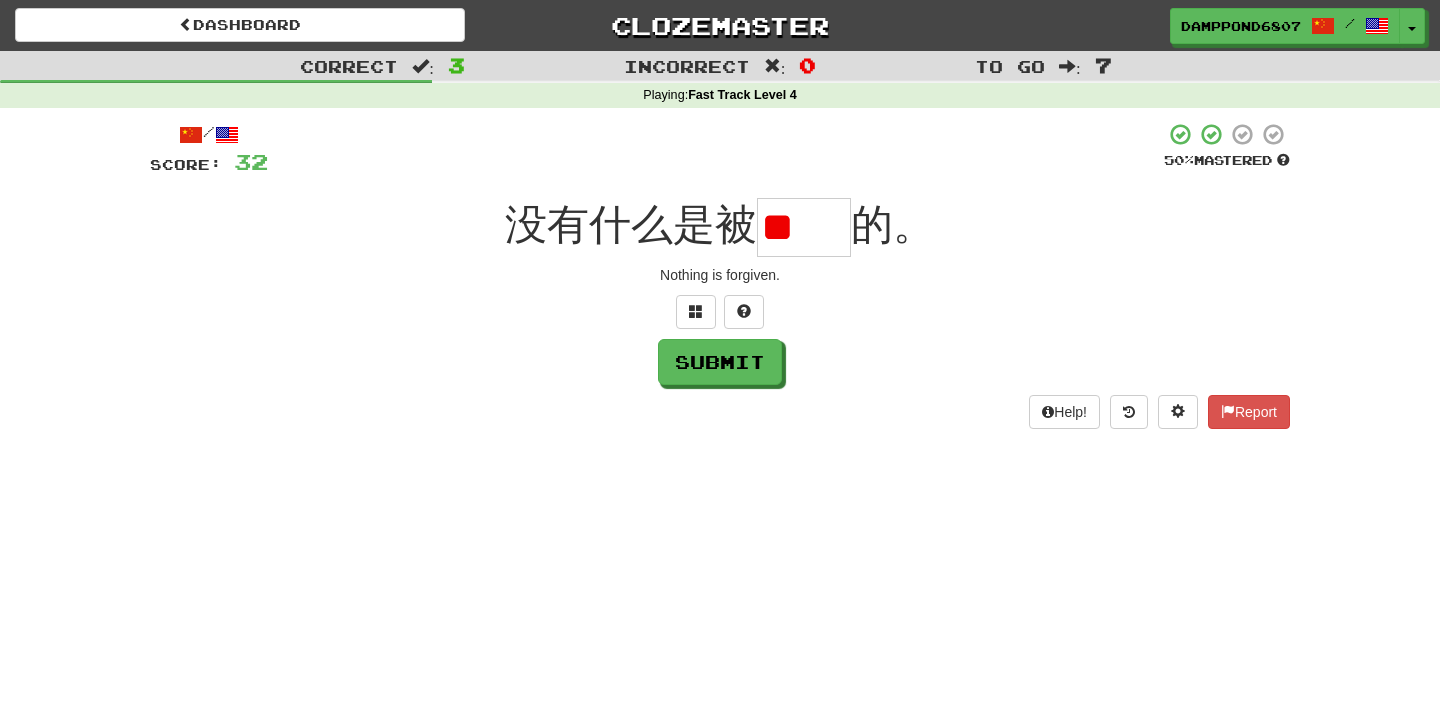type on "*" 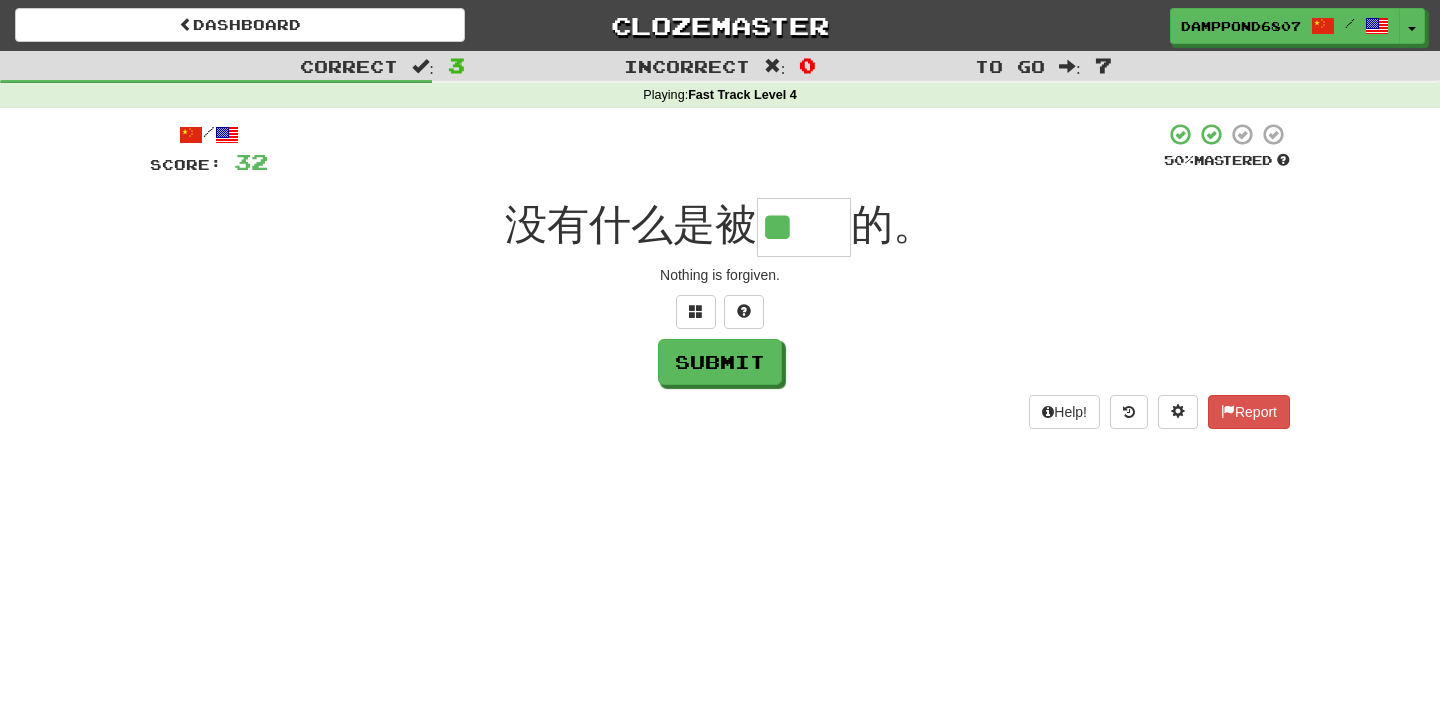 type on "**" 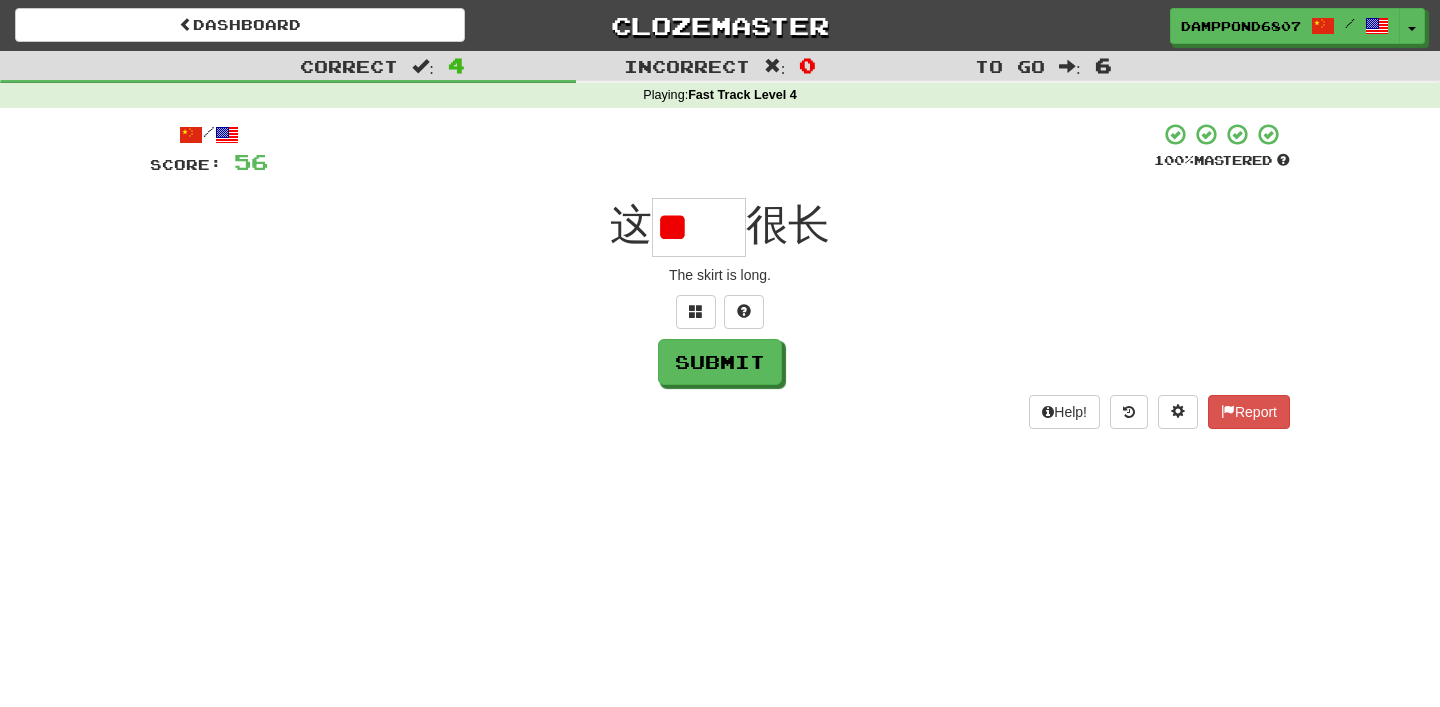 type on "*" 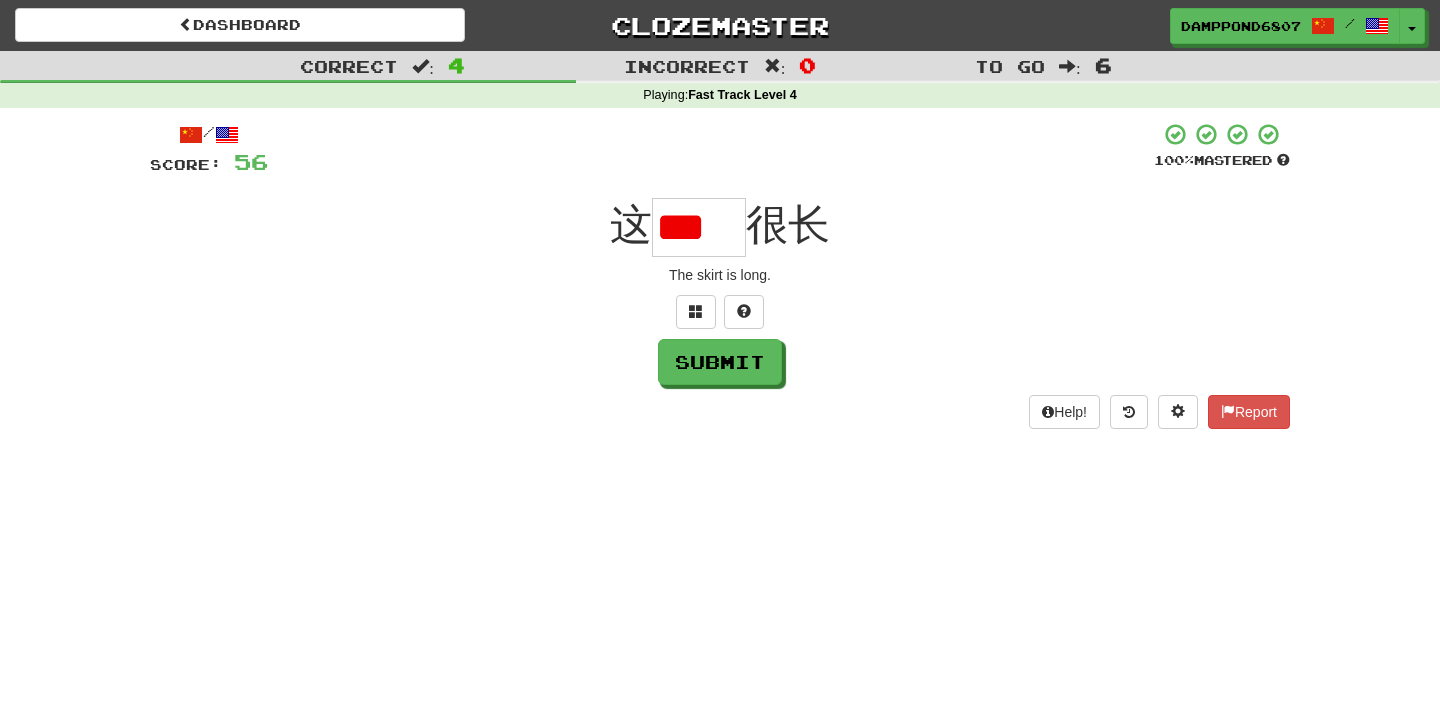 scroll, scrollTop: 0, scrollLeft: 0, axis: both 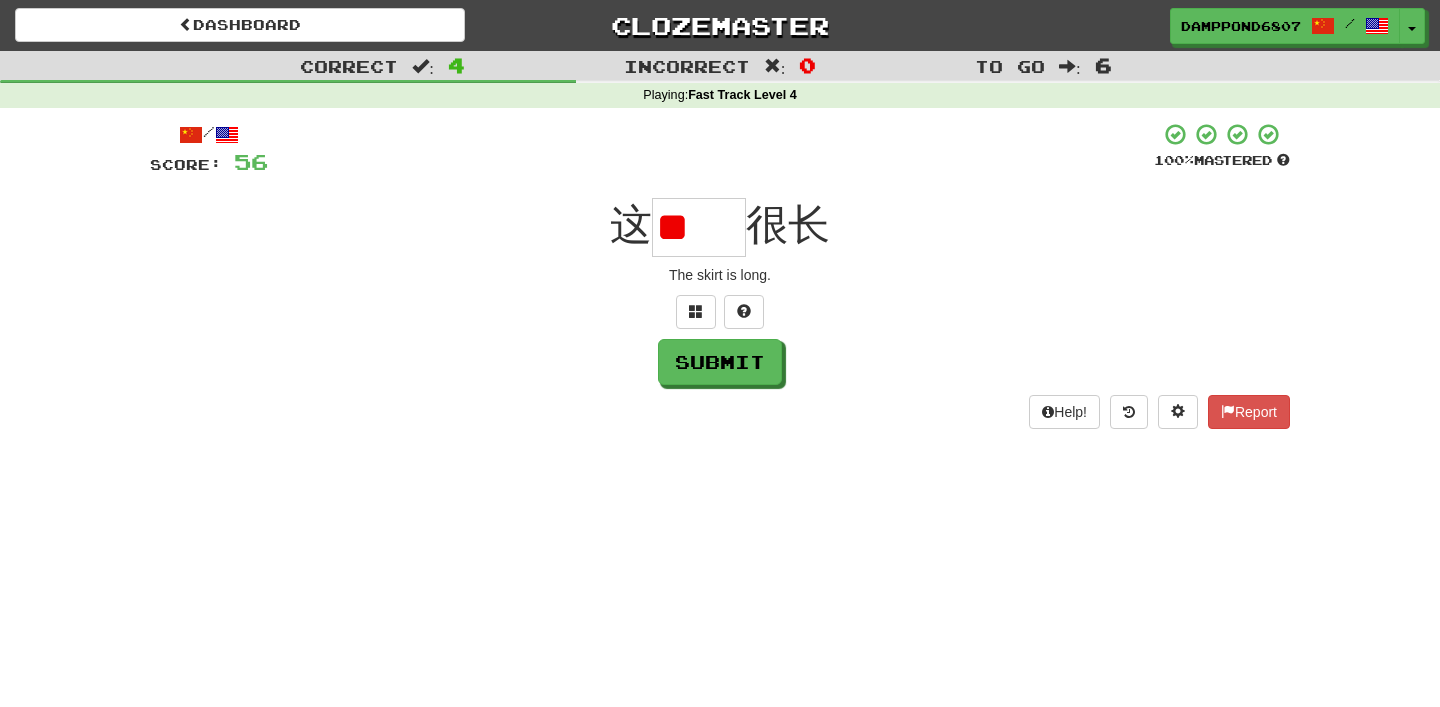 type on "*" 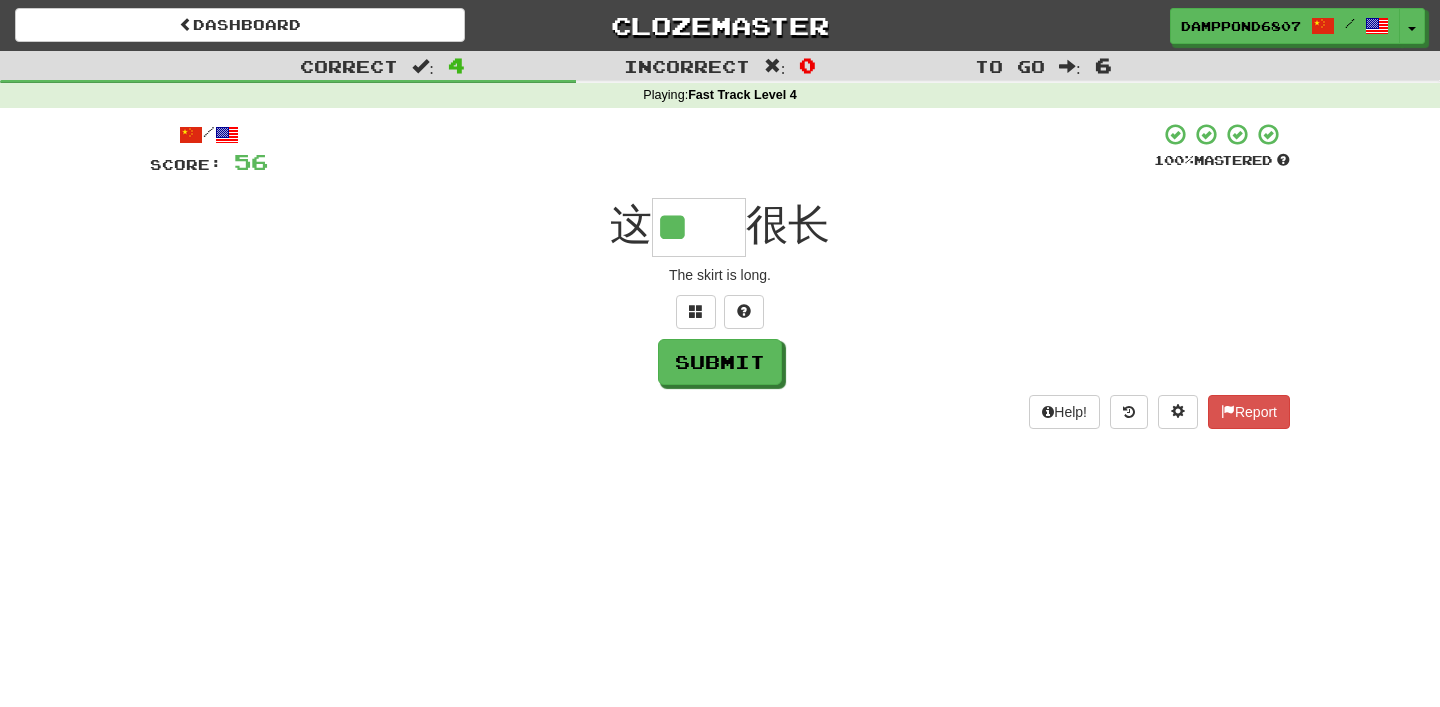 type on "**" 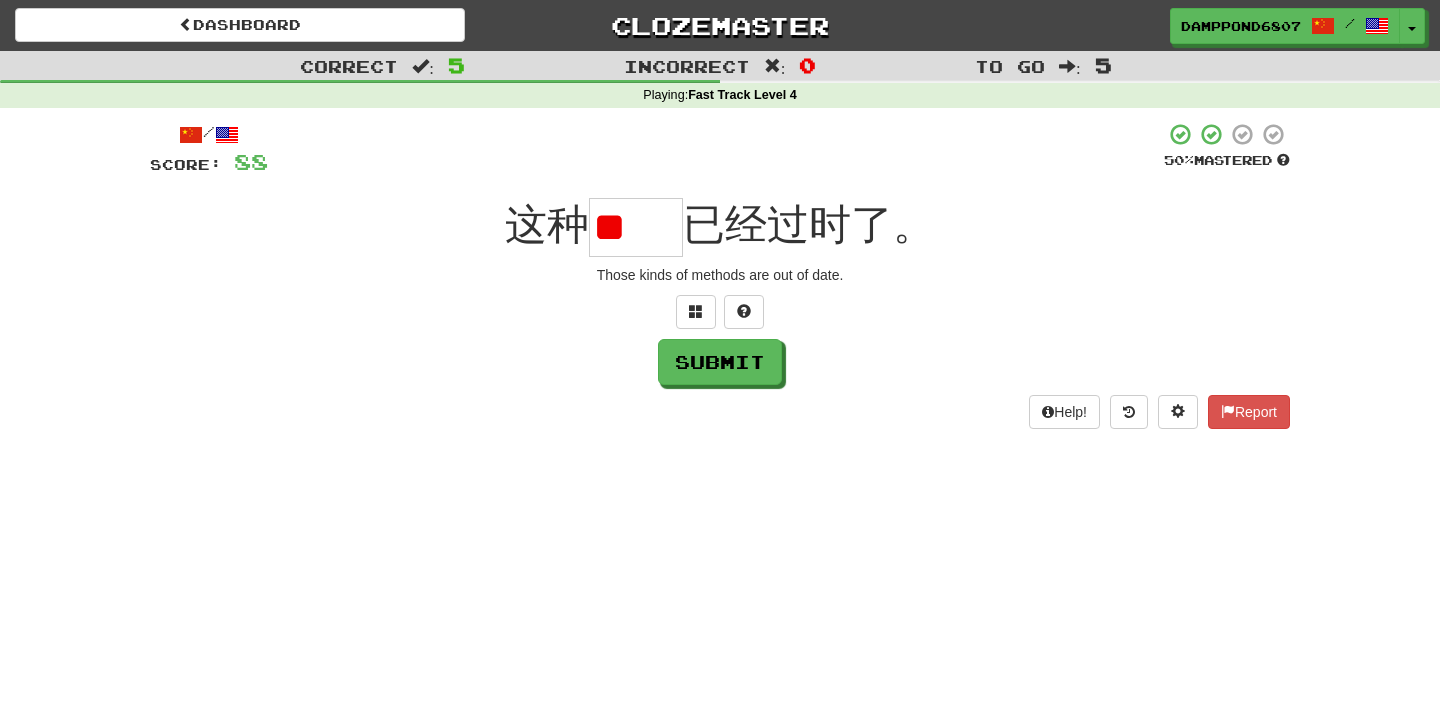 scroll, scrollTop: 0, scrollLeft: 0, axis: both 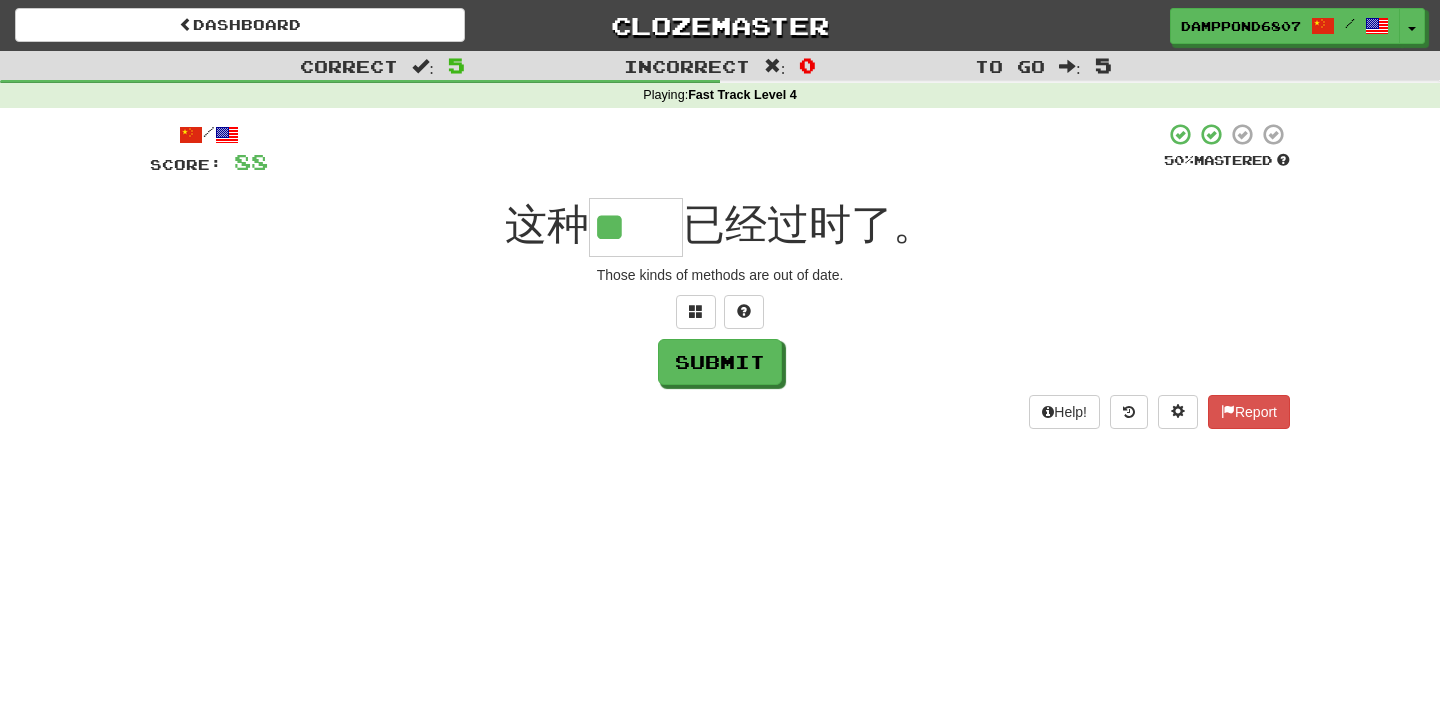 type on "**" 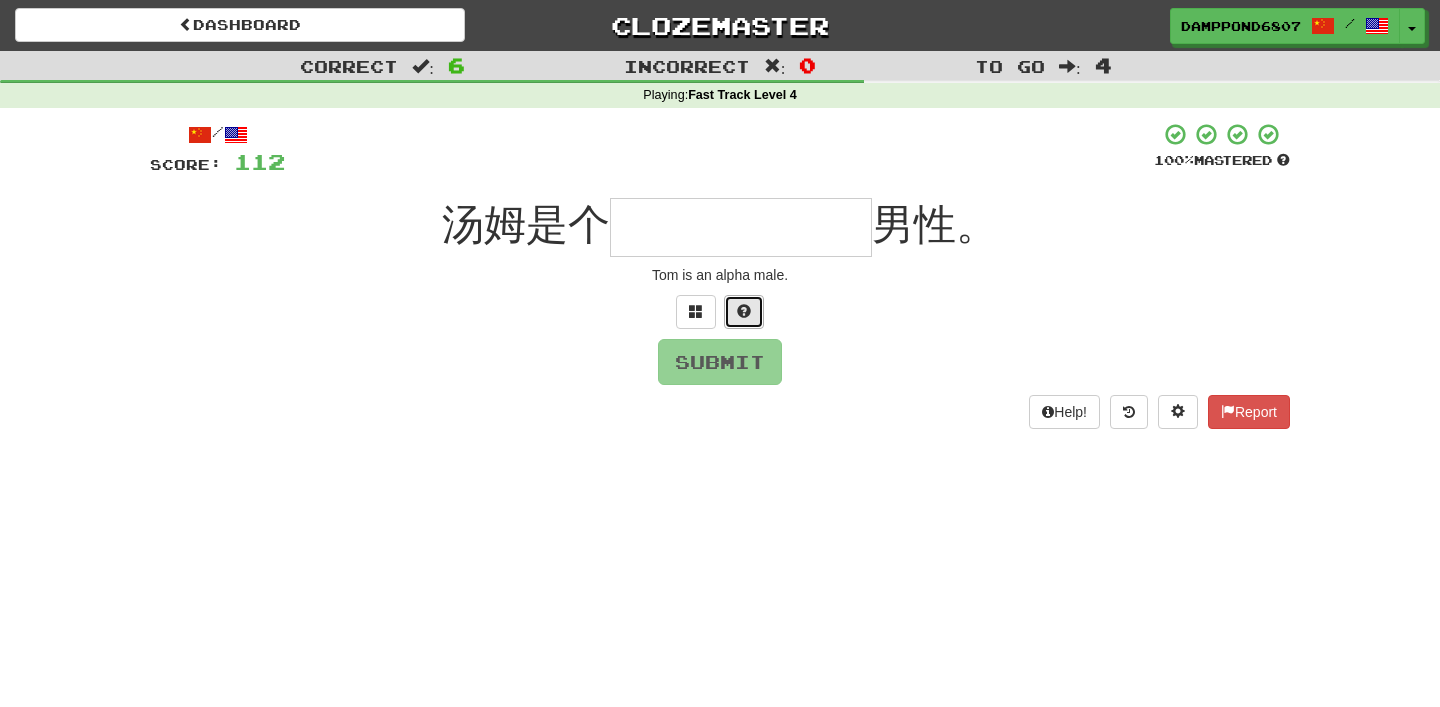 click at bounding box center [744, 312] 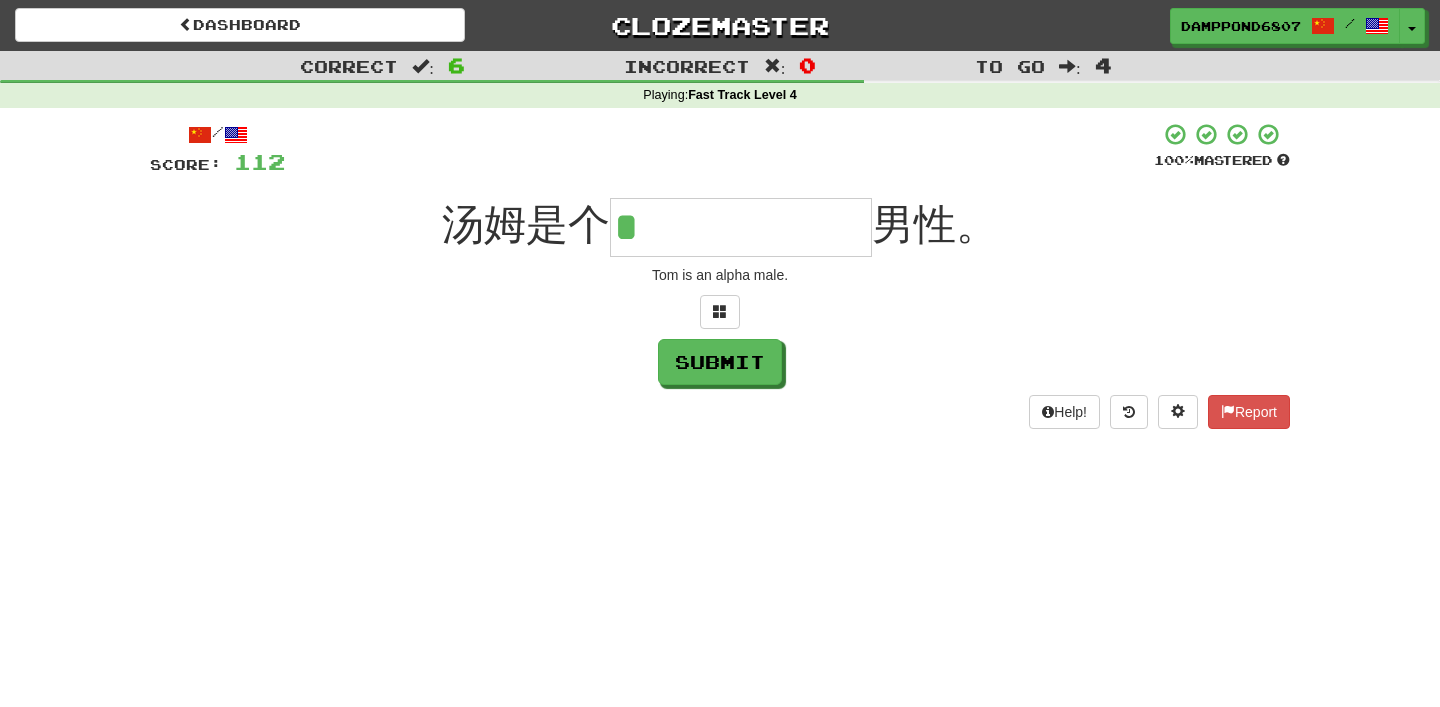 type on "******" 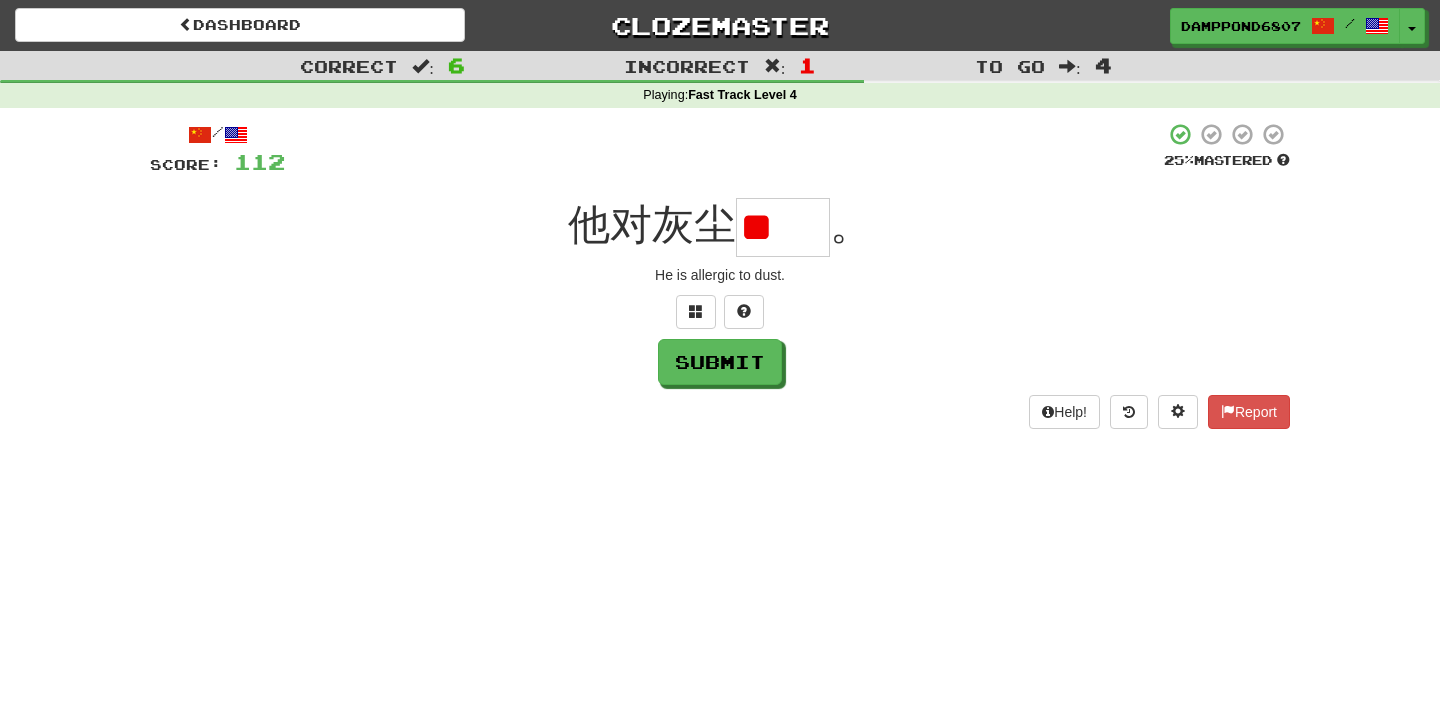 scroll, scrollTop: 0, scrollLeft: 0, axis: both 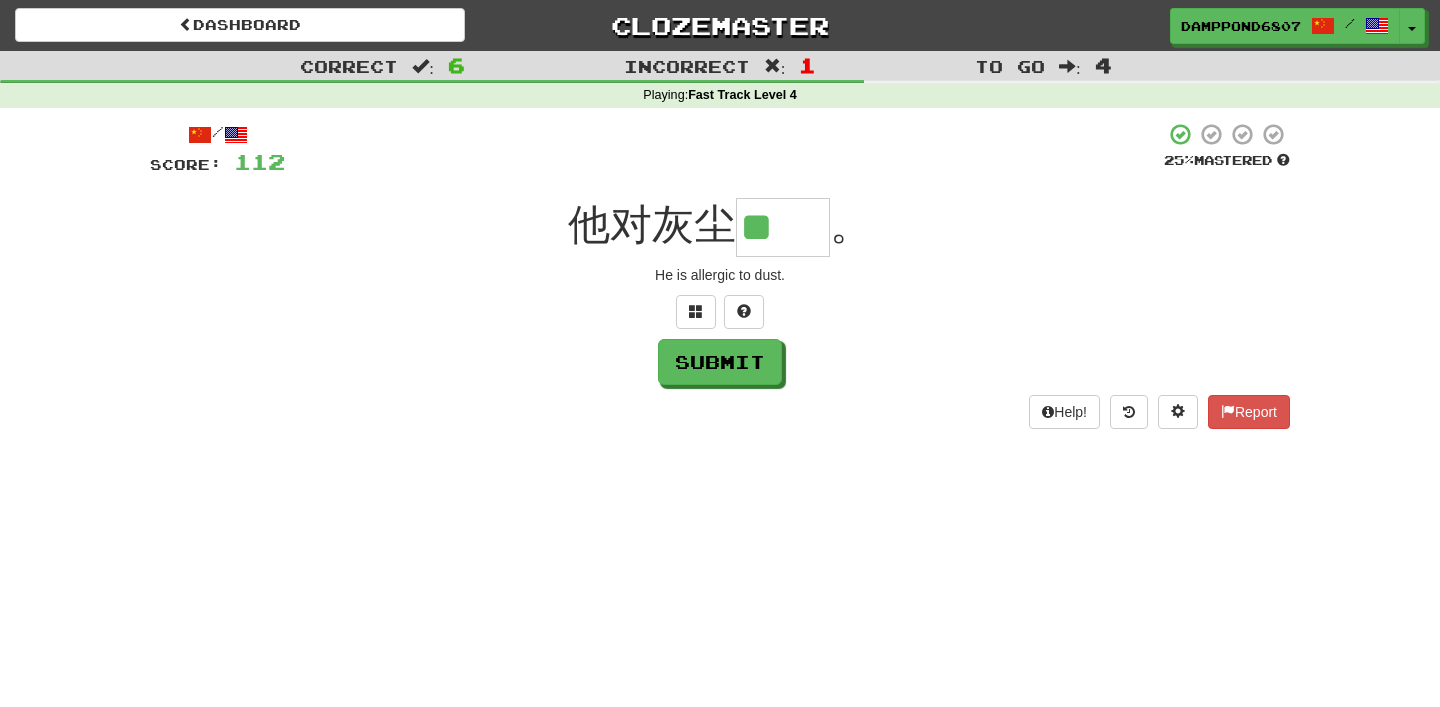 type on "**" 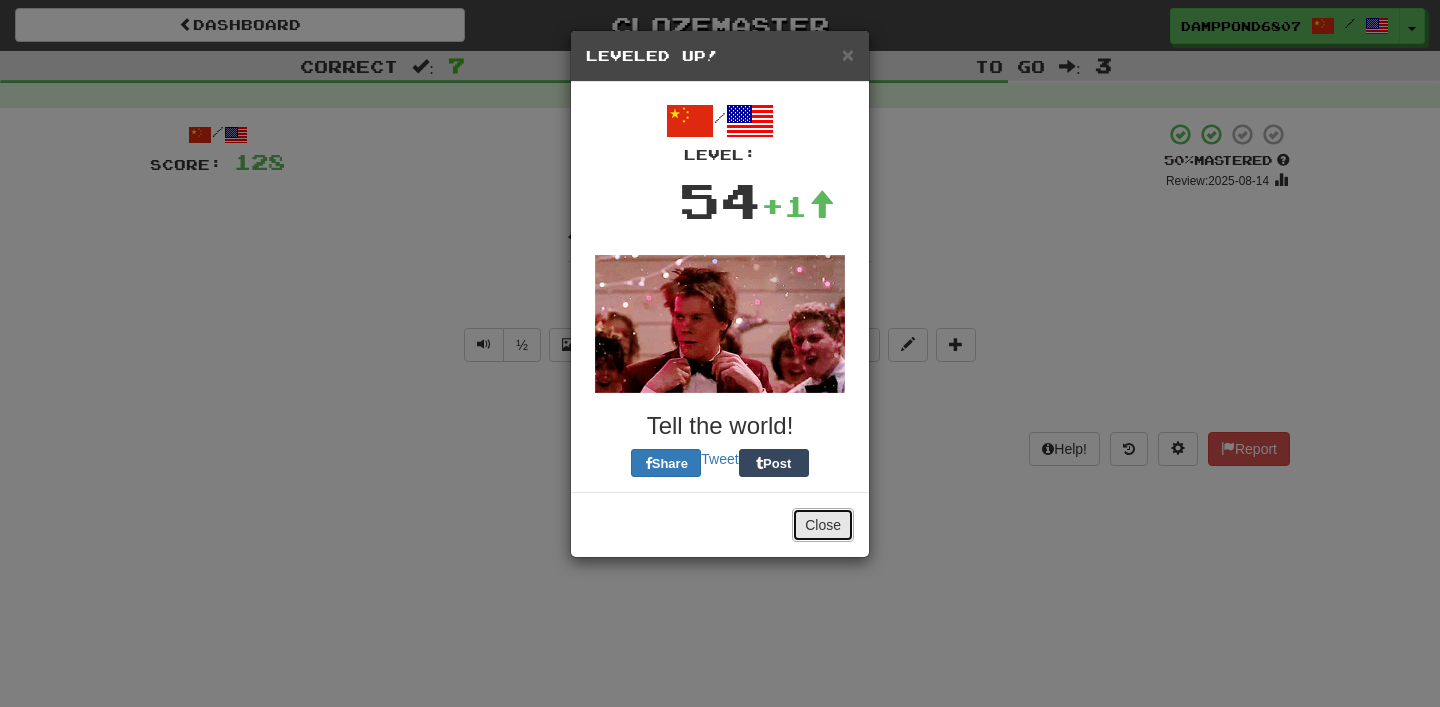 click on "Close" at bounding box center [823, 525] 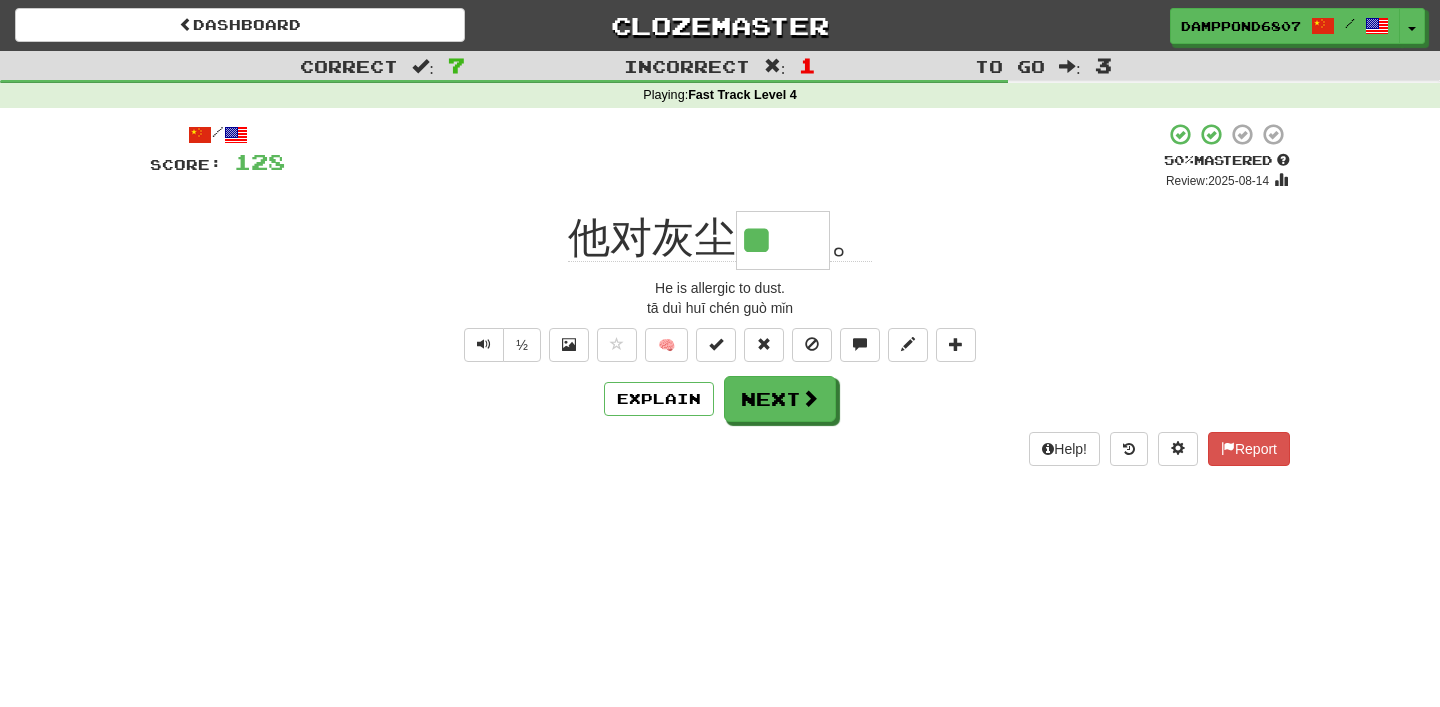 click on "Dashboard
Clozemaster
DampPond6807
/
Toggle Dropdown
Dashboard
Leaderboard
Activity Feed
Notifications
Profile
Discussions
English
/
Tiếng Việt
Streak:
0
Review:
10
Points Today: 0
فارسی
/
English
Streak:
0
Review:
0
Points Today: 0
中文
/
English
Streak:
9
Review:
70
Daily Goal:  0 /100
Languages
Account
Logout
DampPond6807
/
Toggle Dropdown
Dashboard
Leaderboard
Activity Feed
Notifications
Profile
Discussions
English
/
Tiếng Việt
Streak:
0
Review:
10
Points Today: 0
فارسی
/
English
Streak:
0
Review:
0" at bounding box center [720, 353] 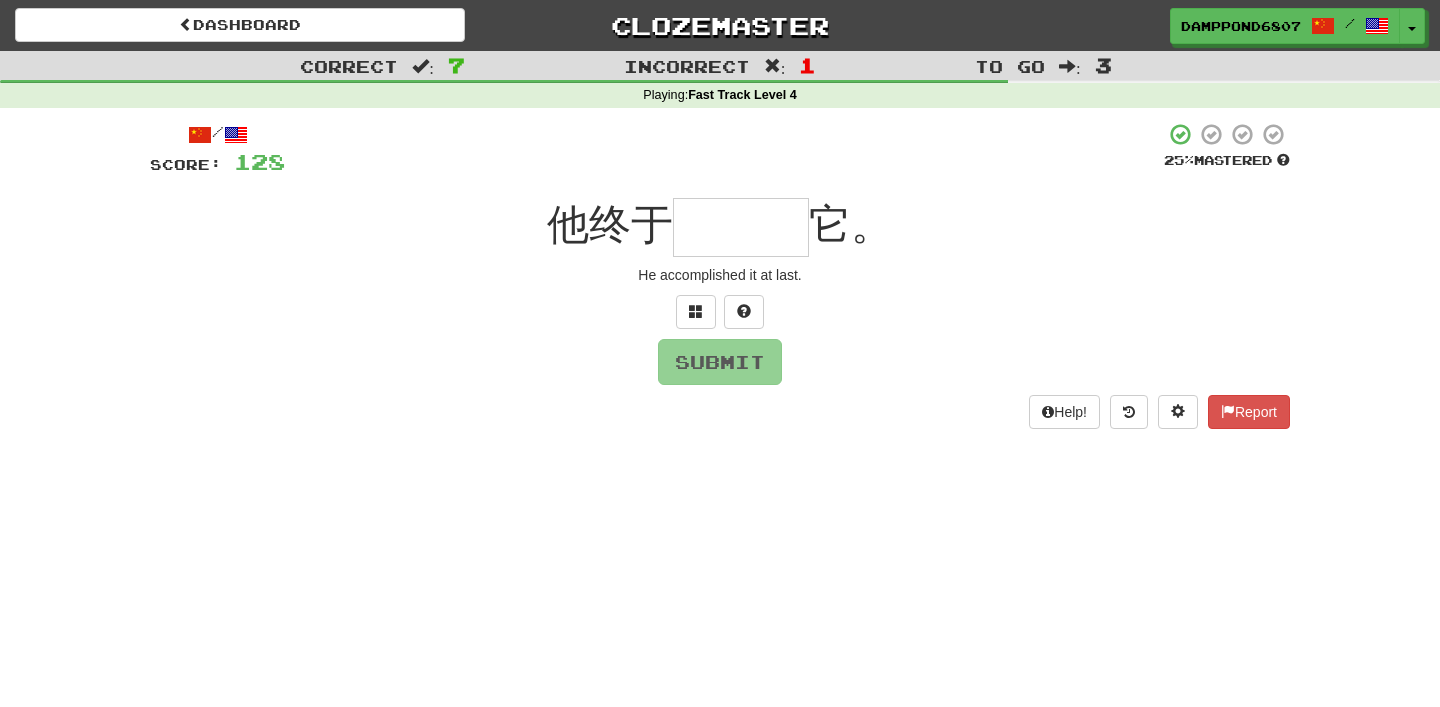 click at bounding box center (720, 312) 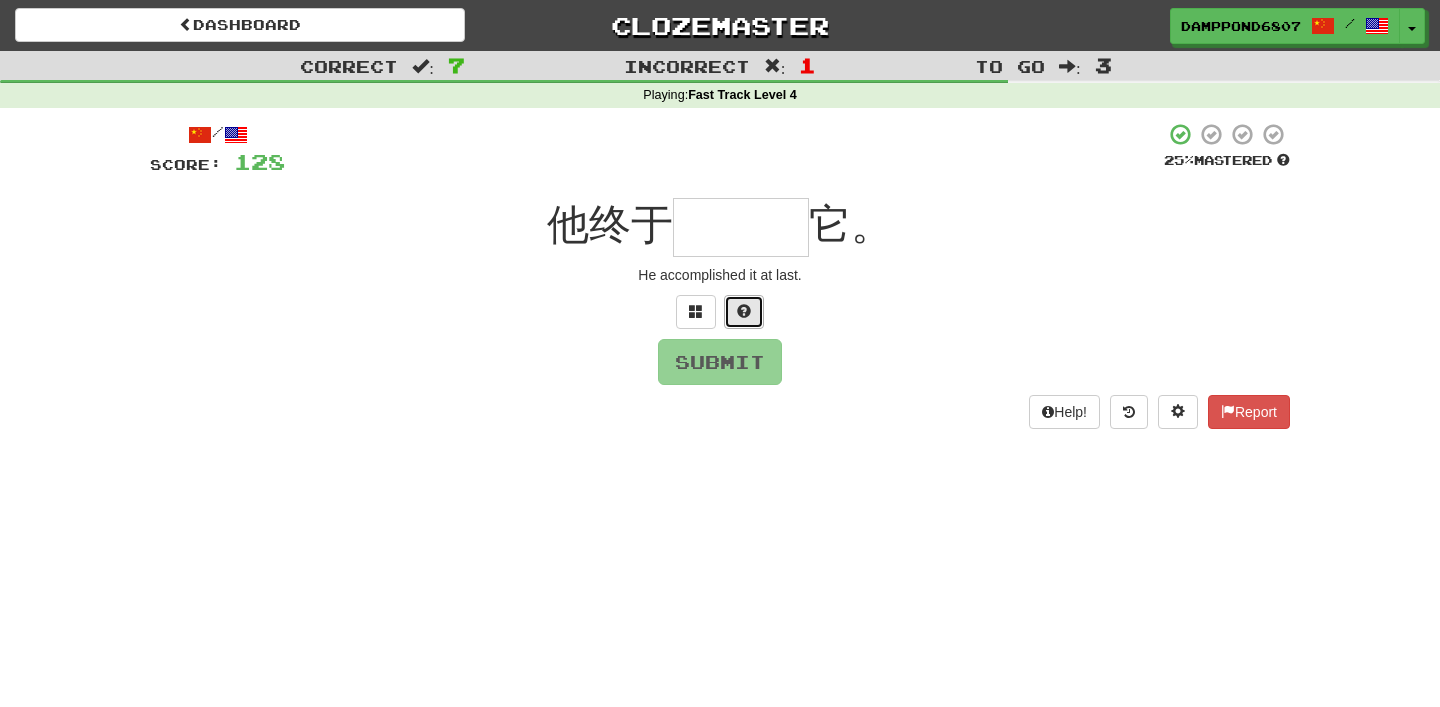 click at bounding box center [744, 312] 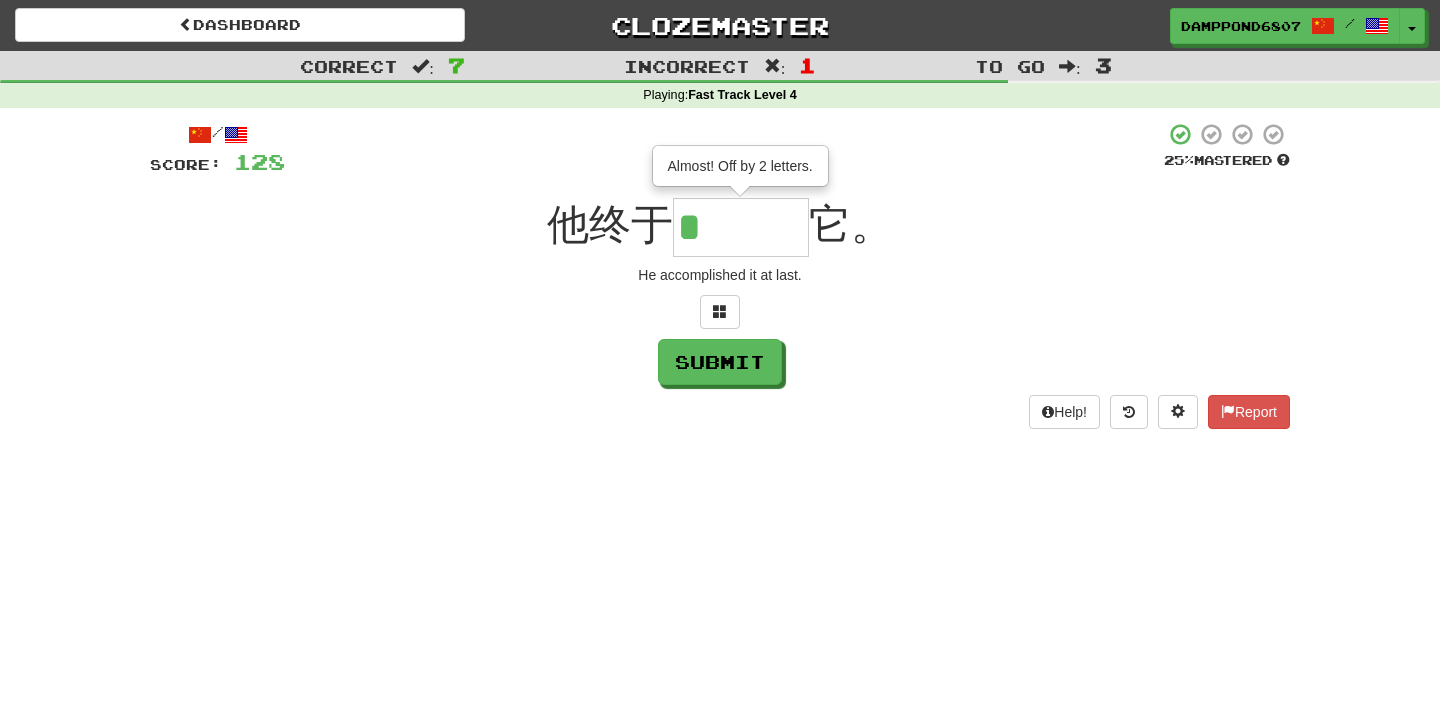 type on "***" 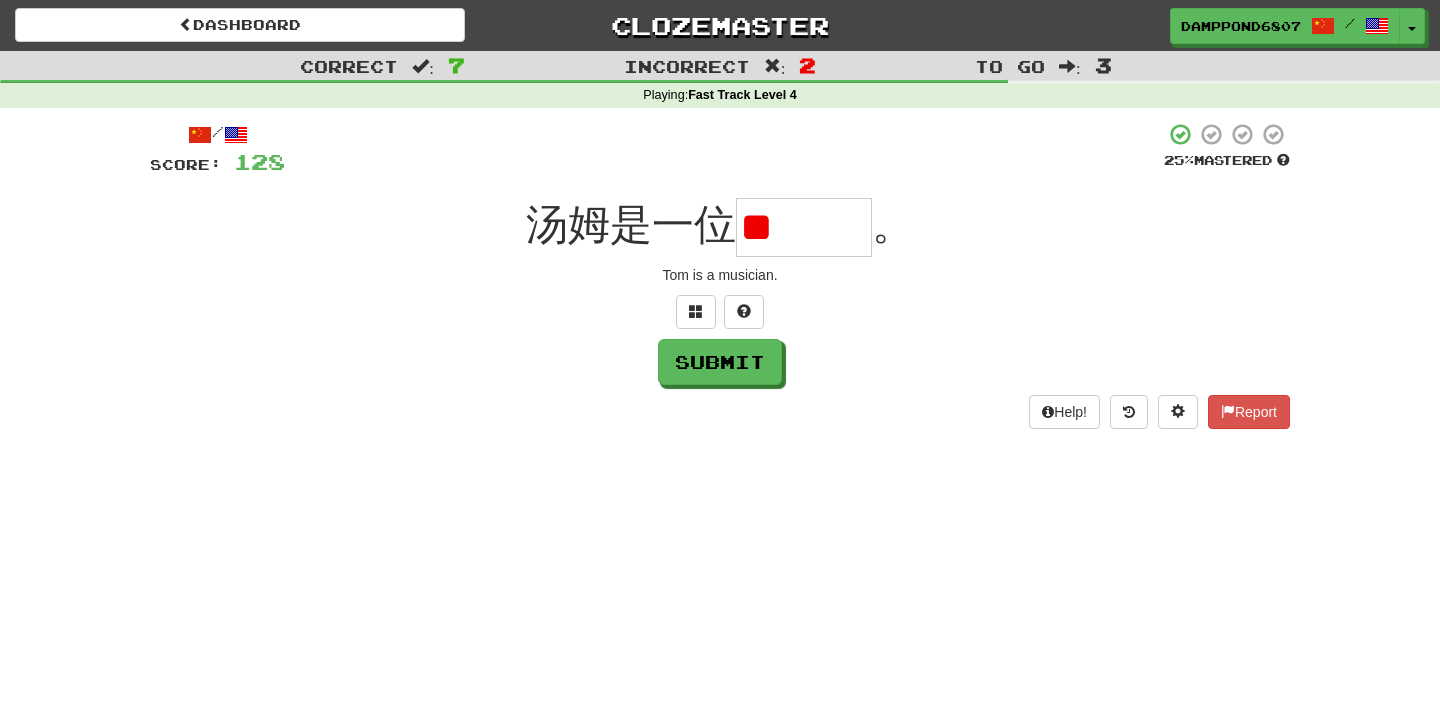 type on "*" 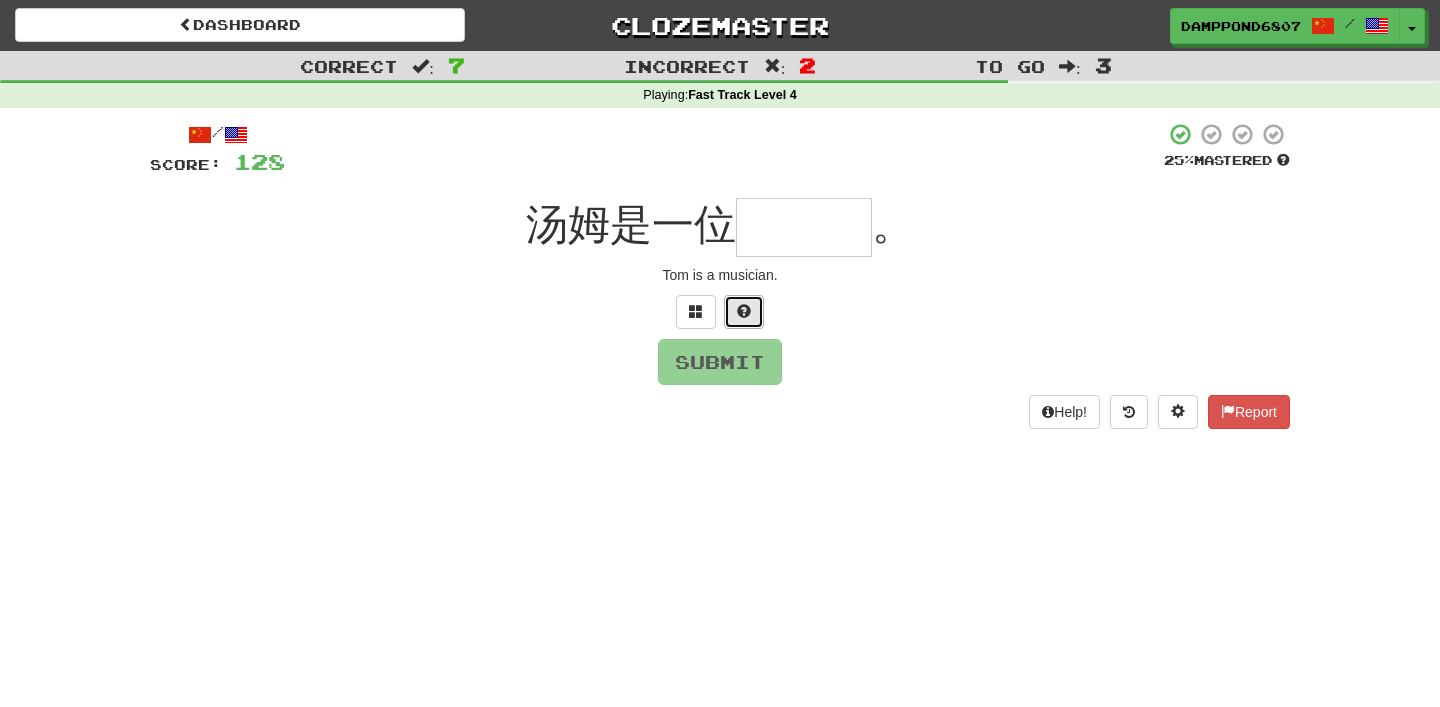 click at bounding box center (744, 311) 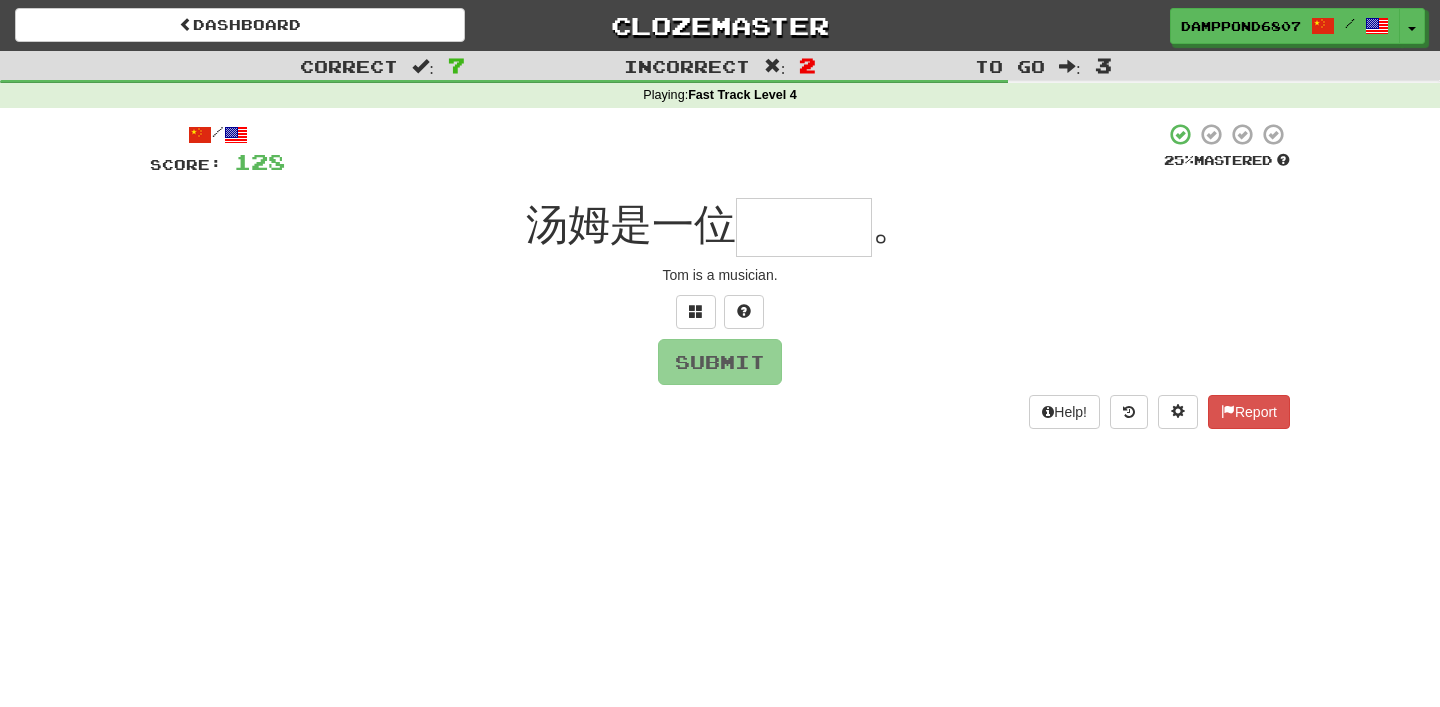 type on "*" 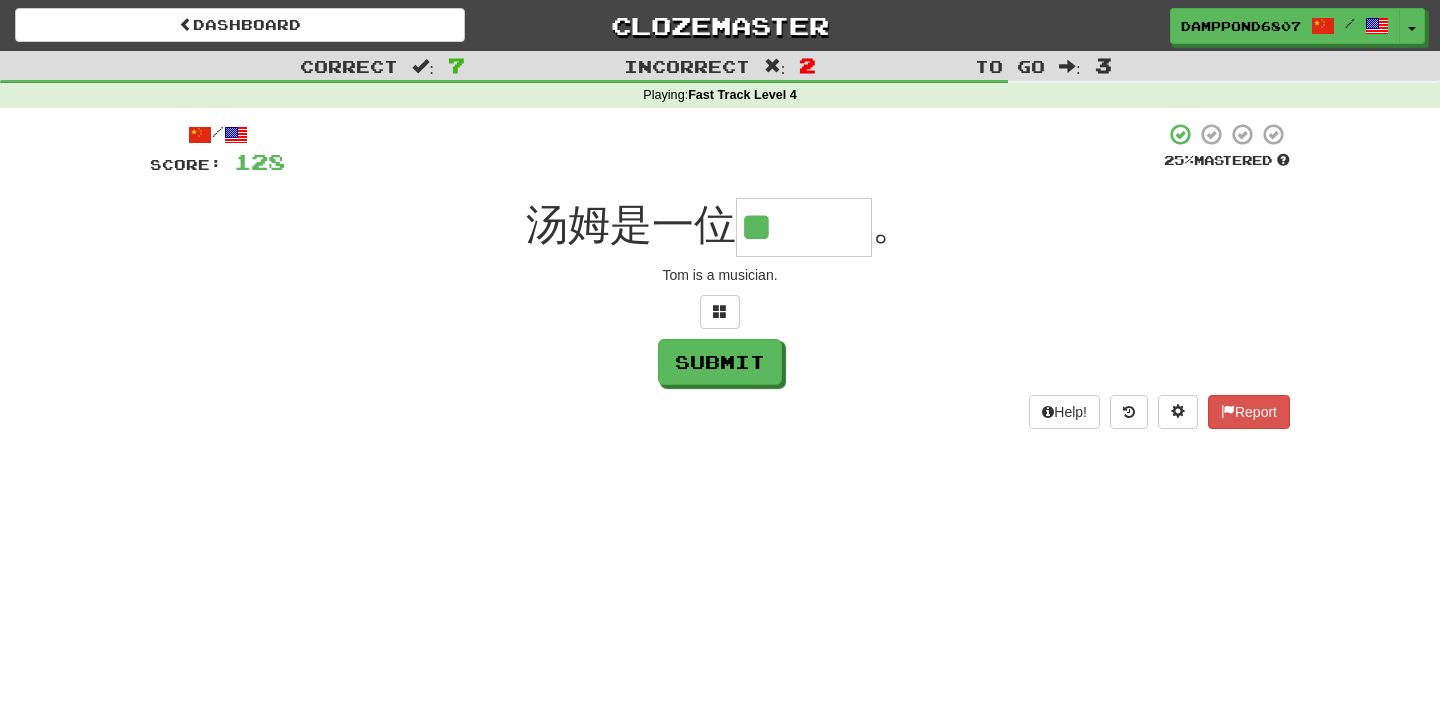 scroll, scrollTop: 0, scrollLeft: 0, axis: both 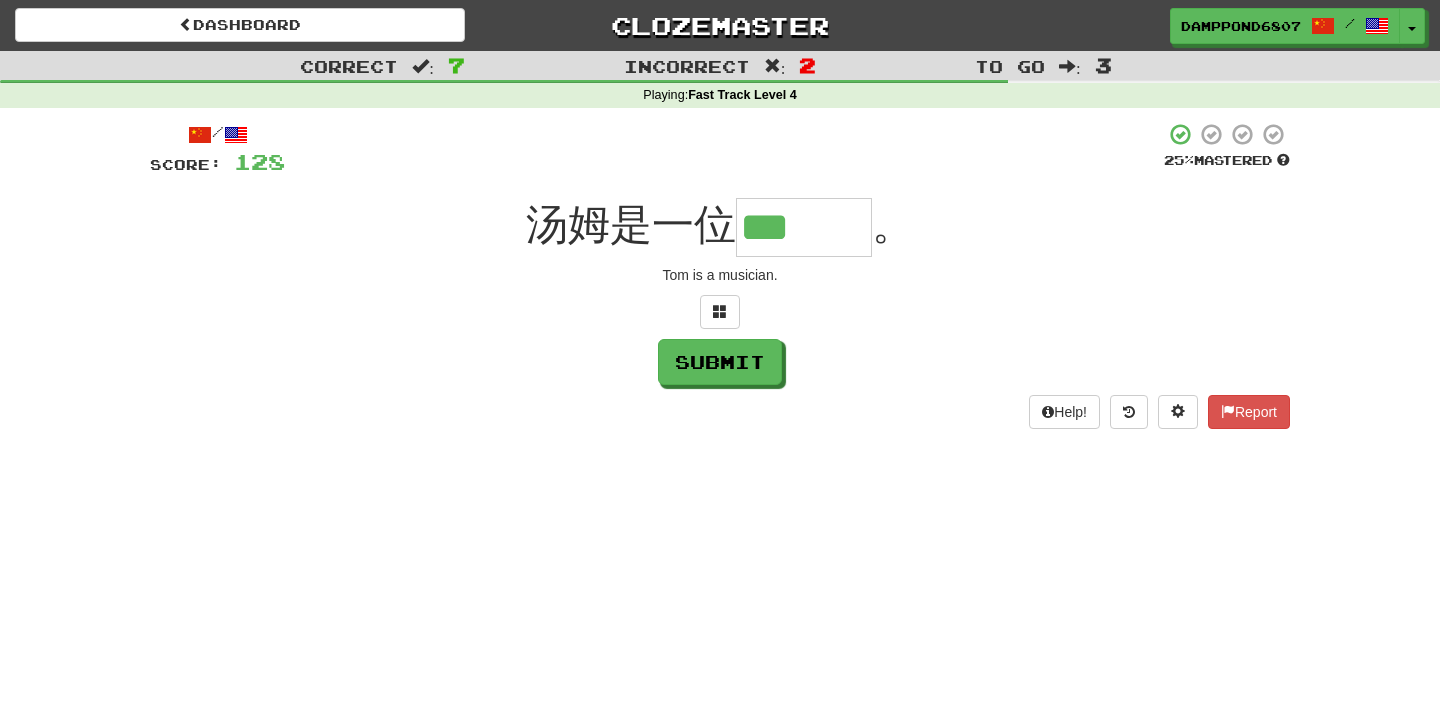 type on "***" 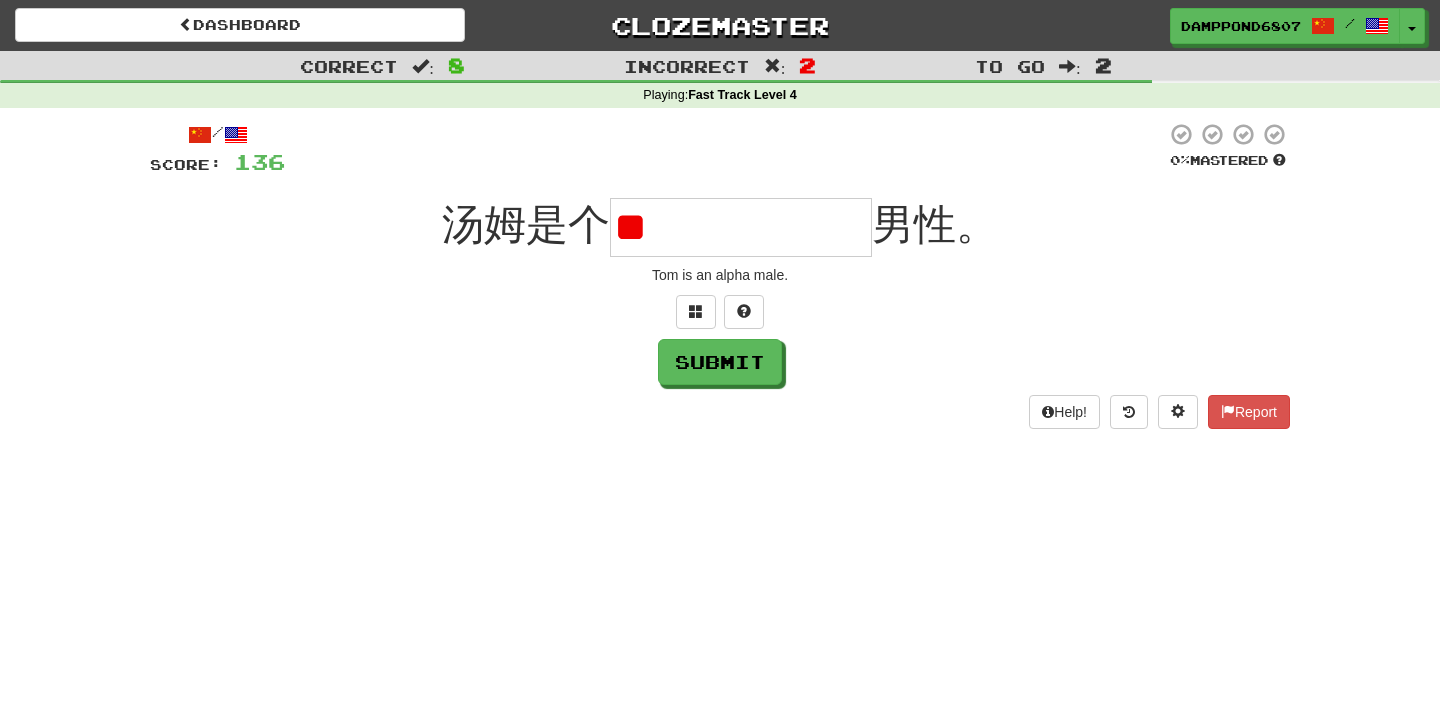 type on "*" 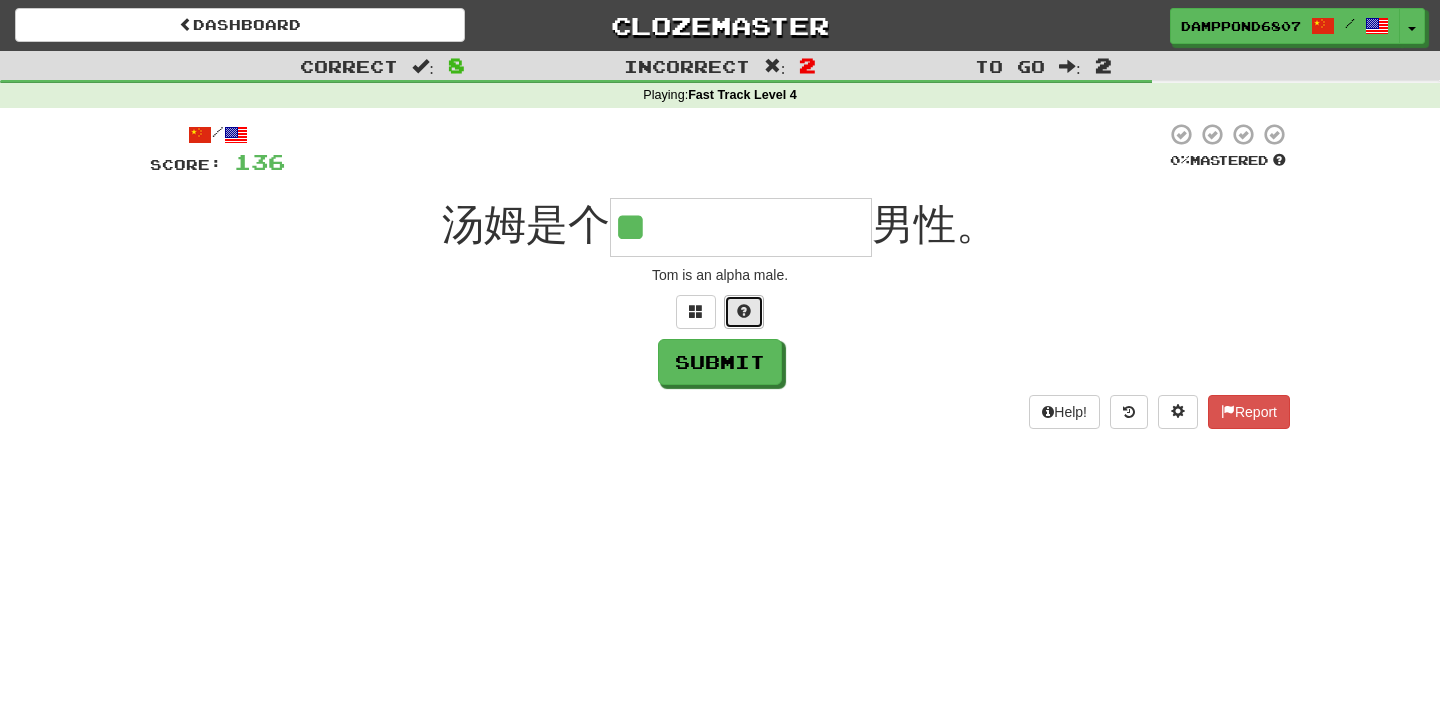 click at bounding box center [744, 311] 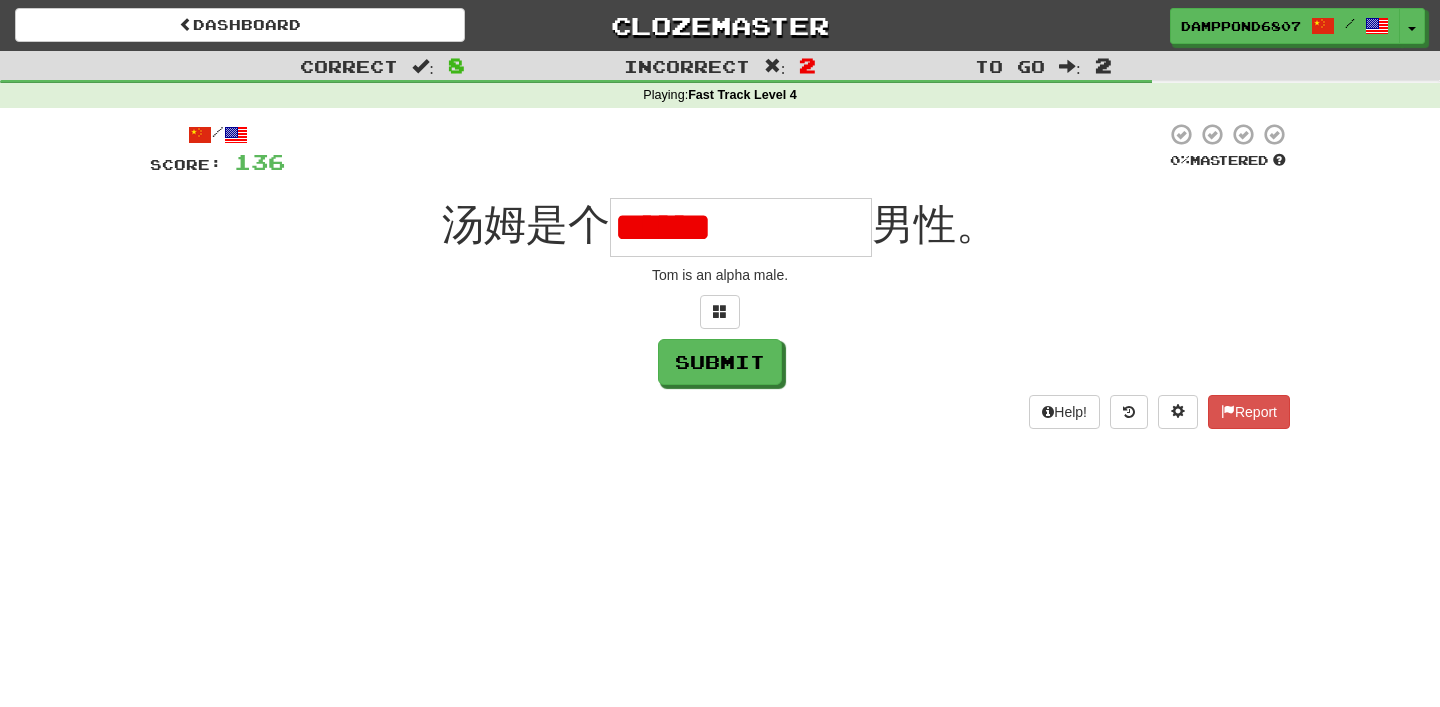 scroll, scrollTop: 0, scrollLeft: 0, axis: both 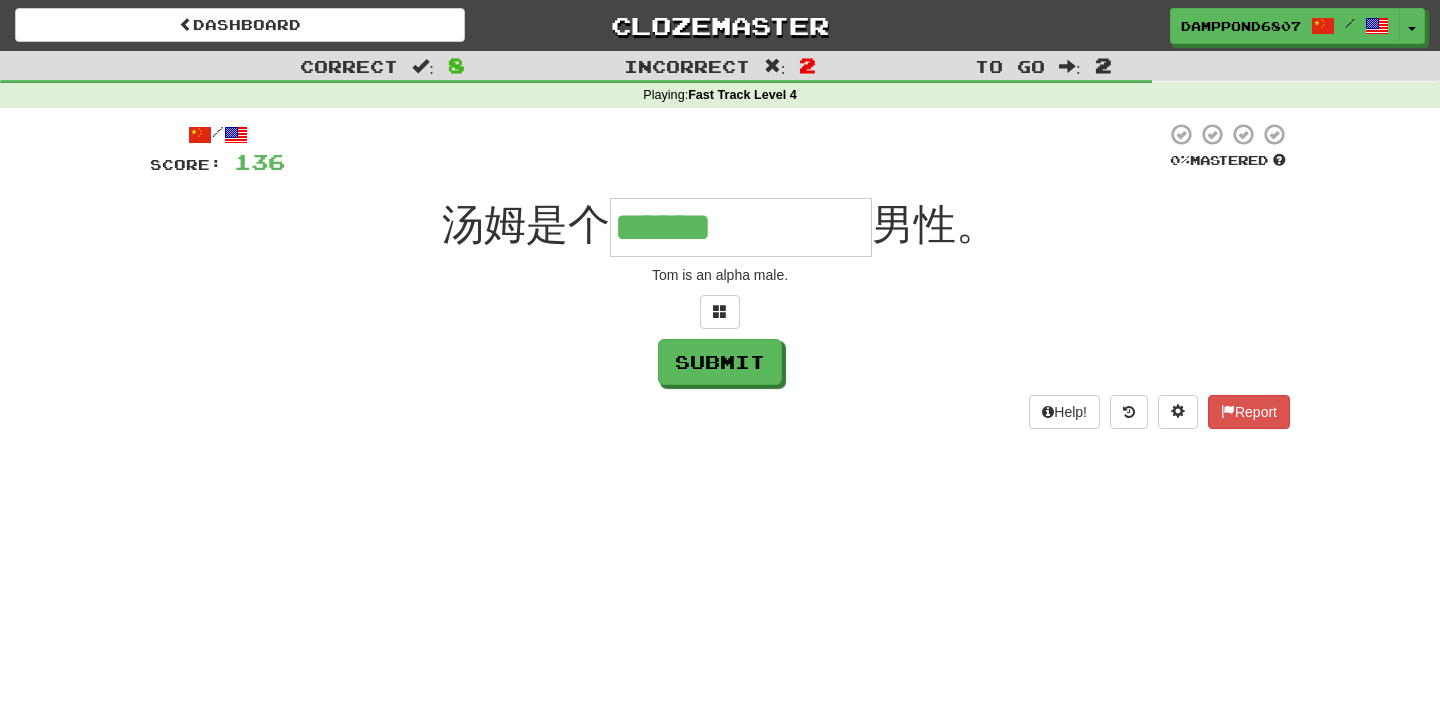 type on "******" 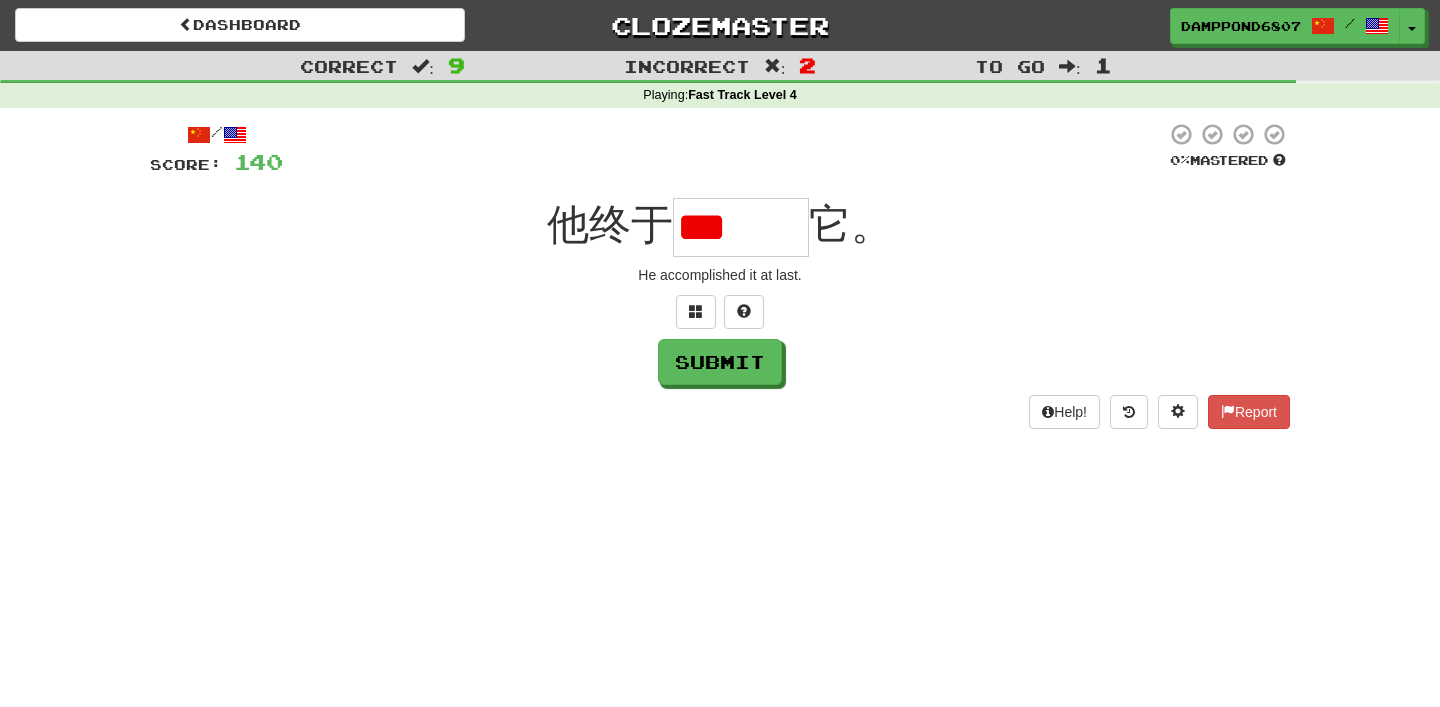 scroll, scrollTop: 0, scrollLeft: 0, axis: both 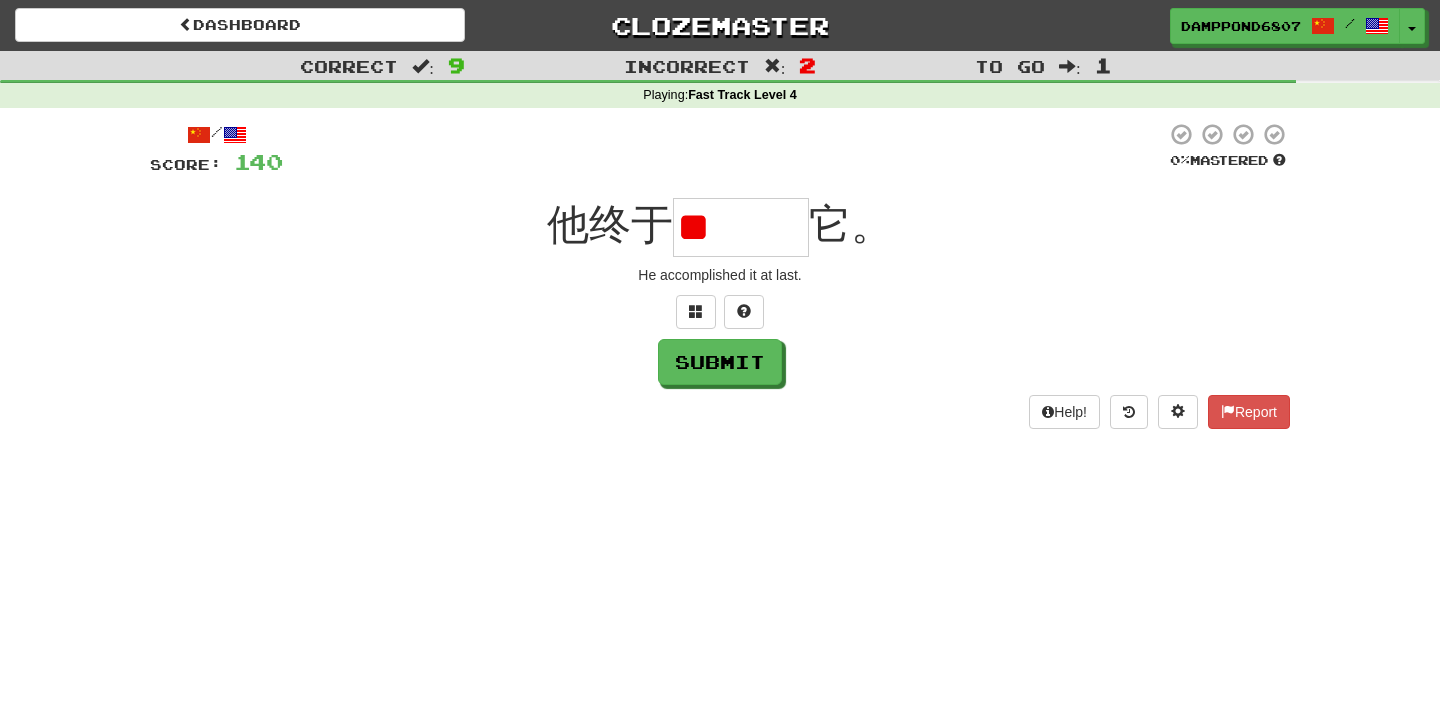 type on "*" 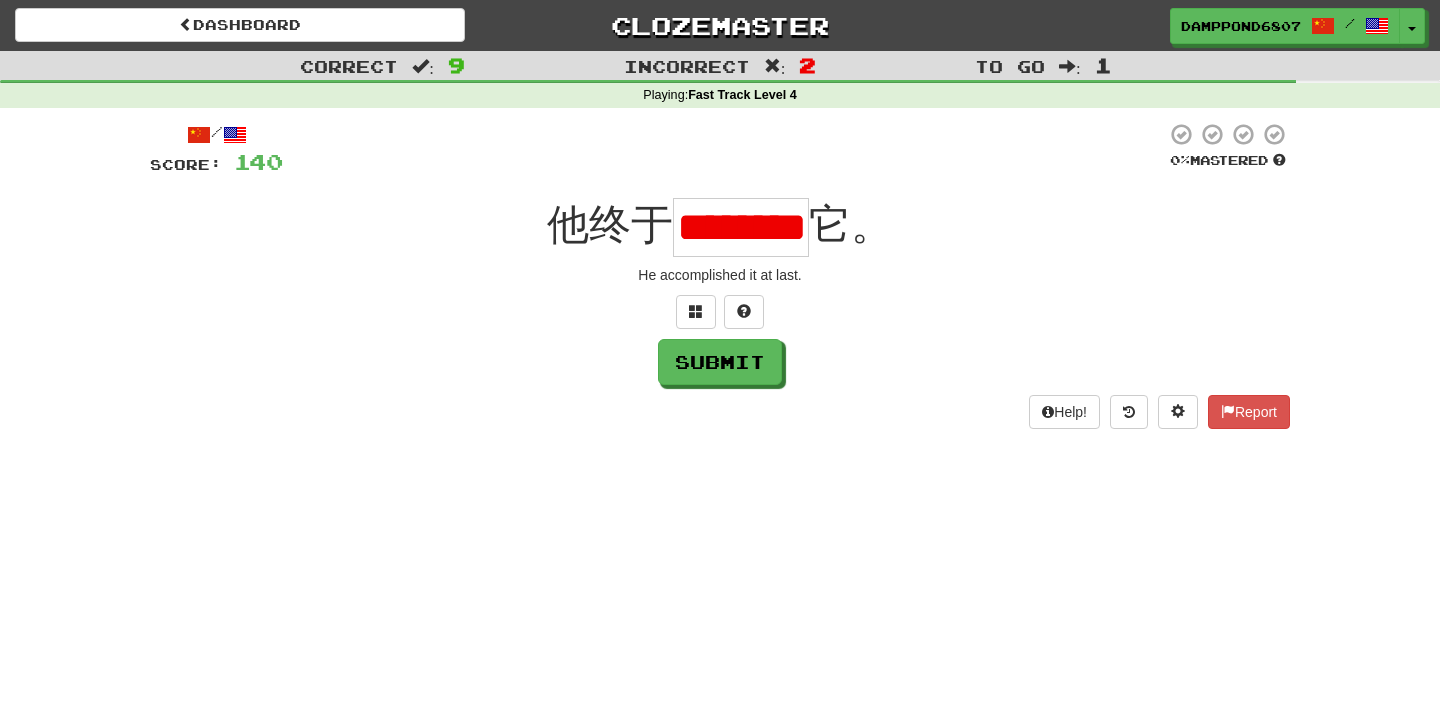scroll, scrollTop: 0, scrollLeft: 0, axis: both 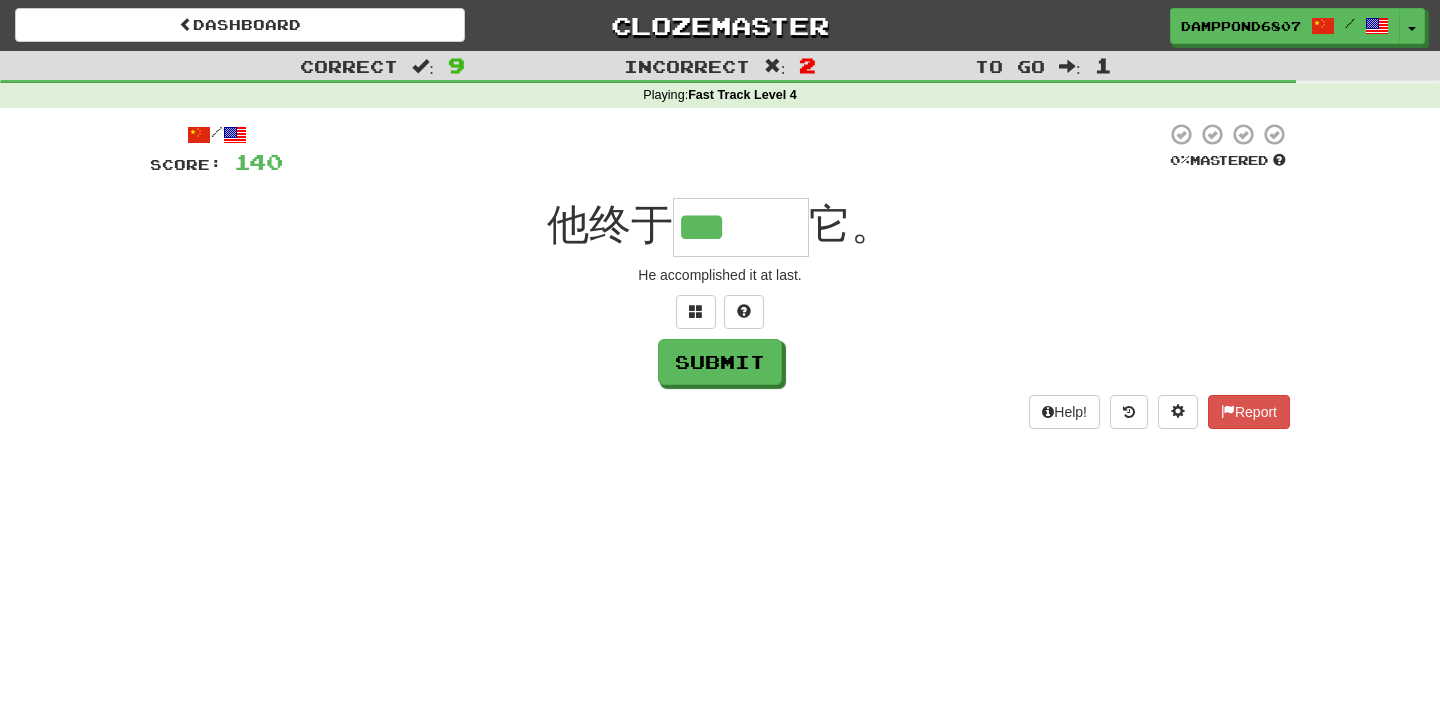 type on "***" 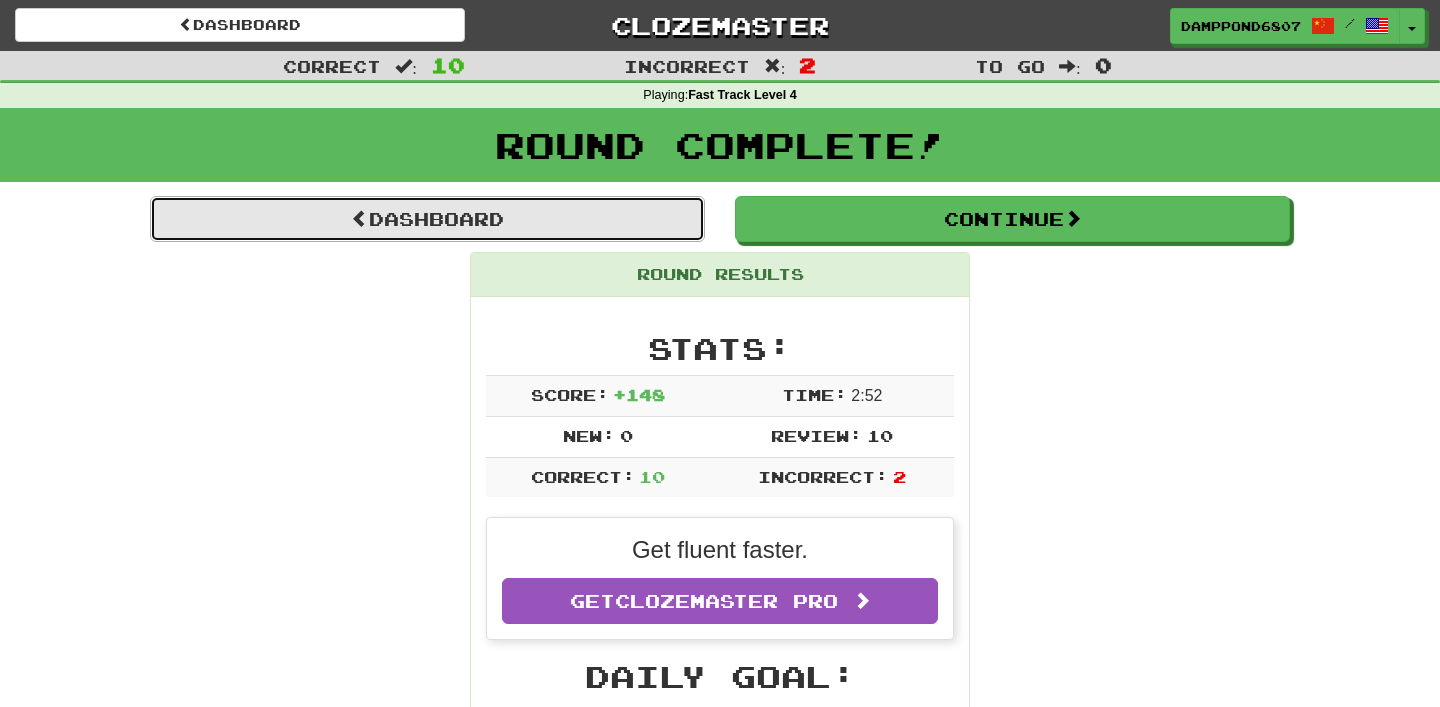 click on "Dashboard" at bounding box center [427, 219] 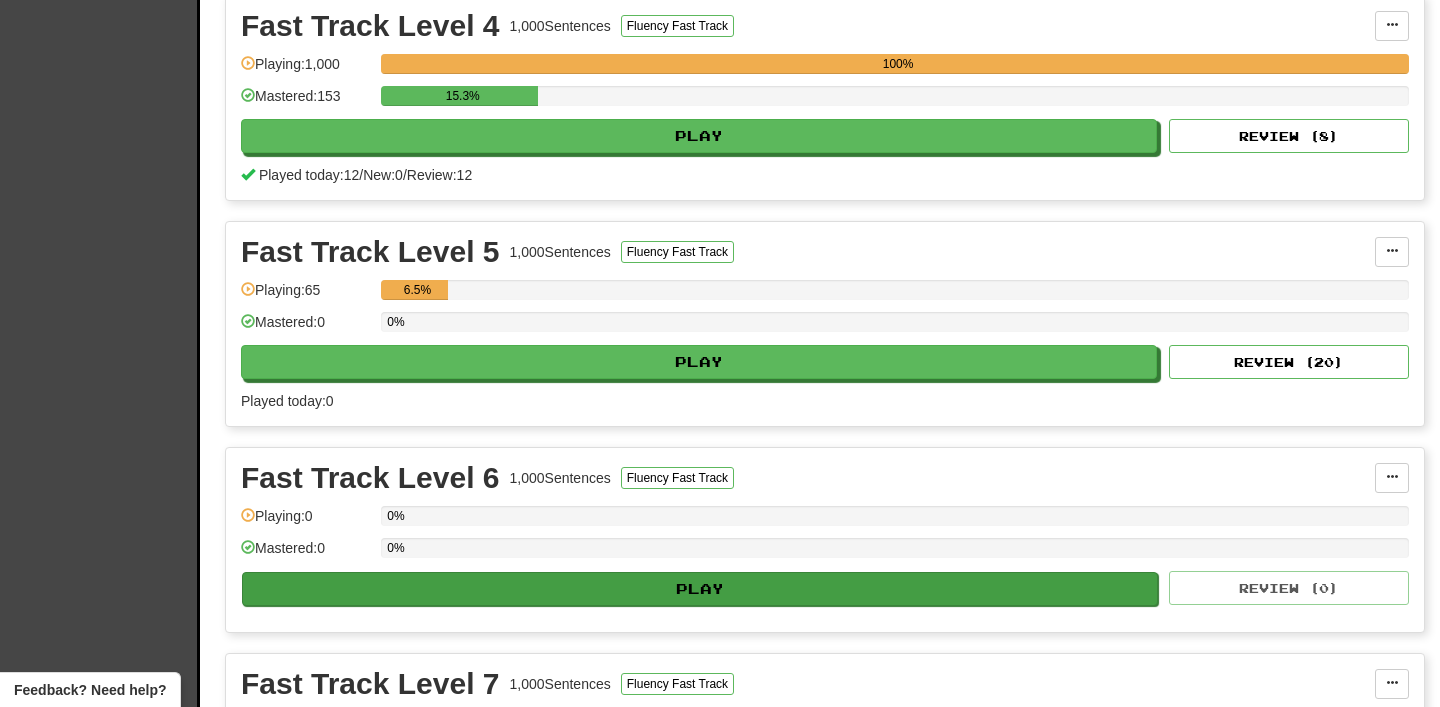 scroll, scrollTop: 748, scrollLeft: 0, axis: vertical 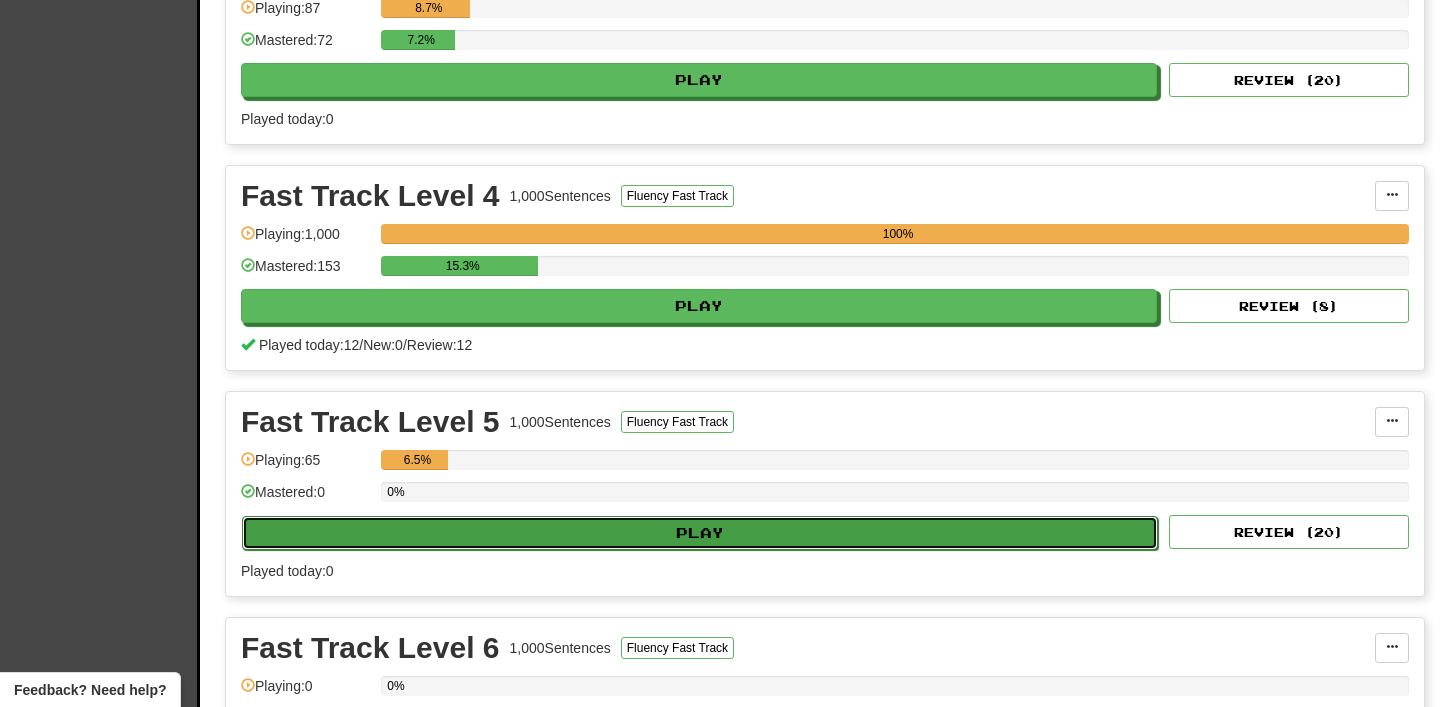 click on "Play" at bounding box center [700, 533] 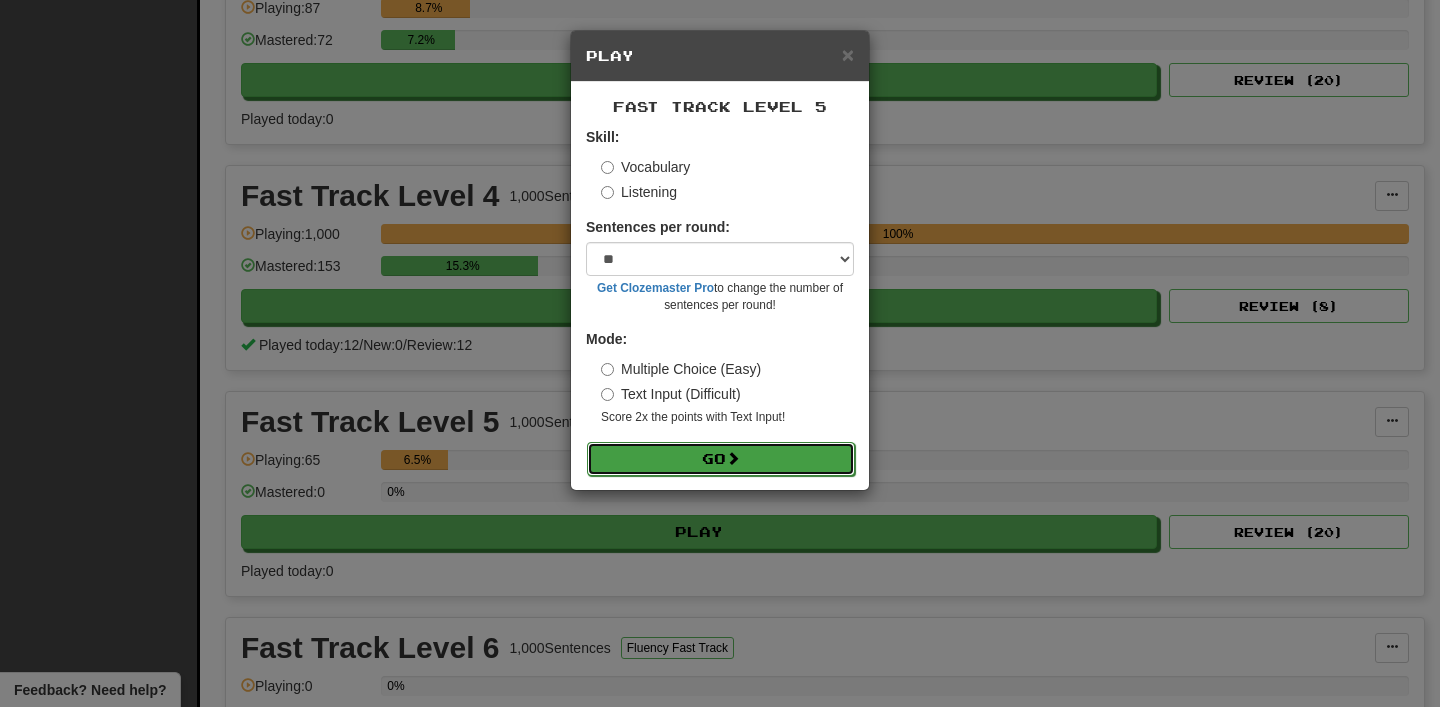 click on "Go" at bounding box center [721, 459] 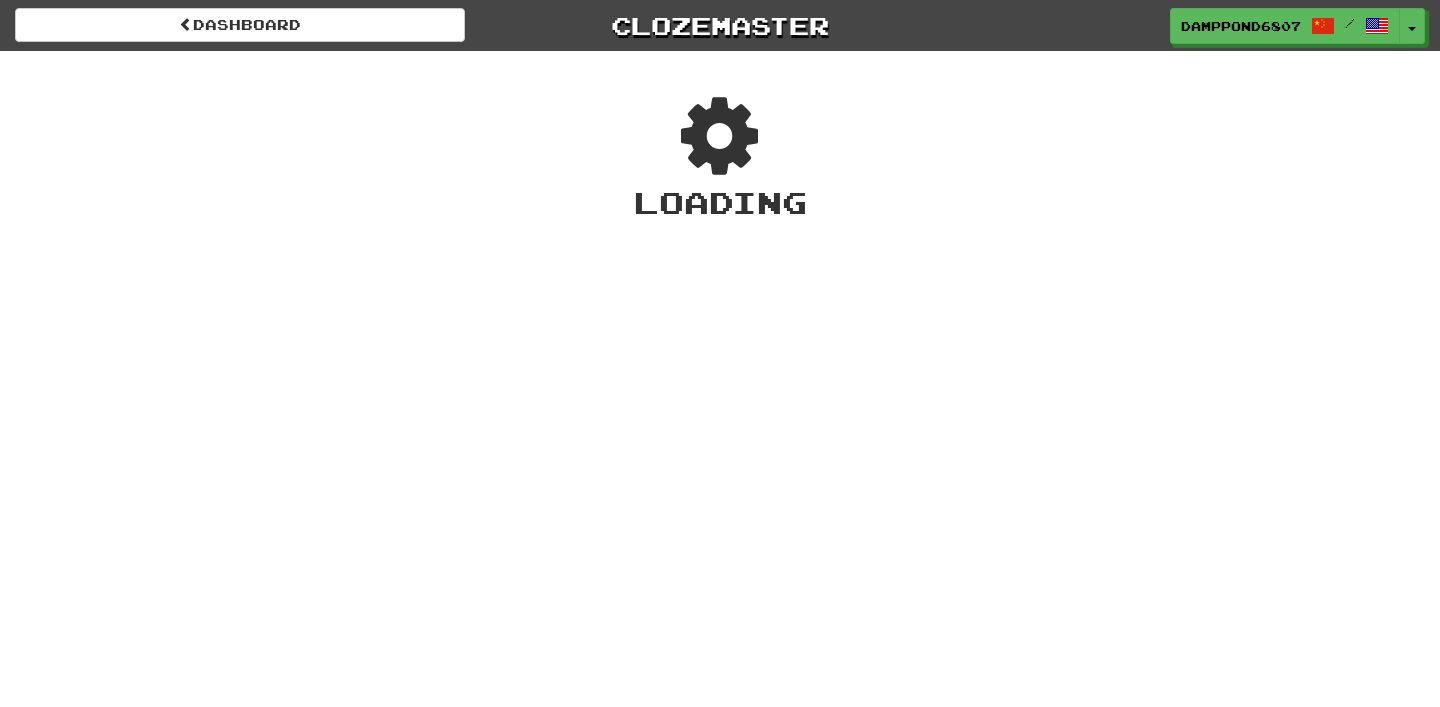 scroll, scrollTop: 0, scrollLeft: 0, axis: both 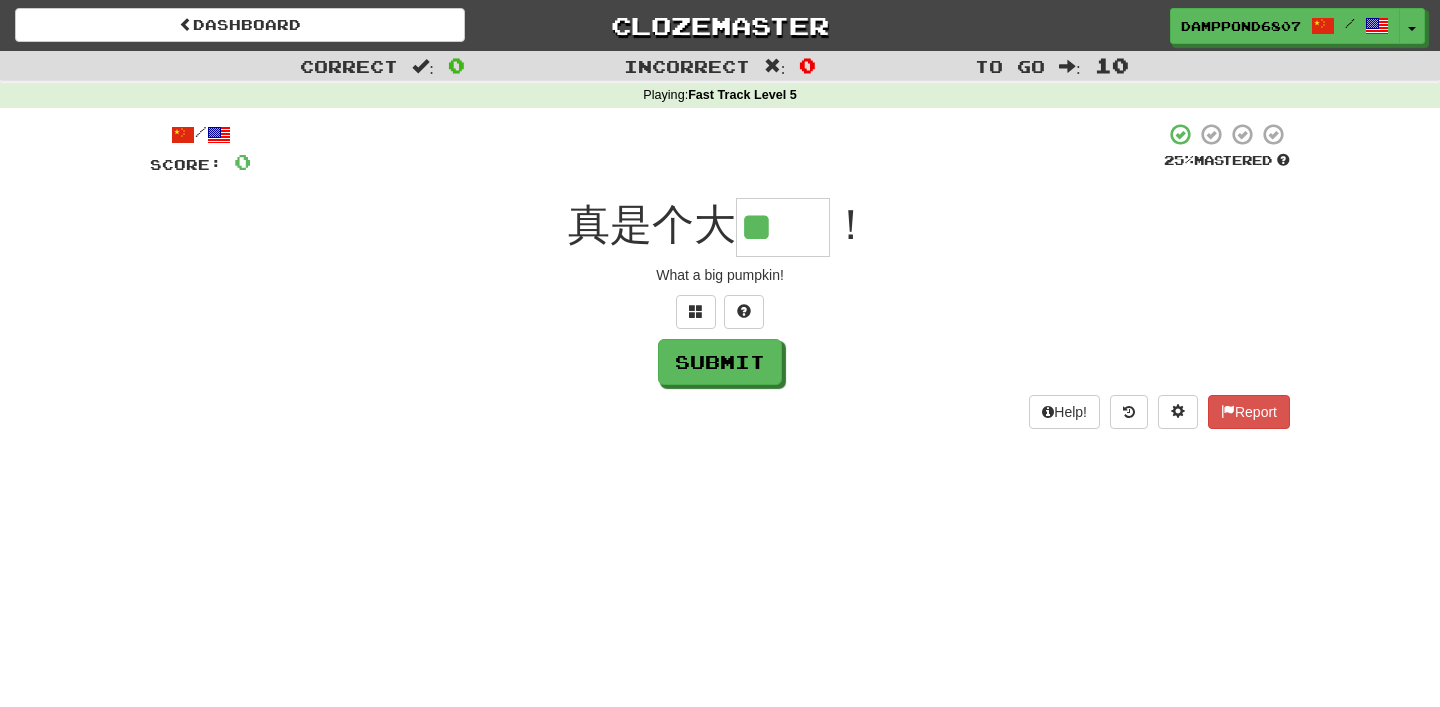 type on "**" 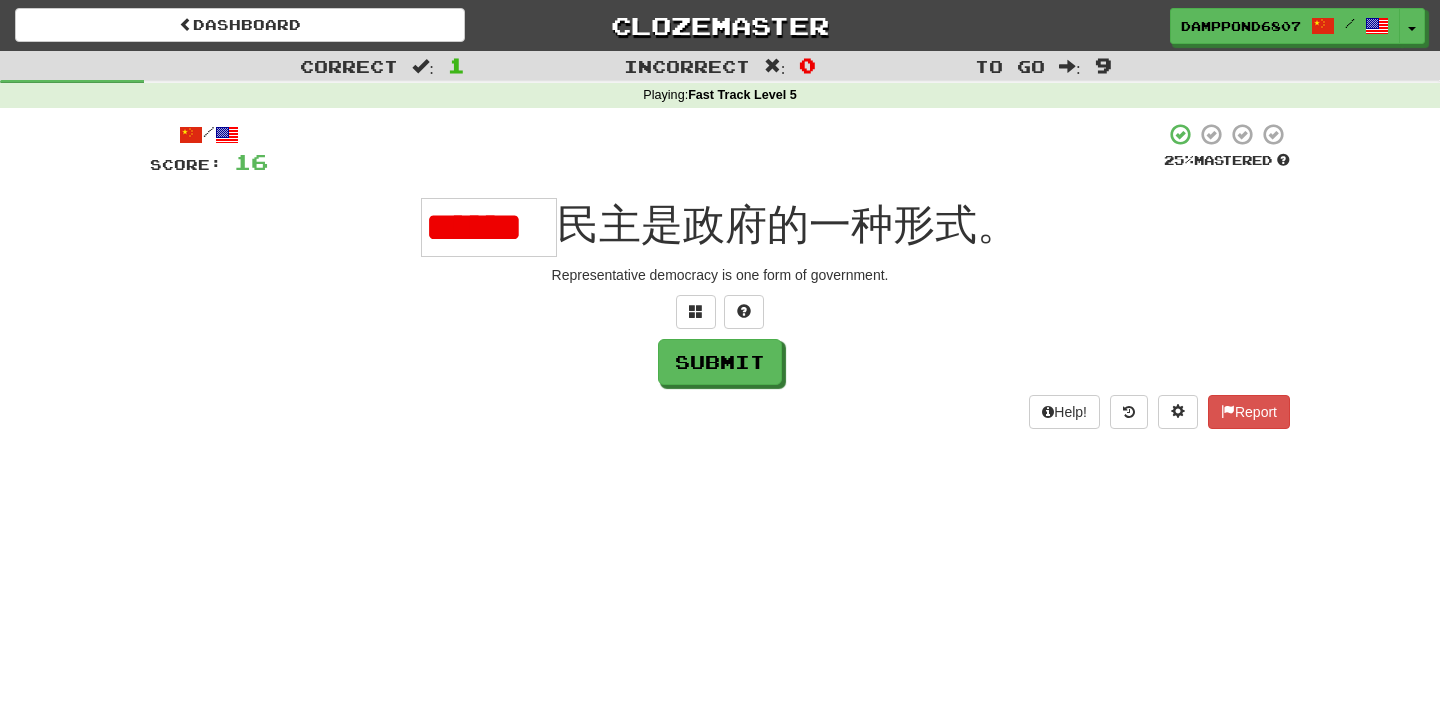 scroll, scrollTop: 0, scrollLeft: 0, axis: both 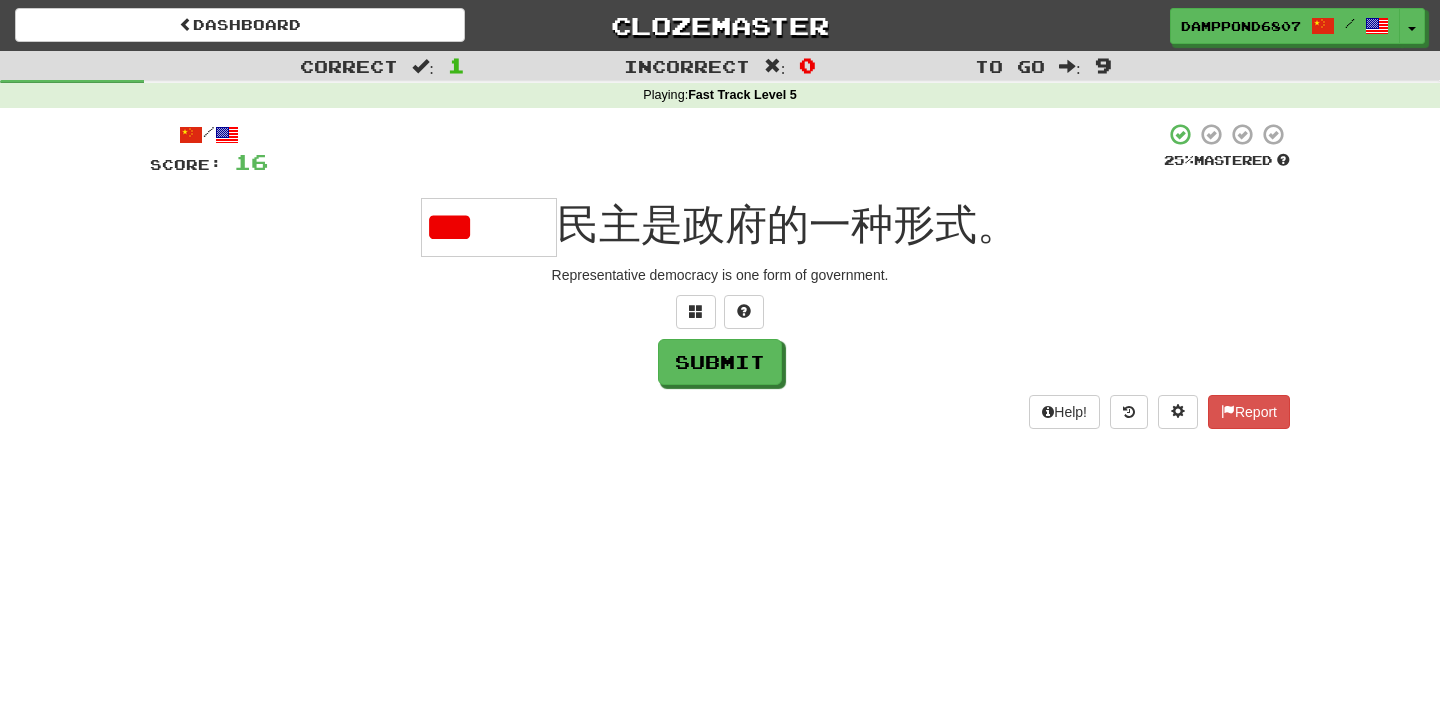 type on "*" 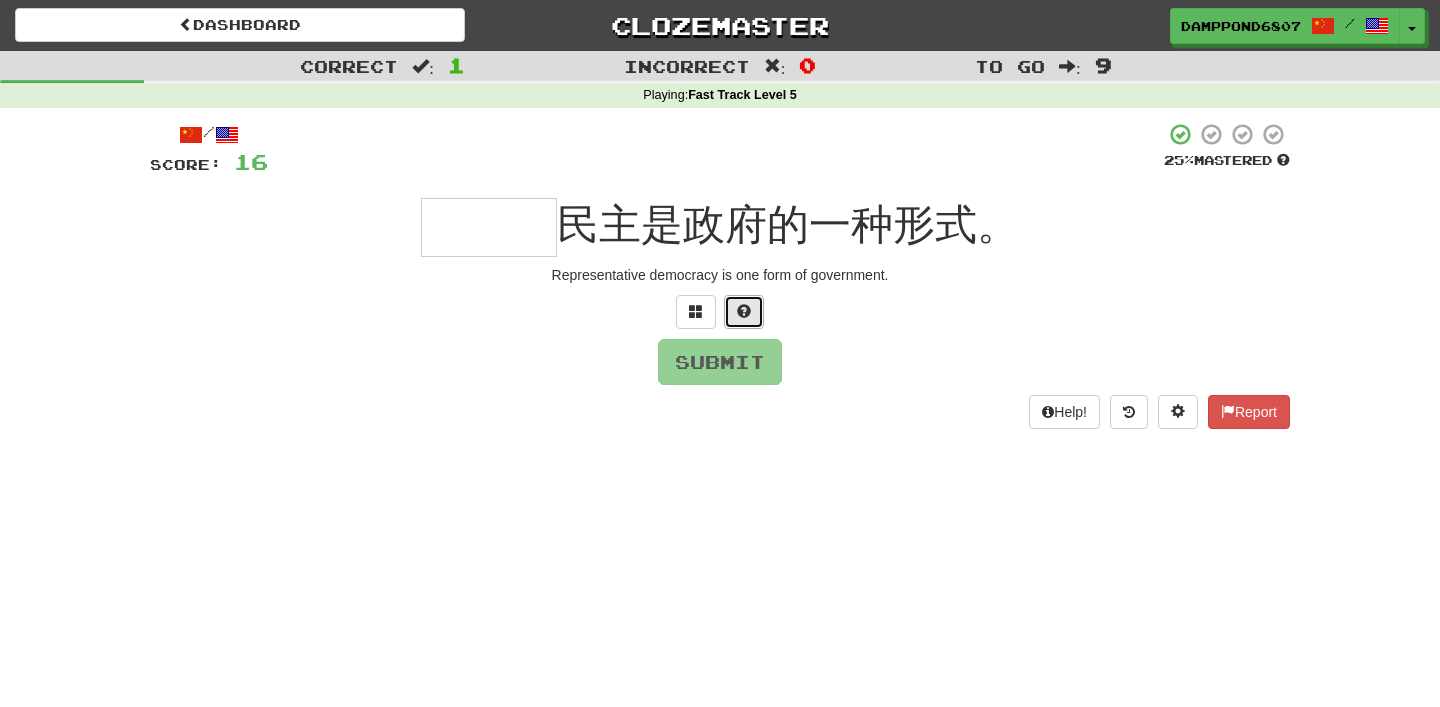 click at bounding box center (744, 312) 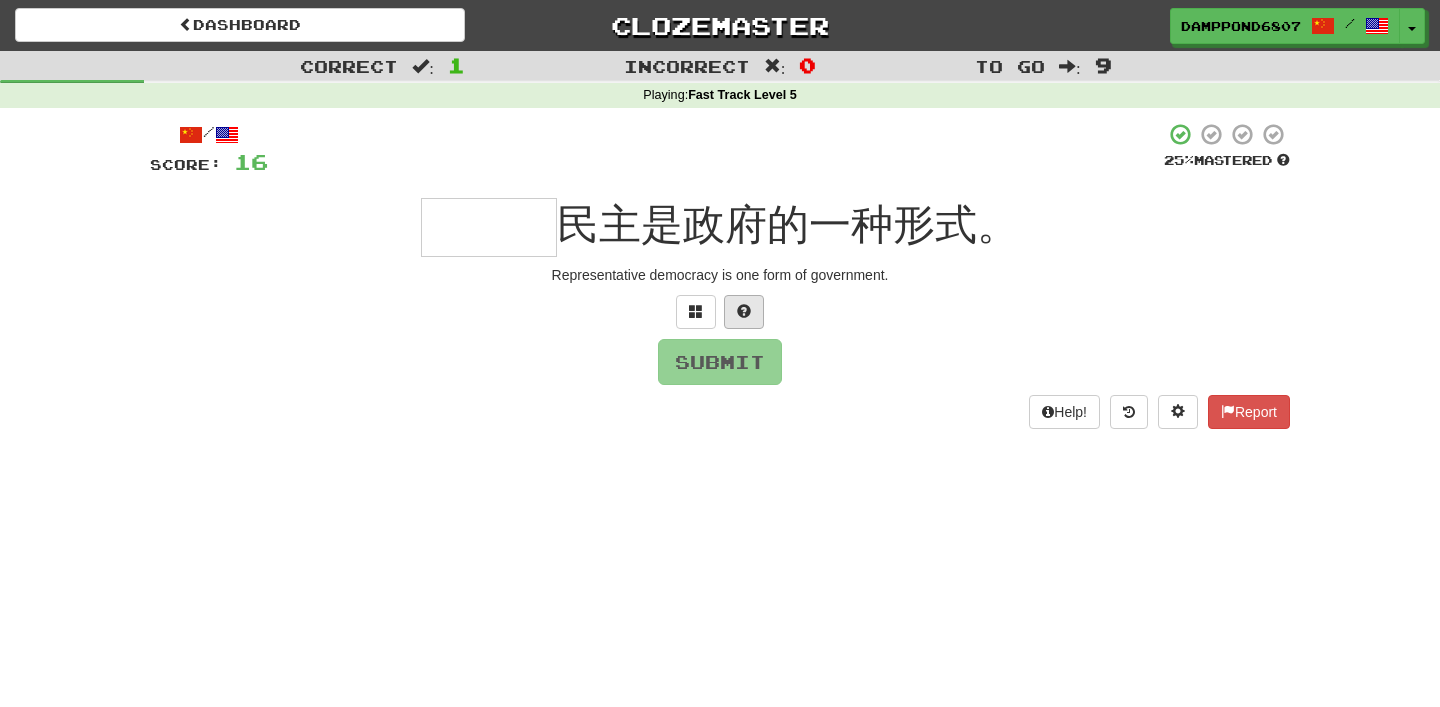 type on "*" 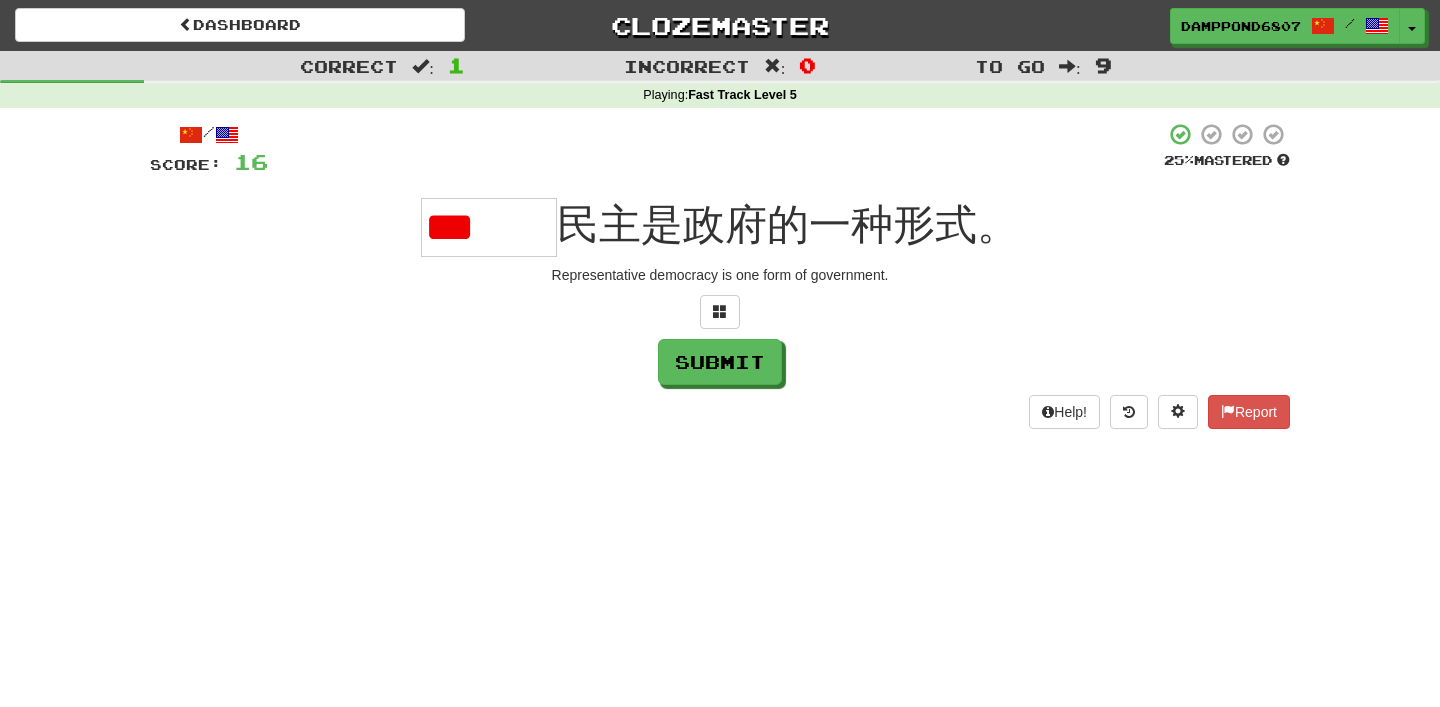 scroll, scrollTop: 0, scrollLeft: 0, axis: both 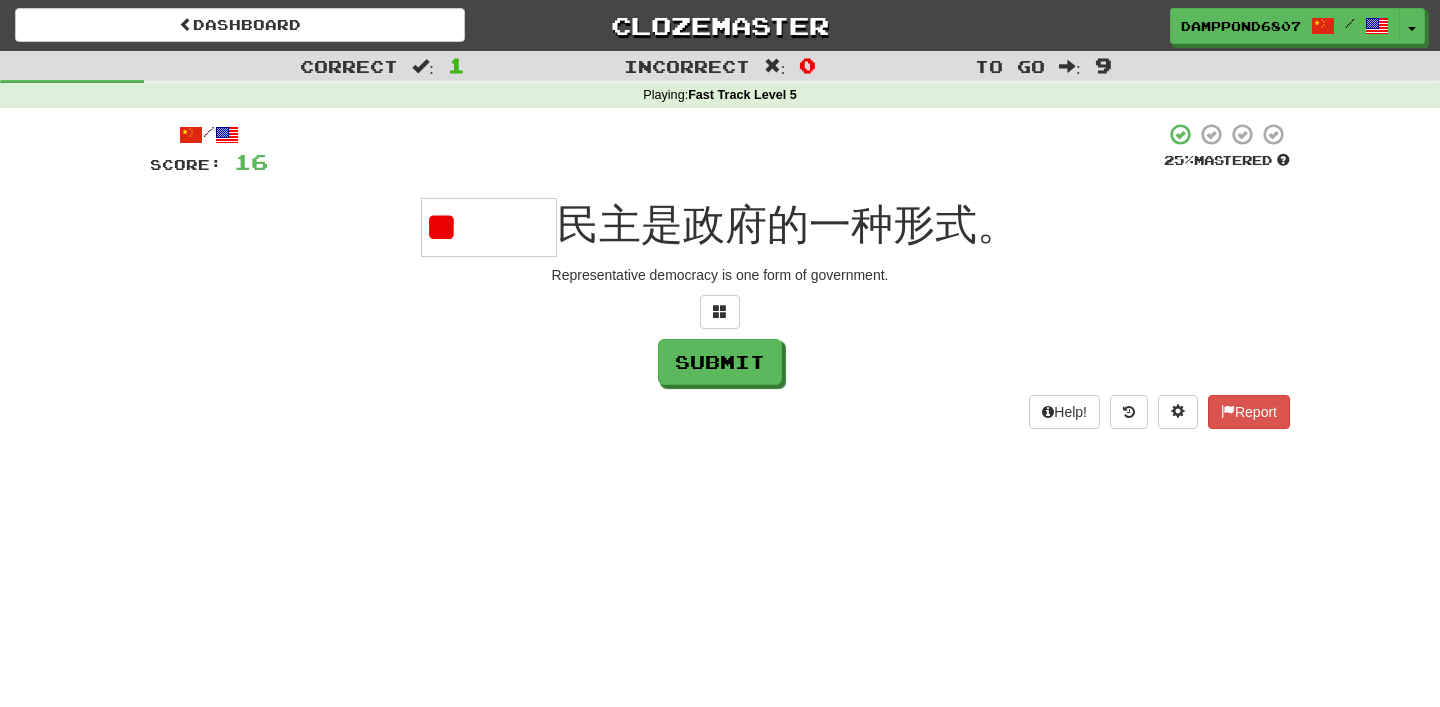 type on "*" 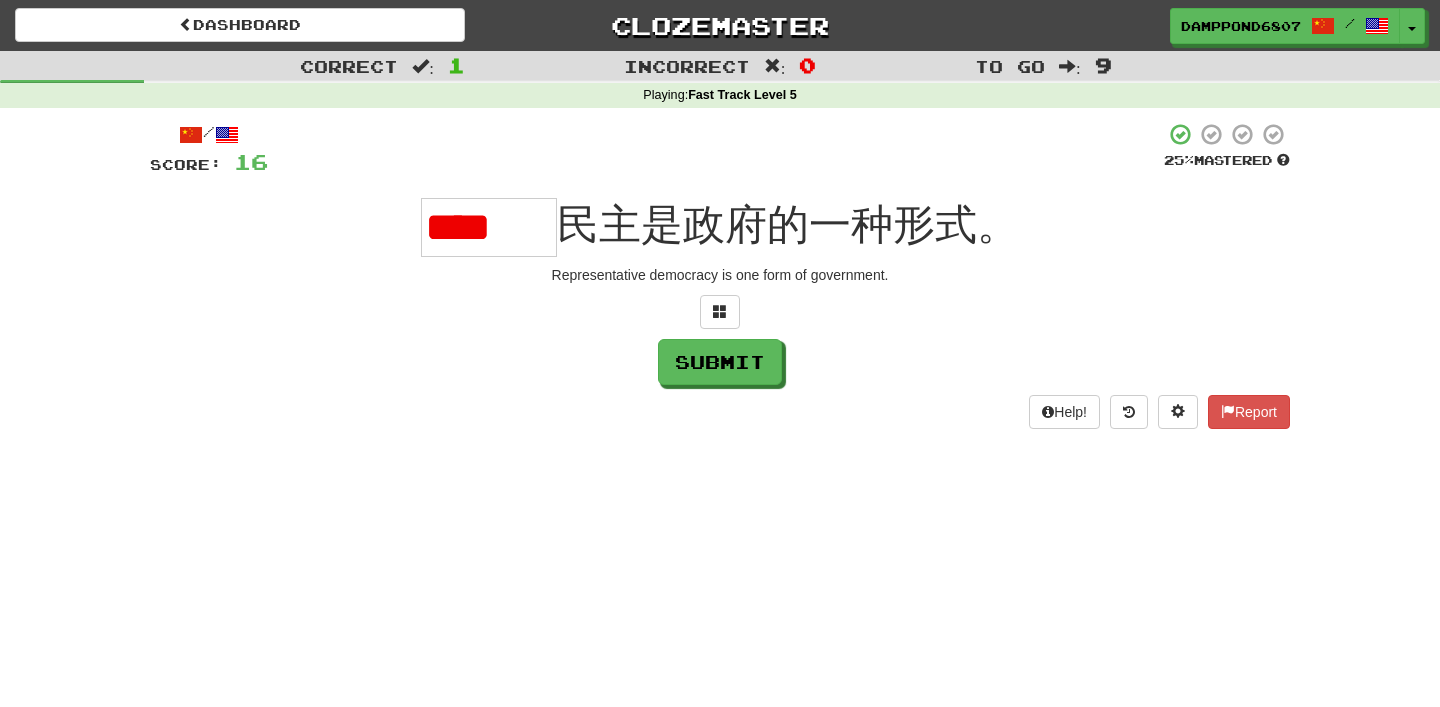 scroll, scrollTop: 0, scrollLeft: 0, axis: both 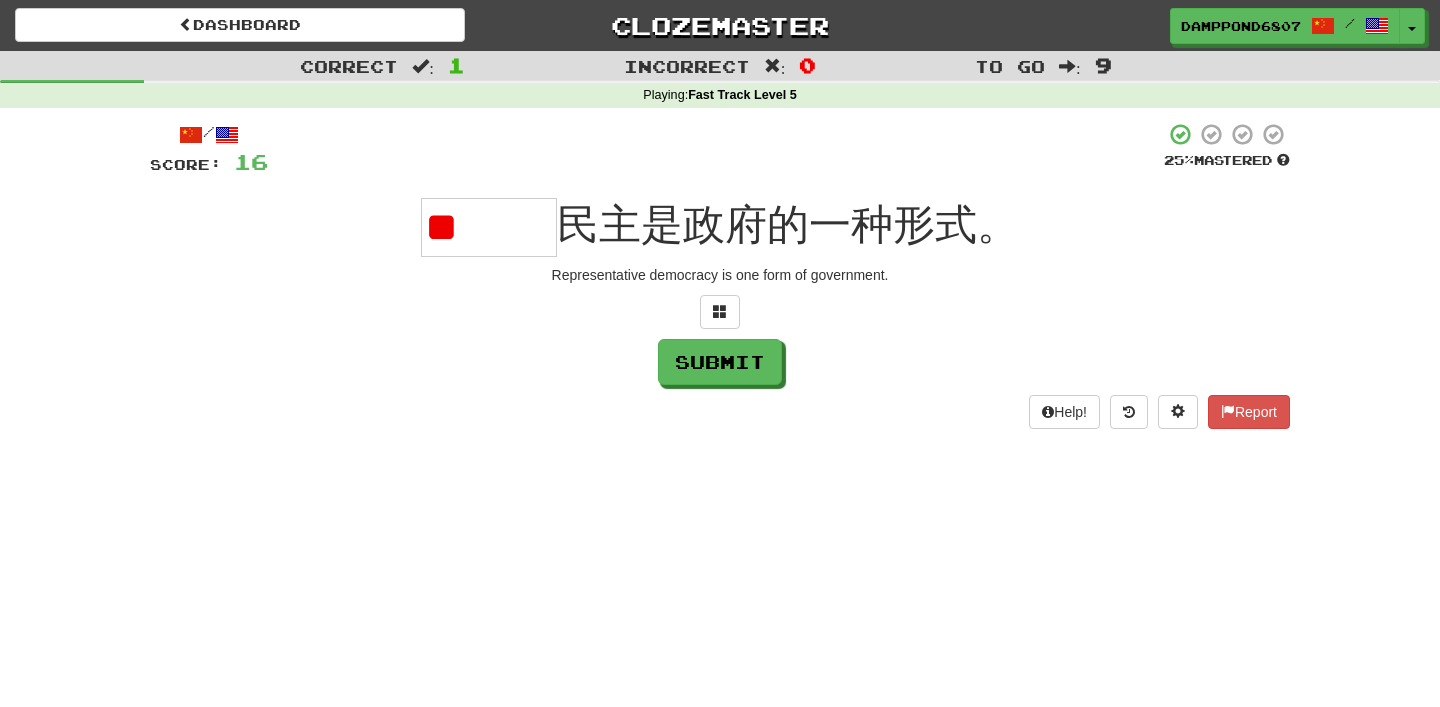 type on "*" 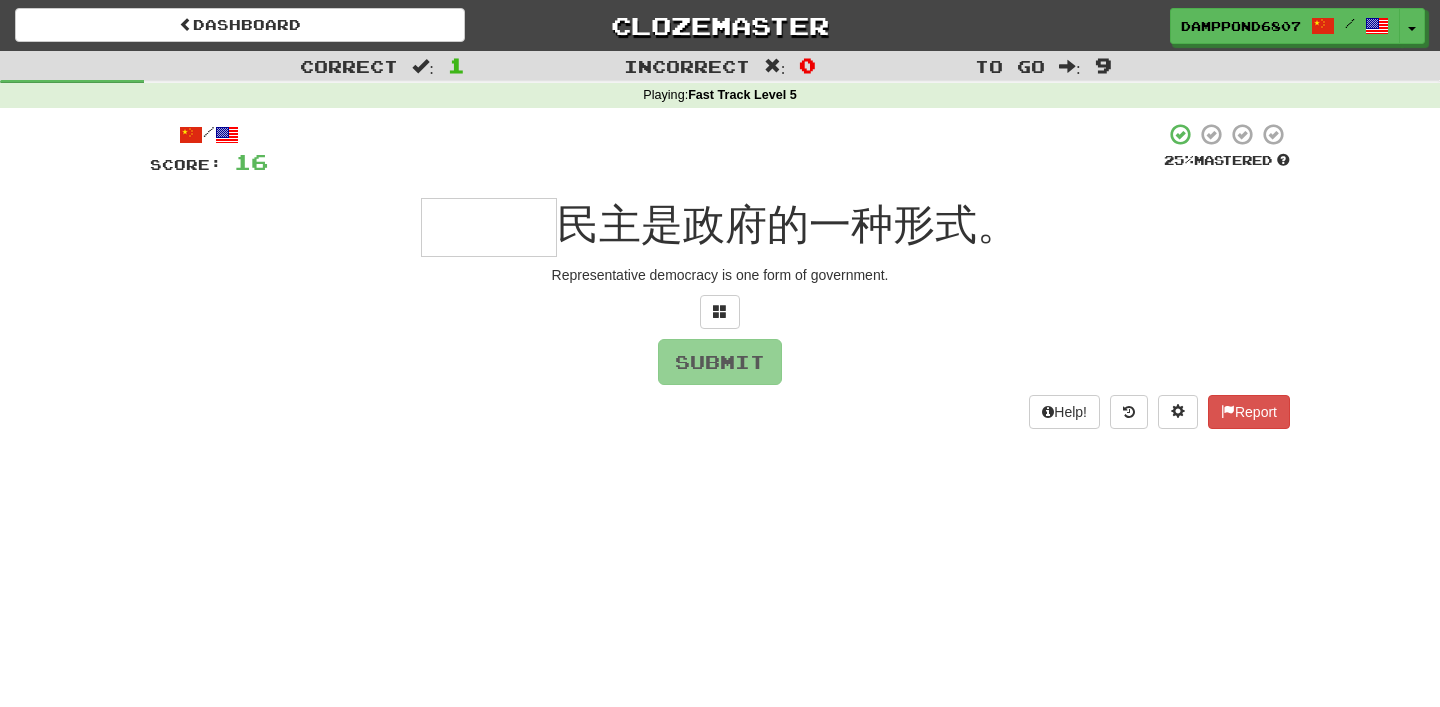 type on "***" 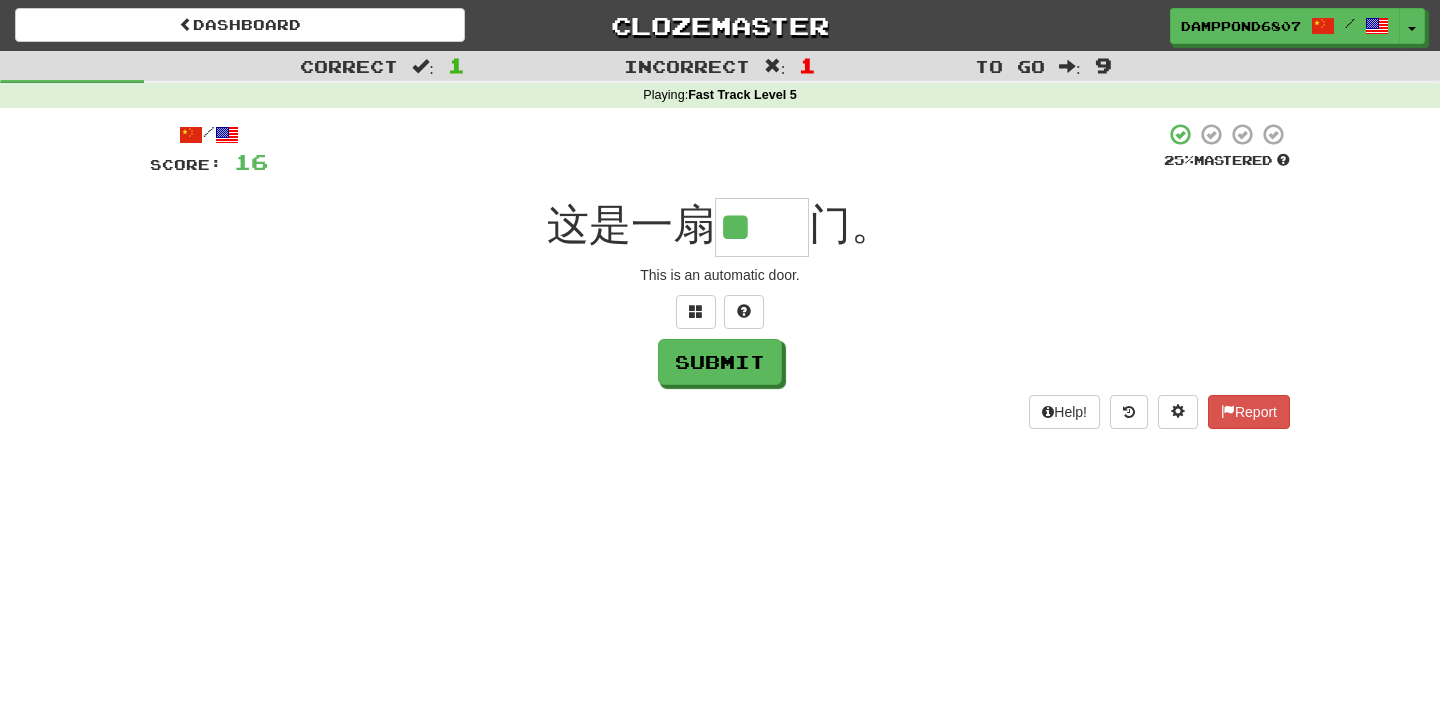scroll, scrollTop: 0, scrollLeft: 0, axis: both 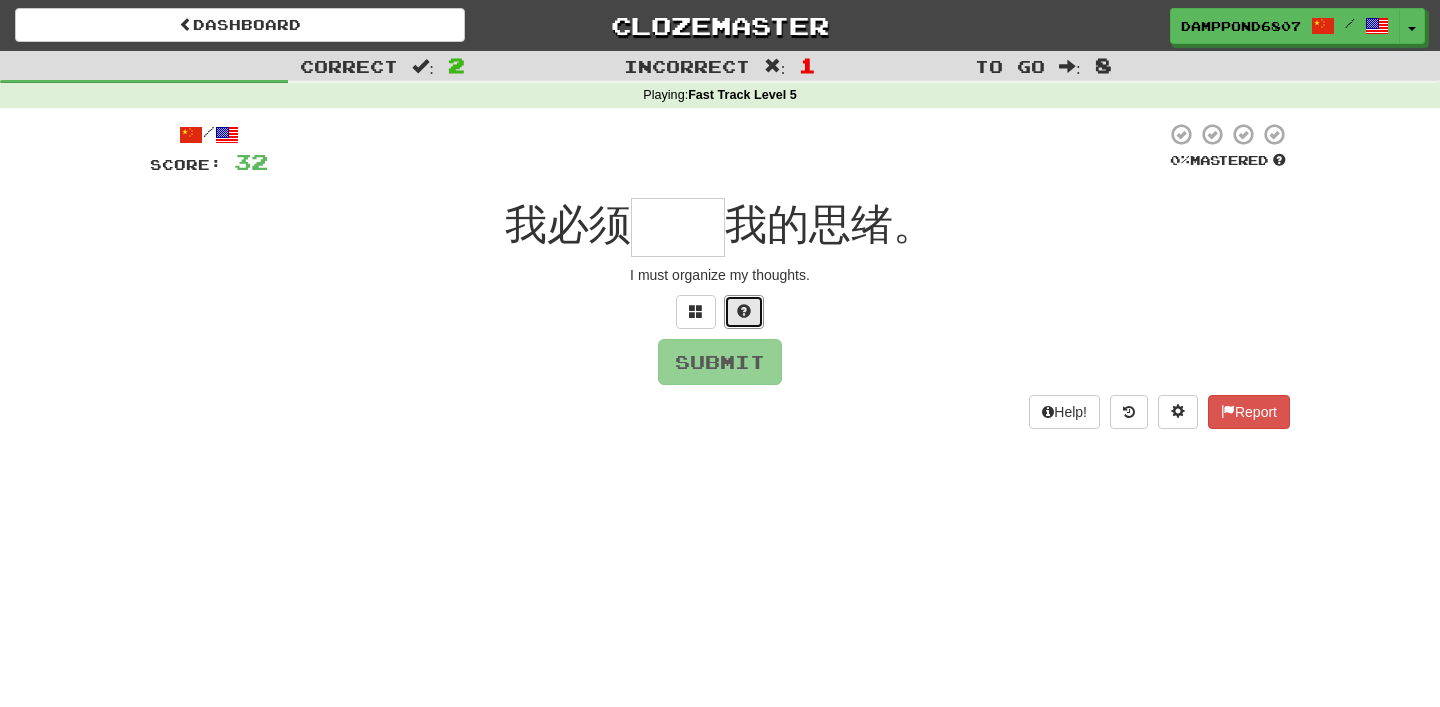 click at bounding box center (744, 312) 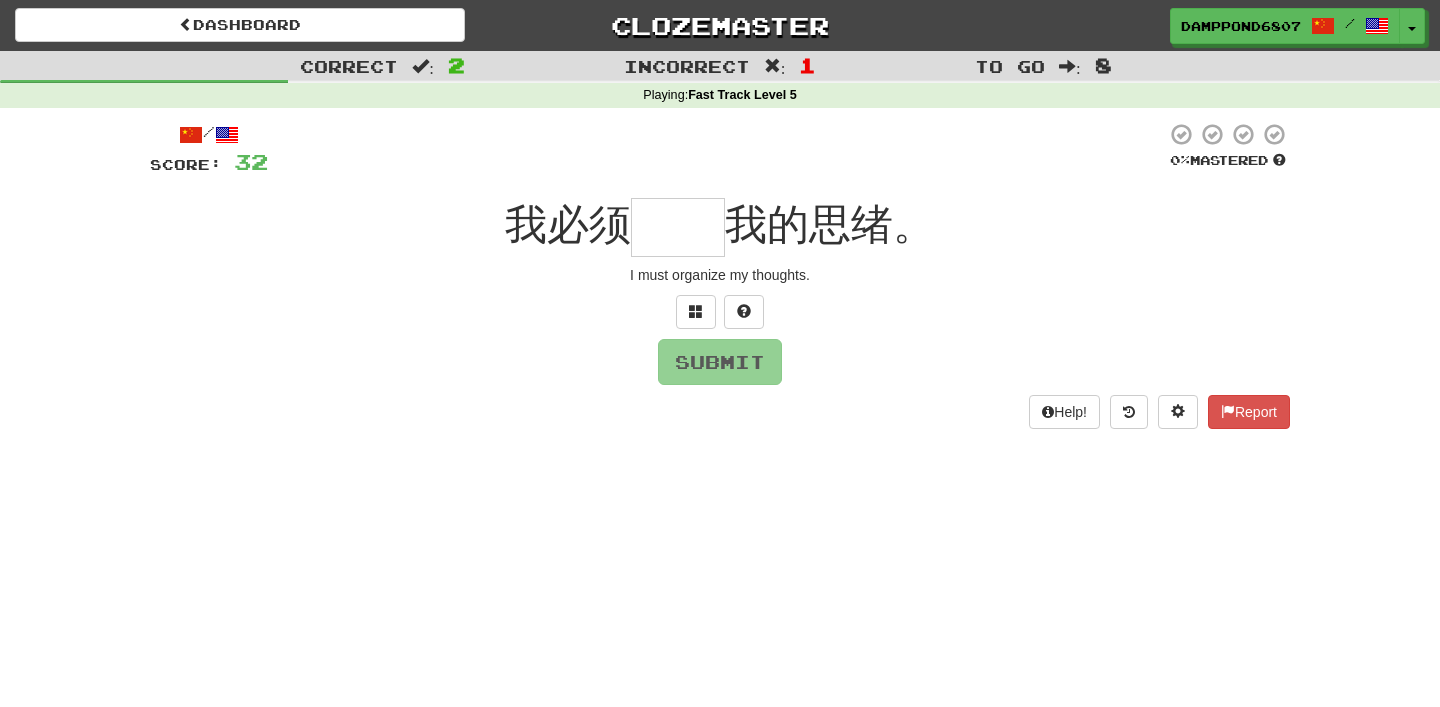 type on "*" 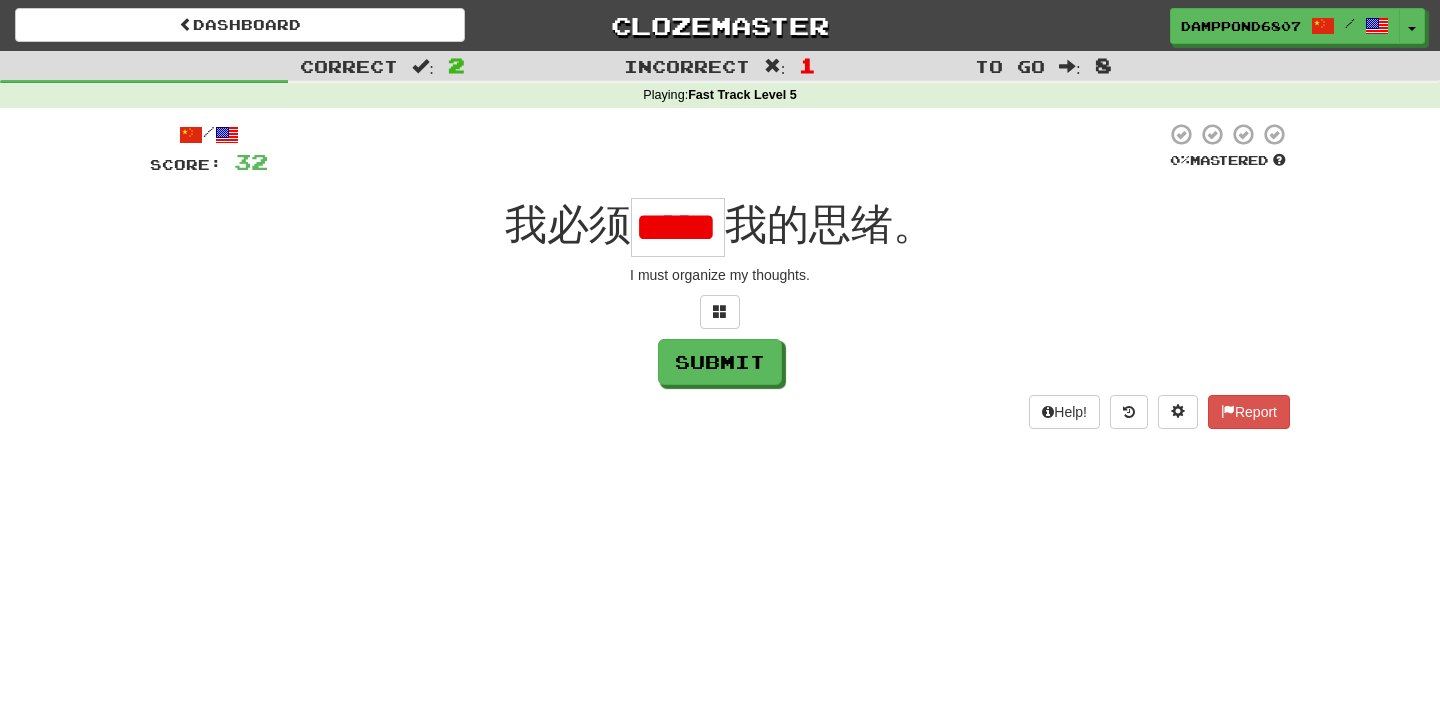 scroll, scrollTop: 0, scrollLeft: 27, axis: horizontal 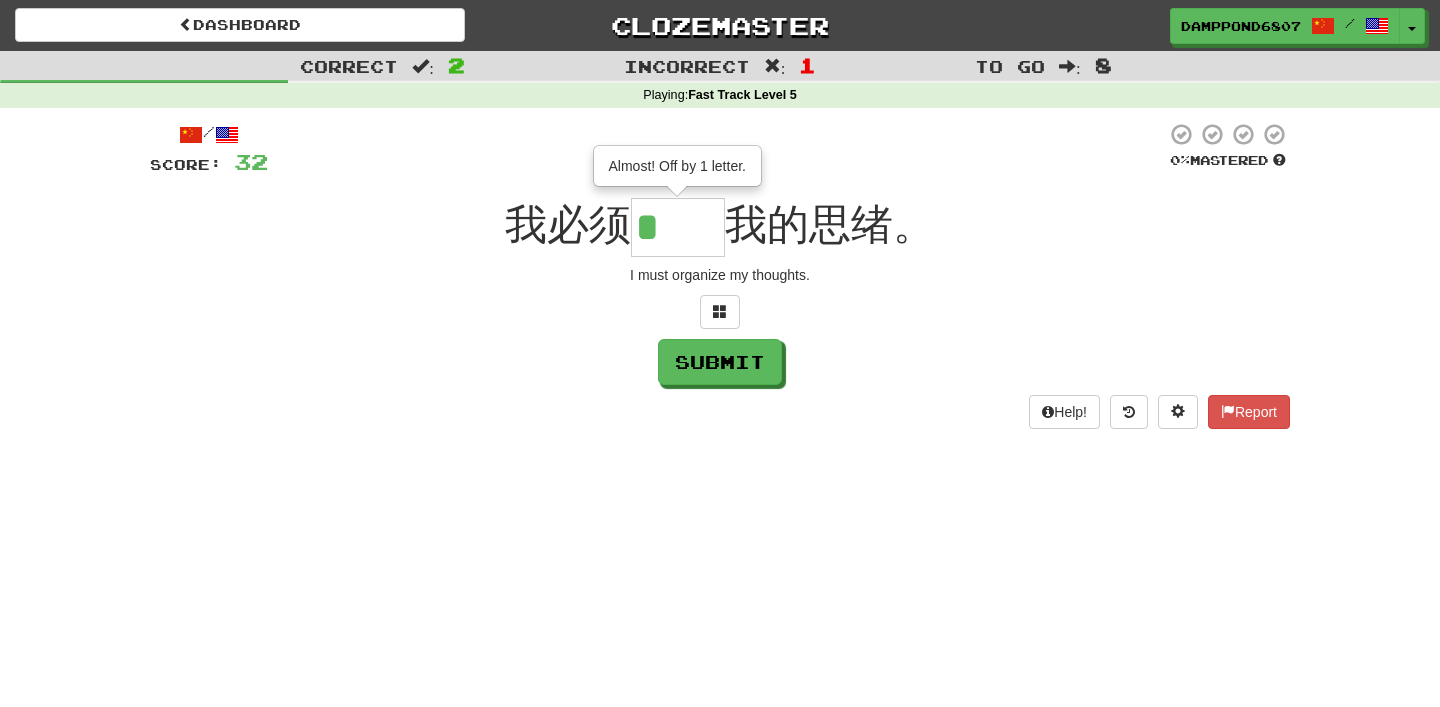 type on "**" 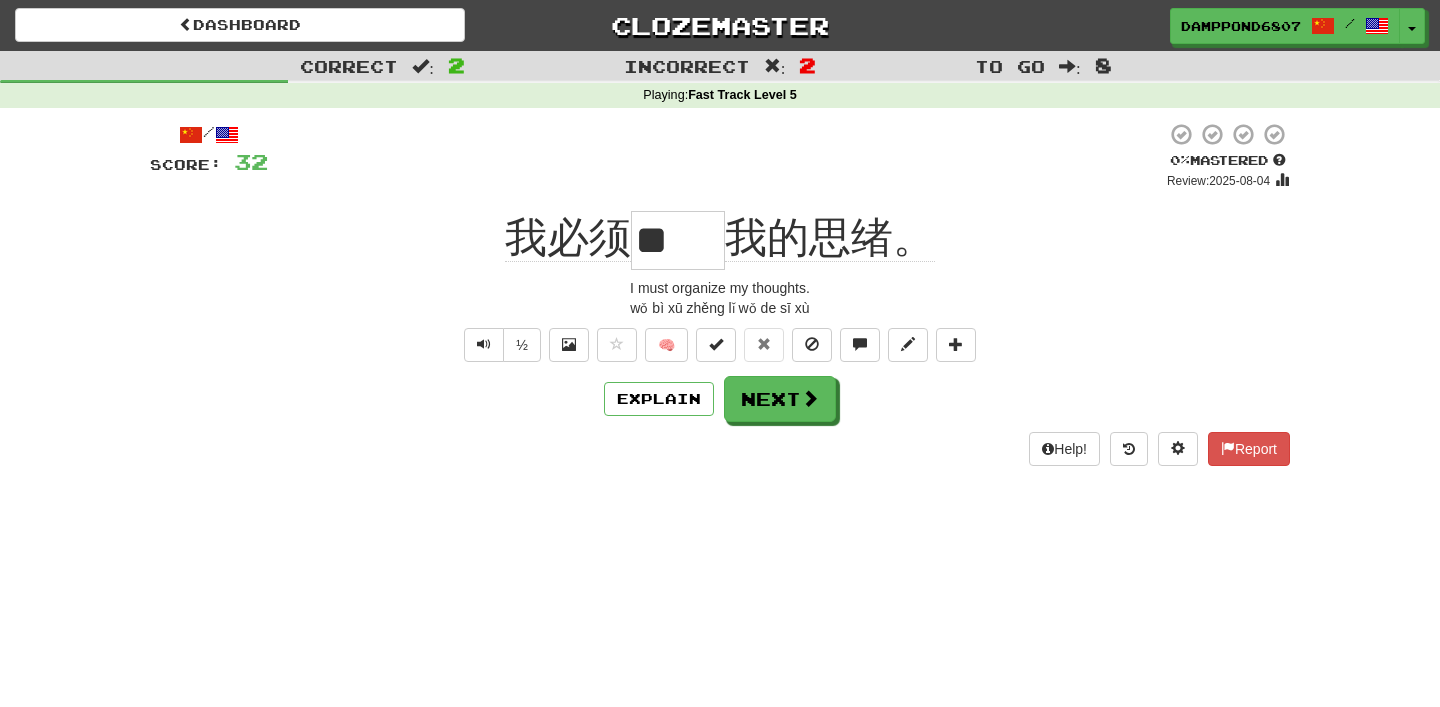 click on "Dashboard
Clozemaster
DampPond6807
/
Toggle Dropdown
Dashboard
Leaderboard
Activity Feed
Notifications
Profile
Discussions
English
/
Tiếng Việt
Streak:
0
Review:
10
Points Today: 0
فارسی
/
English
Streak:
0
Review:
0
Points Today: 0
中文
/
English
Streak:
10
Review:
58
Daily Goal:  148 /100
Languages
Account
Logout
DampPond6807
/
Toggle Dropdown
Dashboard
Leaderboard
Activity Feed
Notifications
Profile
Discussions
English
/
Tiếng Việt
Streak:
0
Review:
10
Points Today: 0
فارسی
/
English
Streak:
0
Review:
0" at bounding box center [720, 353] 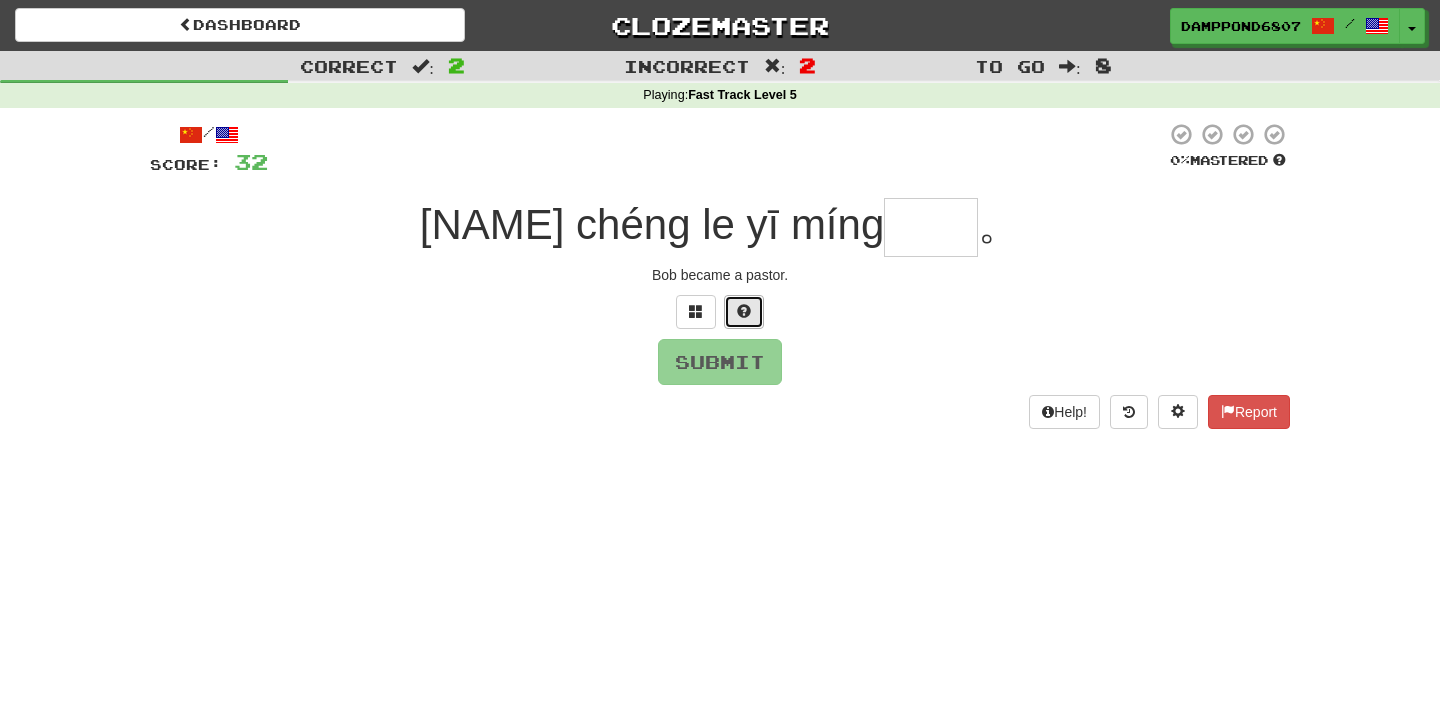 click at bounding box center [744, 312] 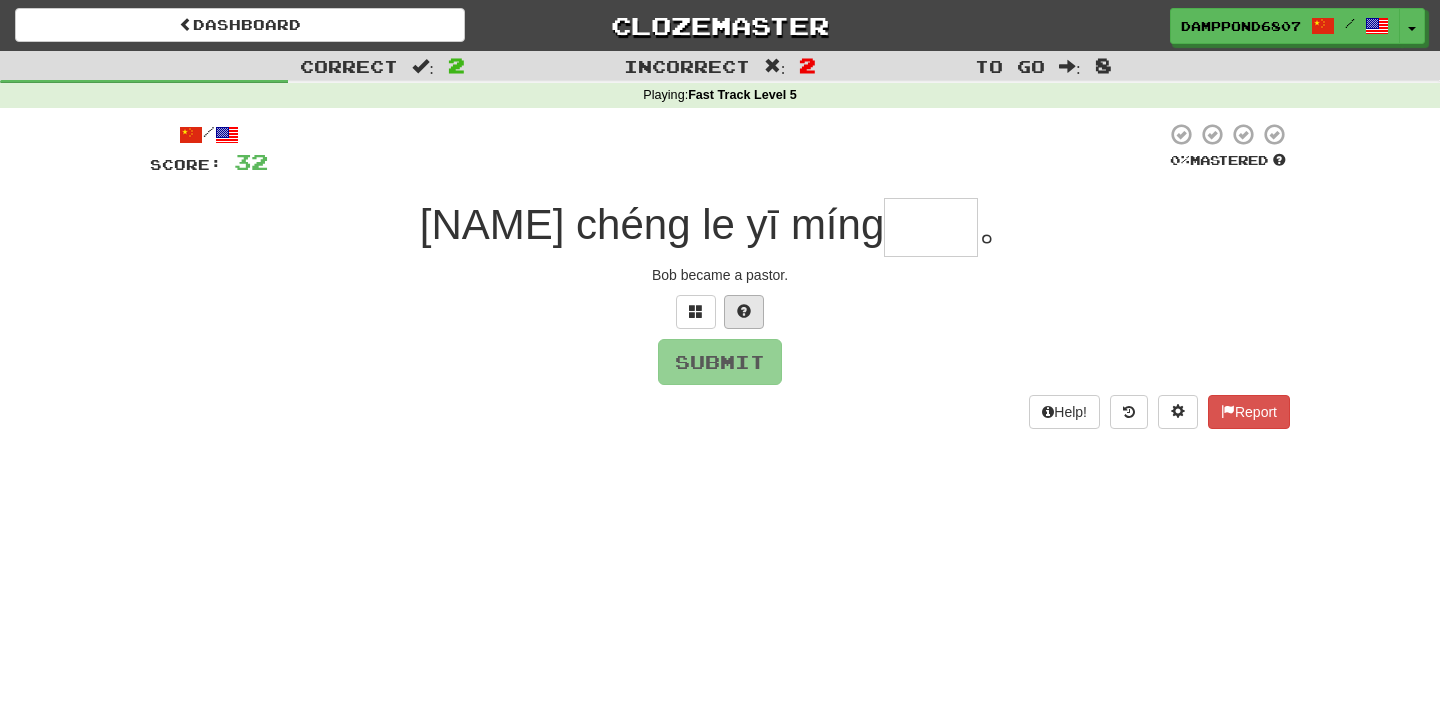 type on "*" 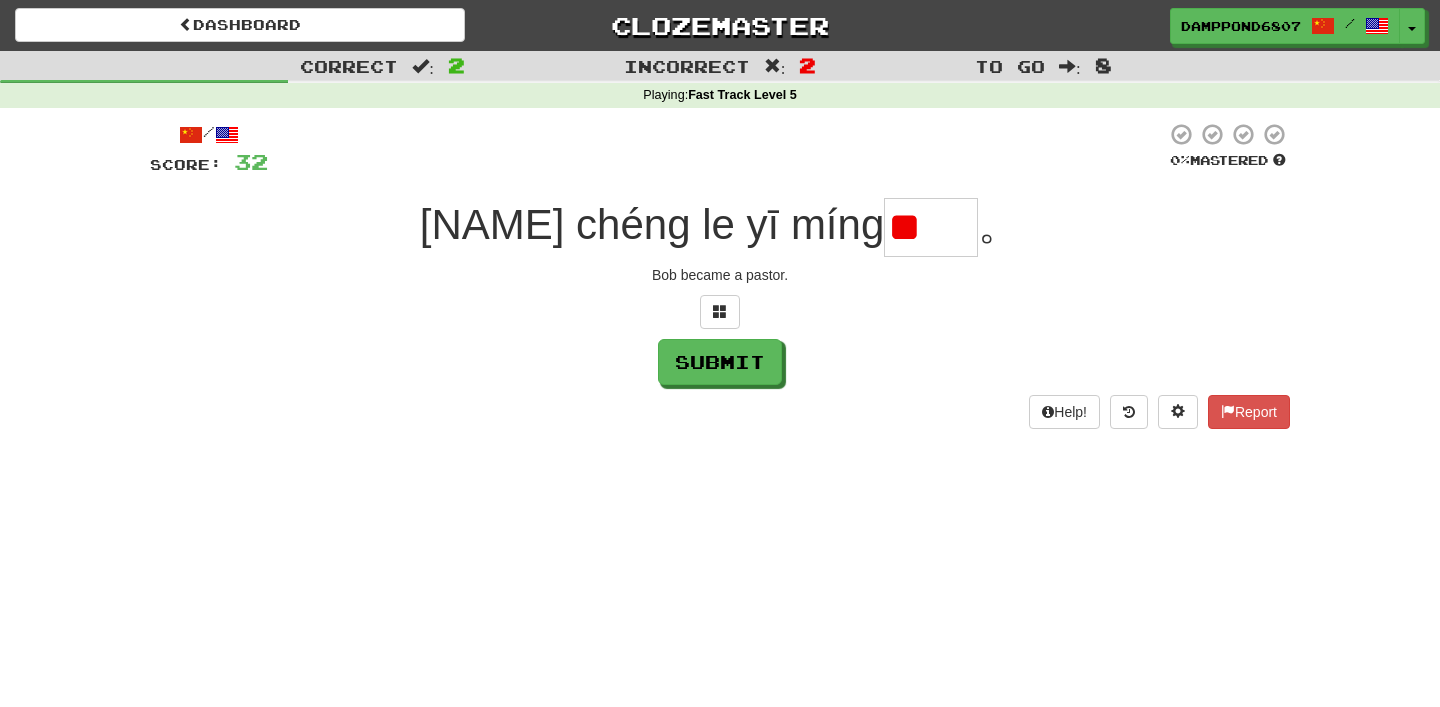 scroll, scrollTop: 0, scrollLeft: 0, axis: both 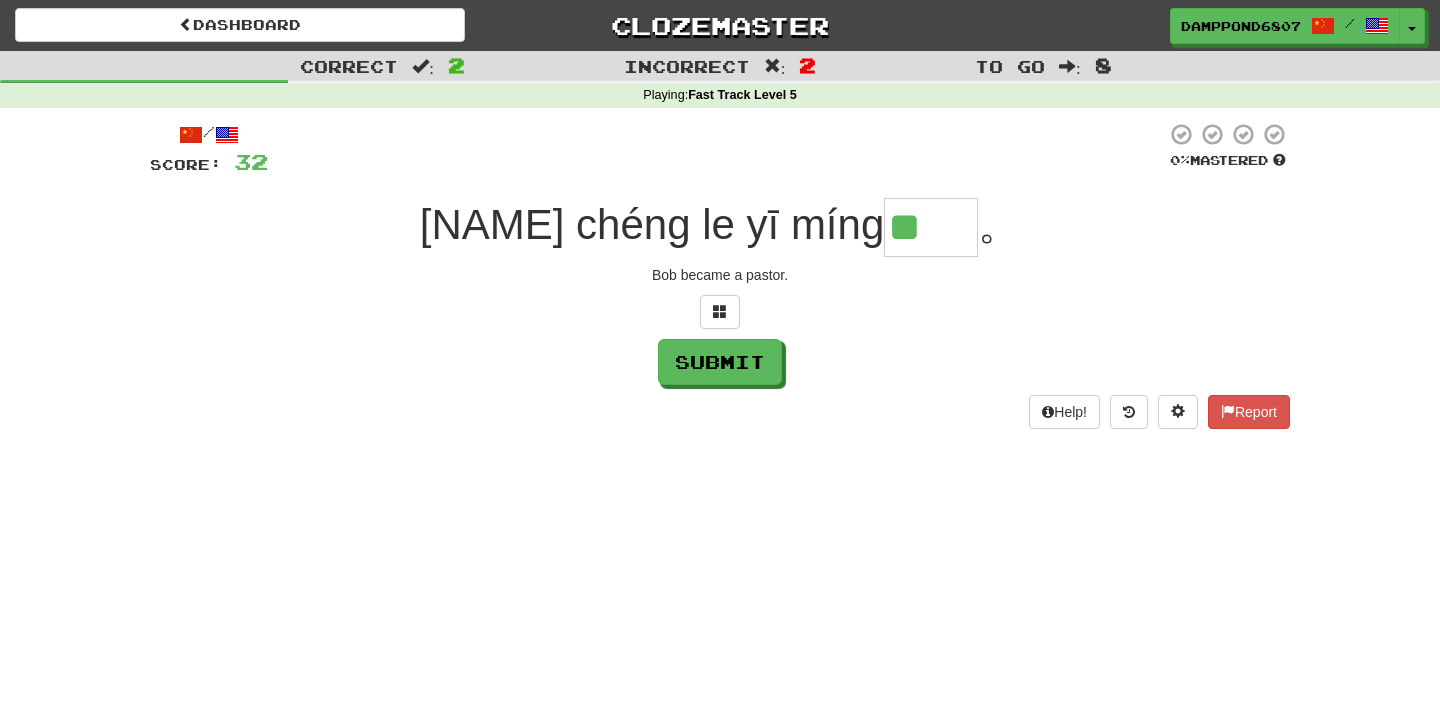 type on "**" 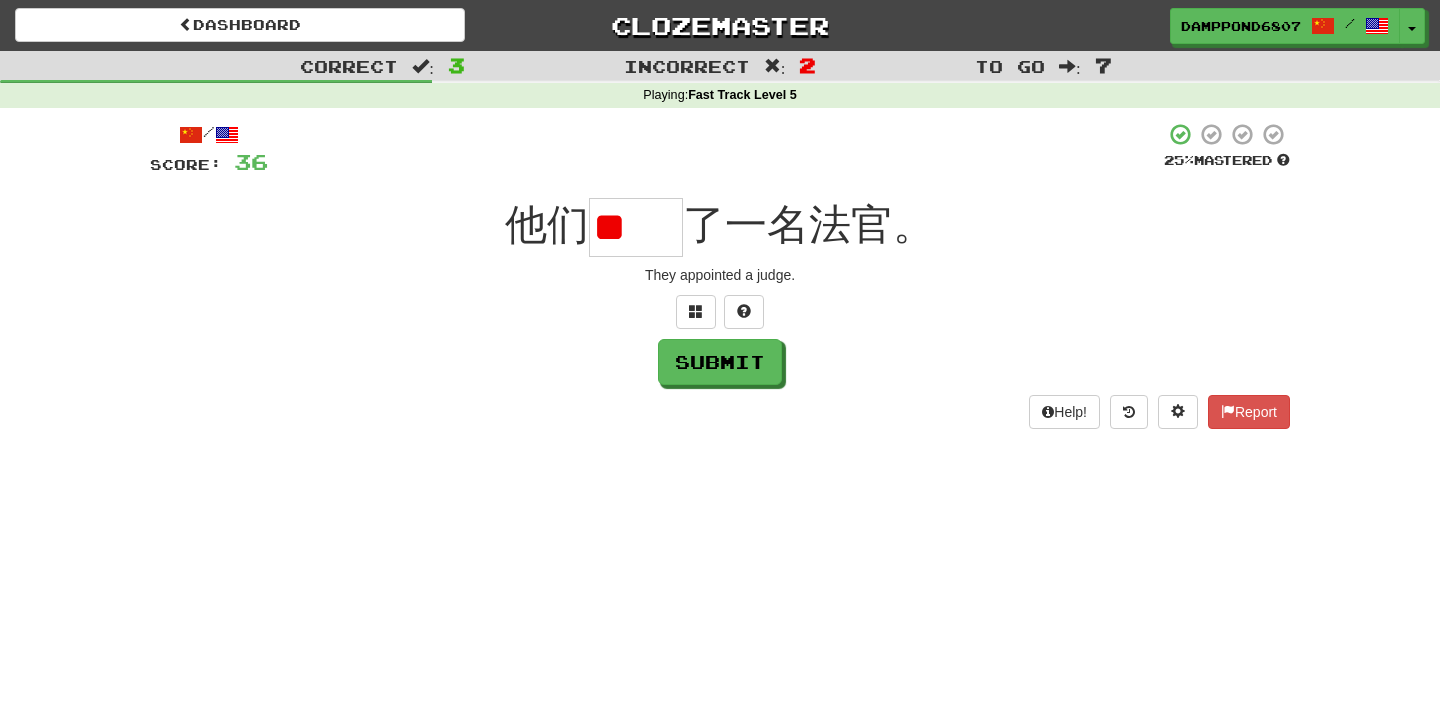 scroll, scrollTop: 0, scrollLeft: 0, axis: both 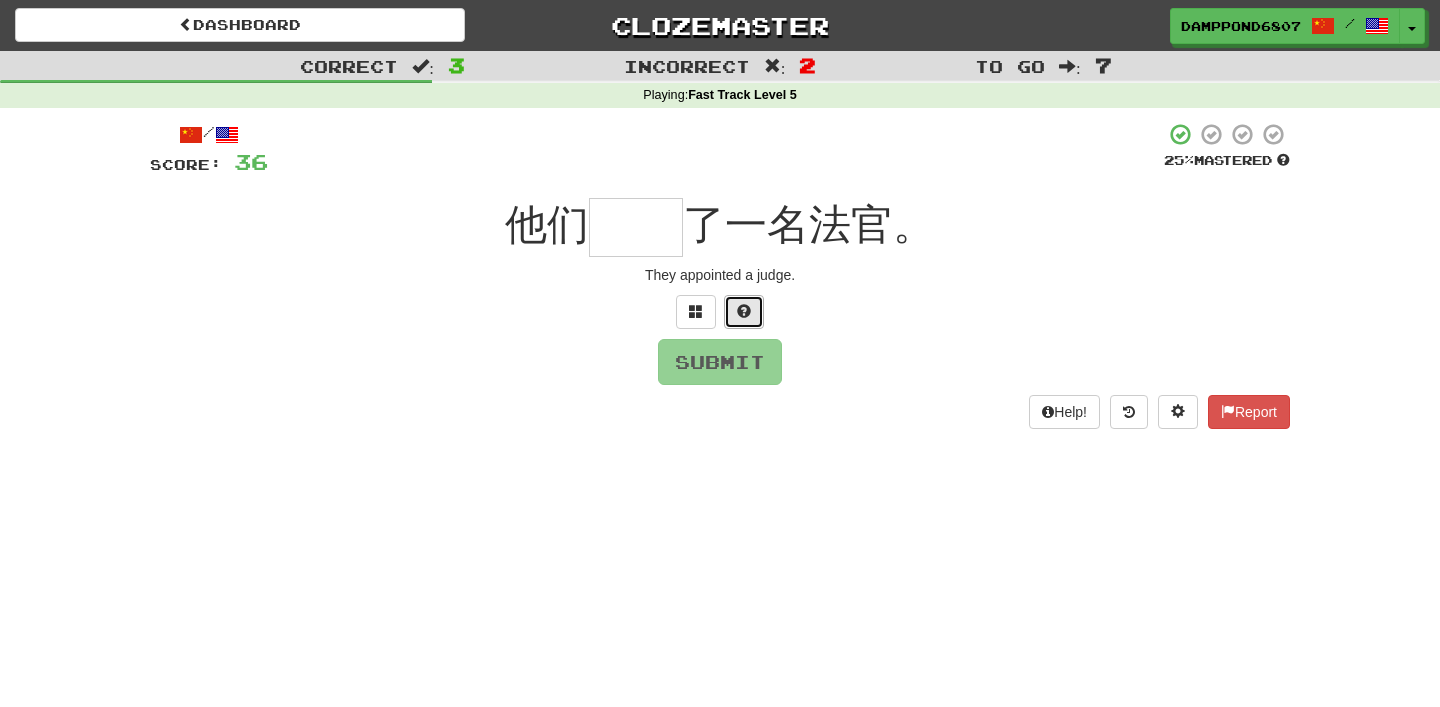 click at bounding box center (744, 311) 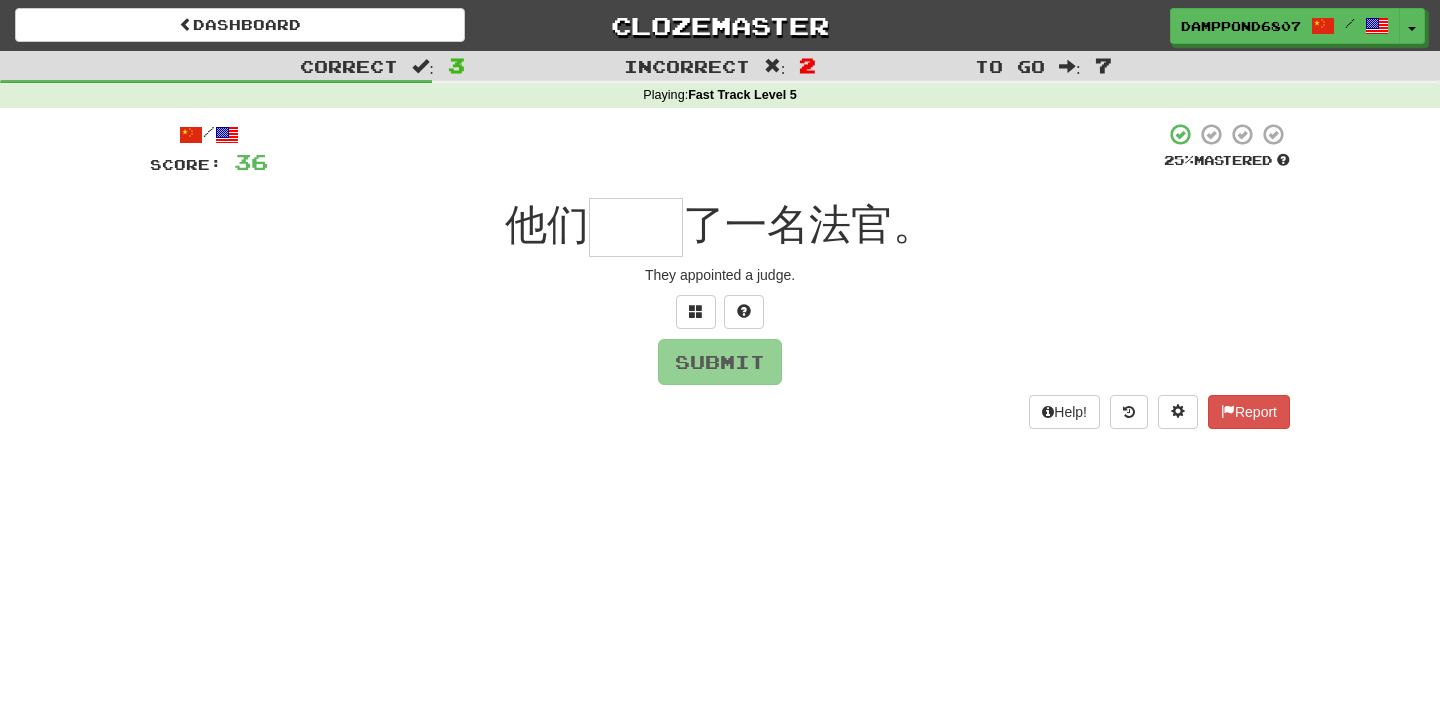 type on "*" 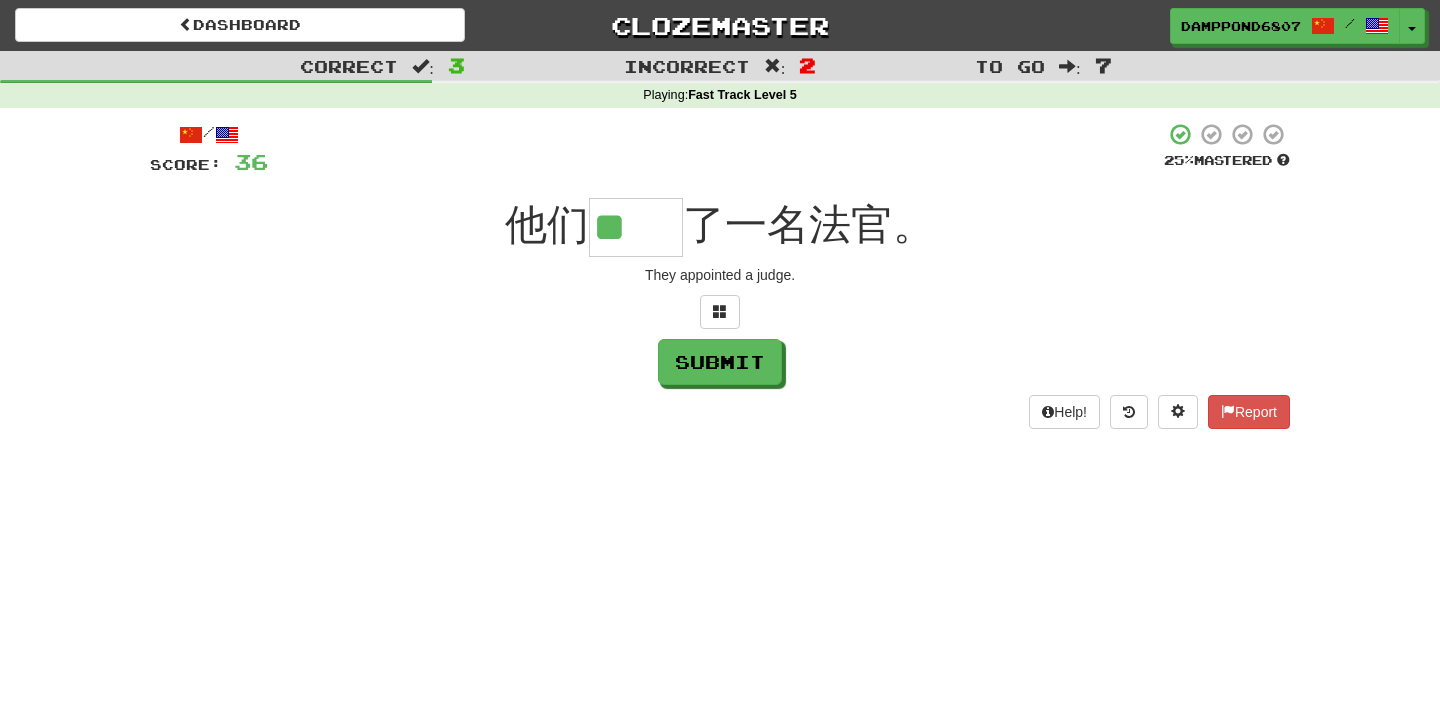 scroll, scrollTop: 0, scrollLeft: 0, axis: both 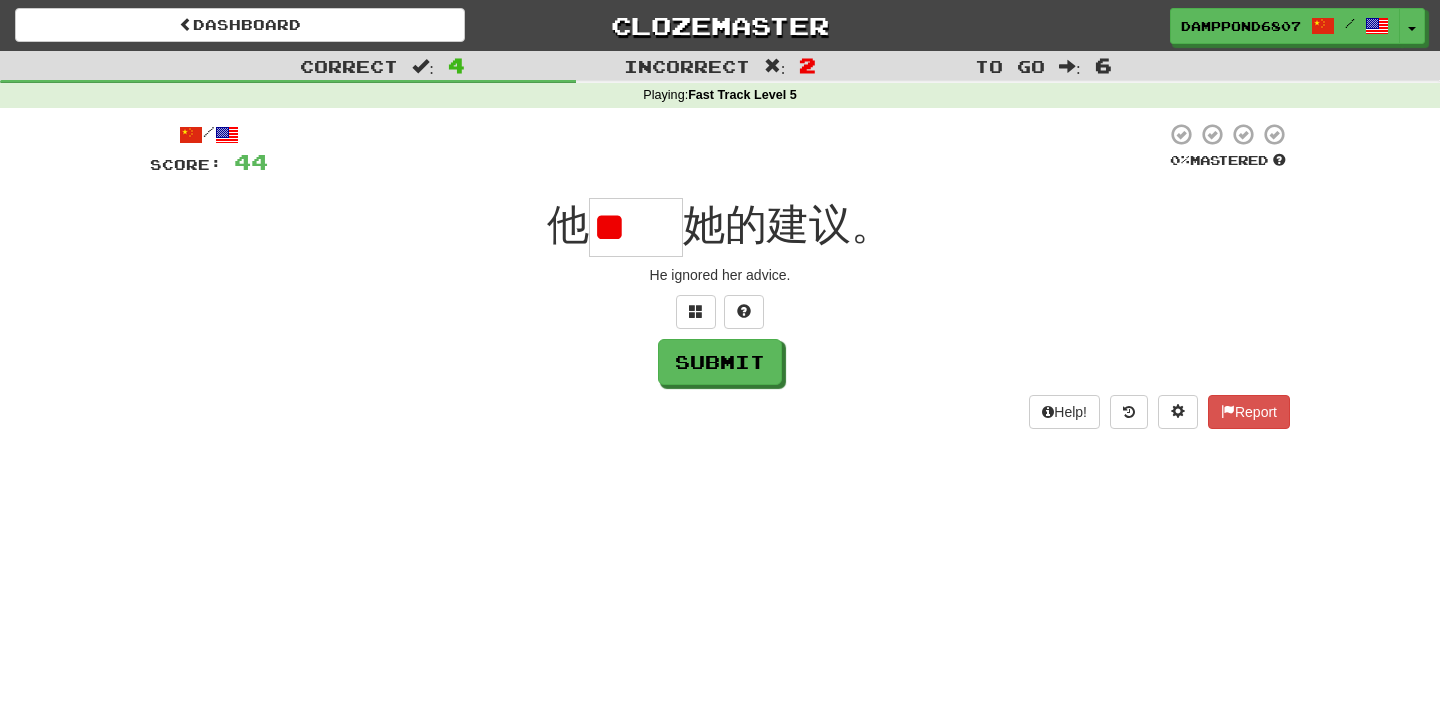type on "*" 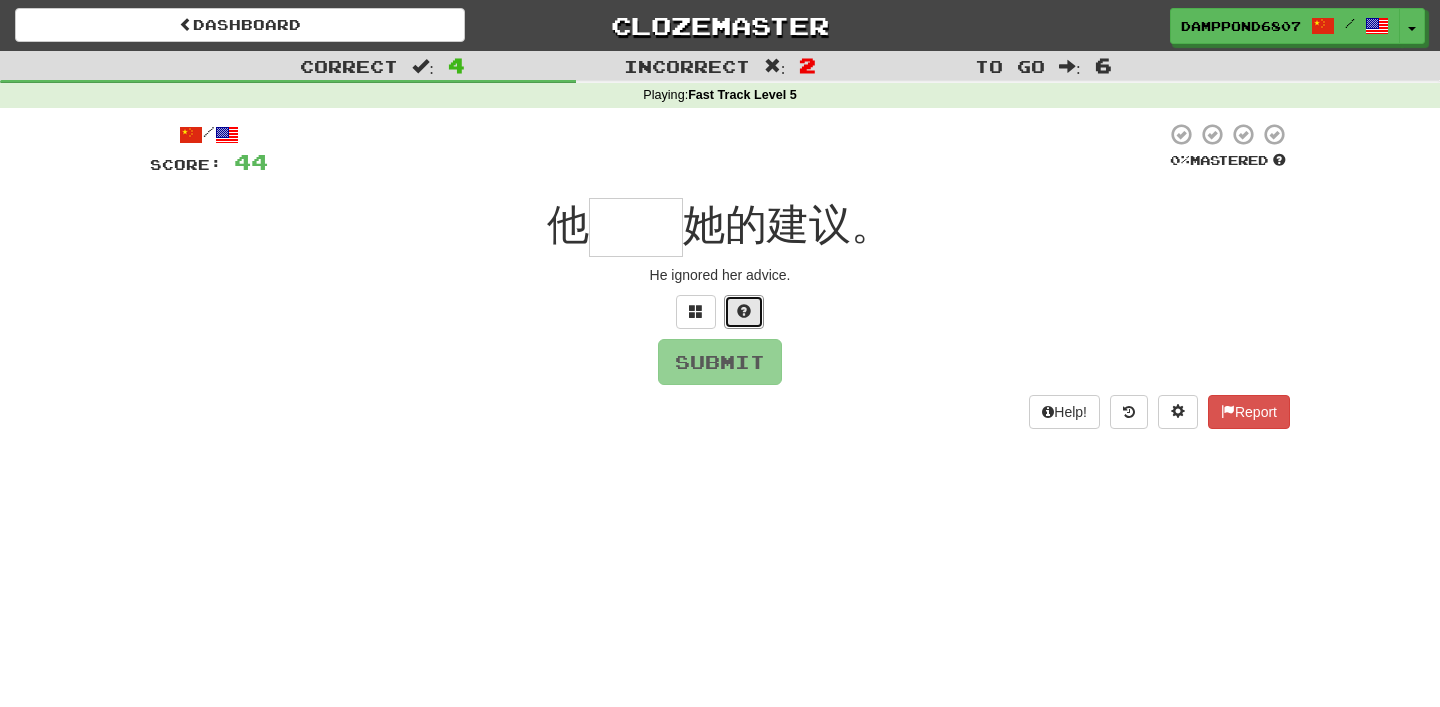 click at bounding box center [744, 311] 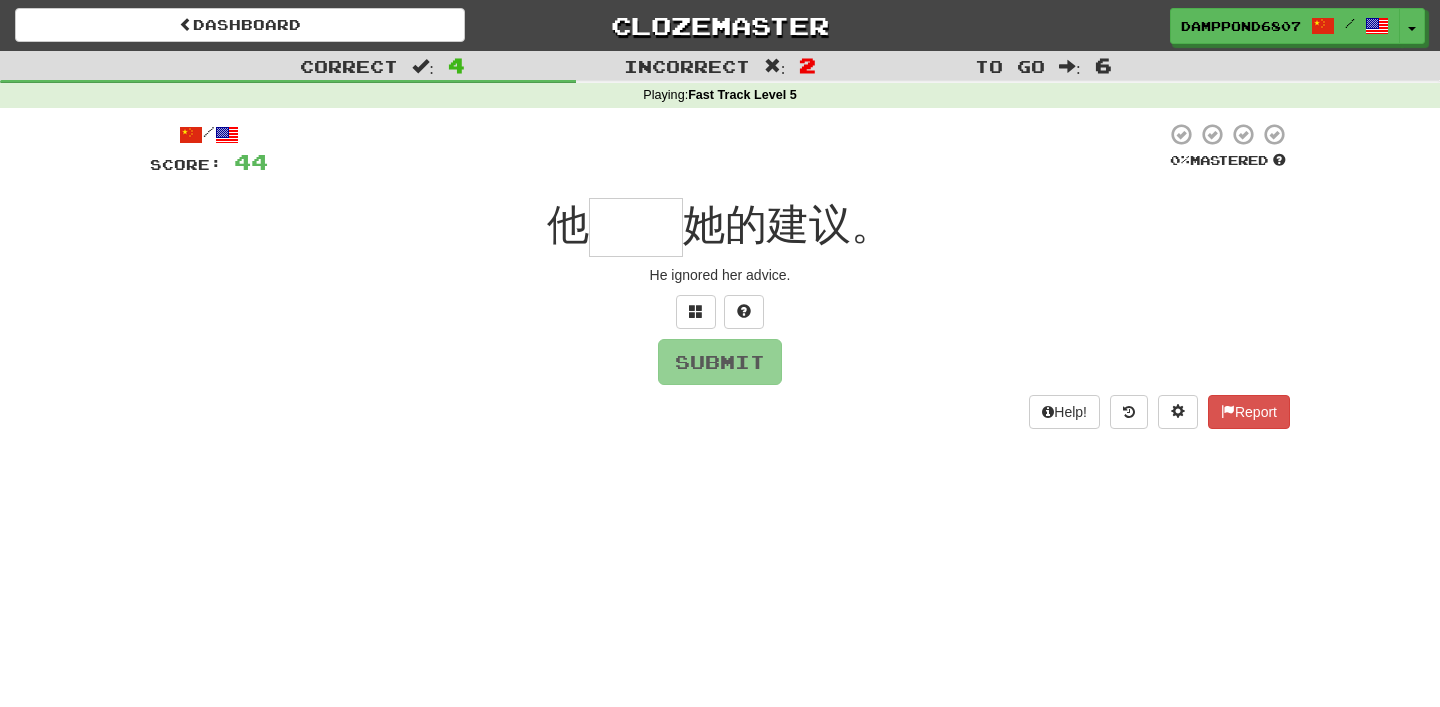 type on "*" 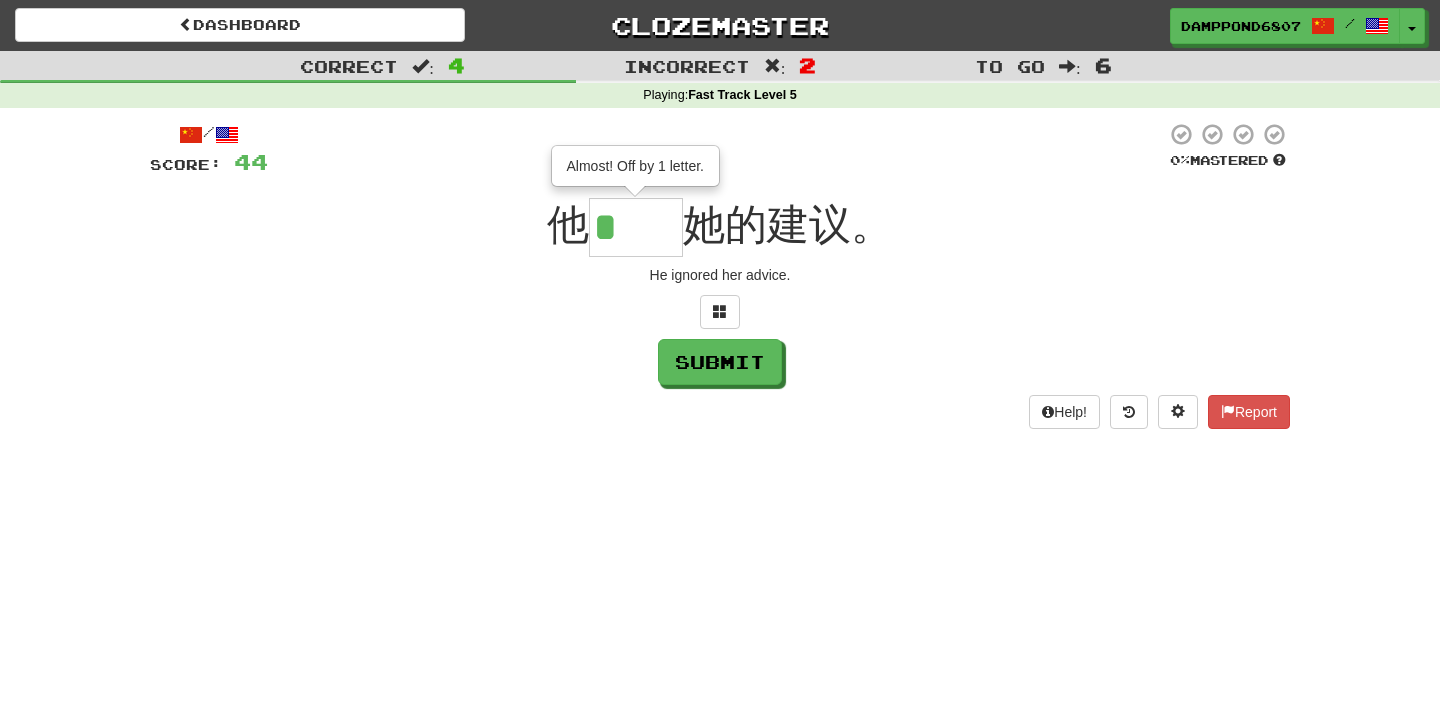 type on "**" 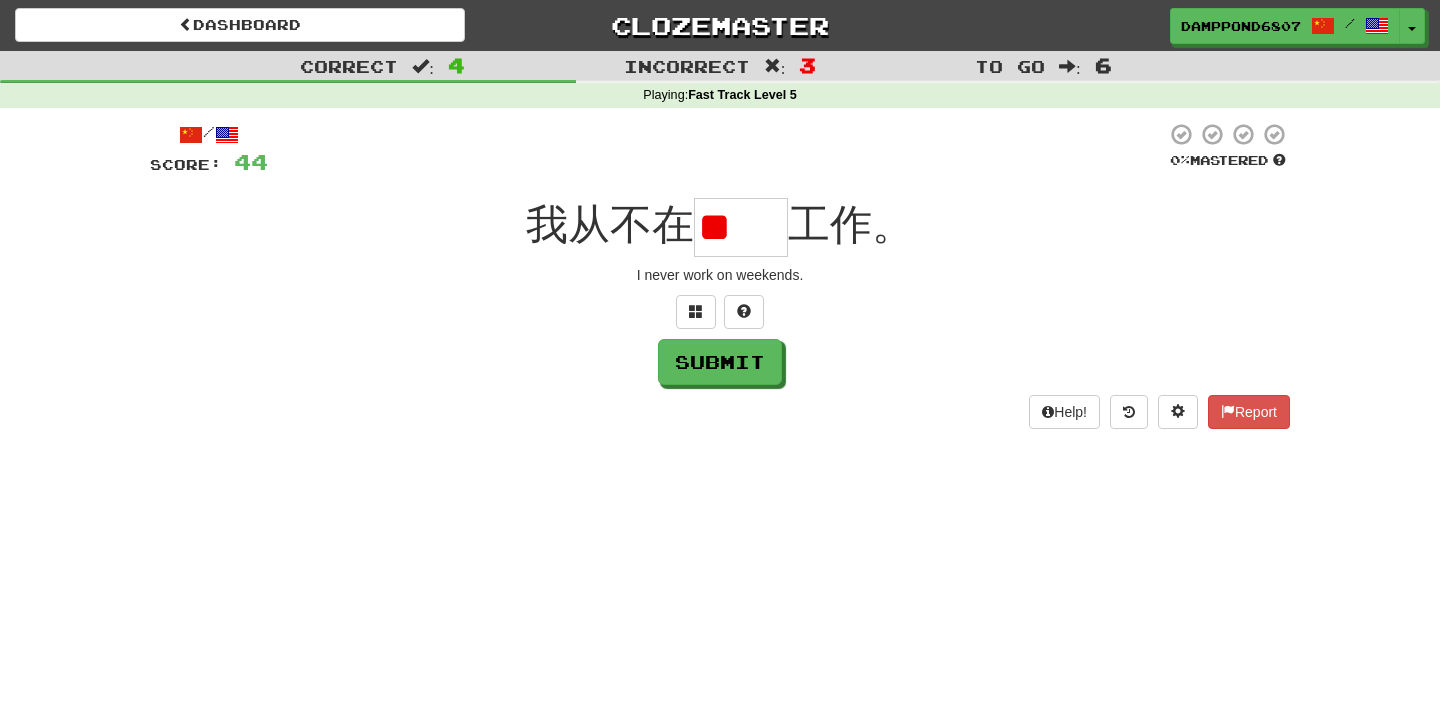 scroll, scrollTop: 0, scrollLeft: 0, axis: both 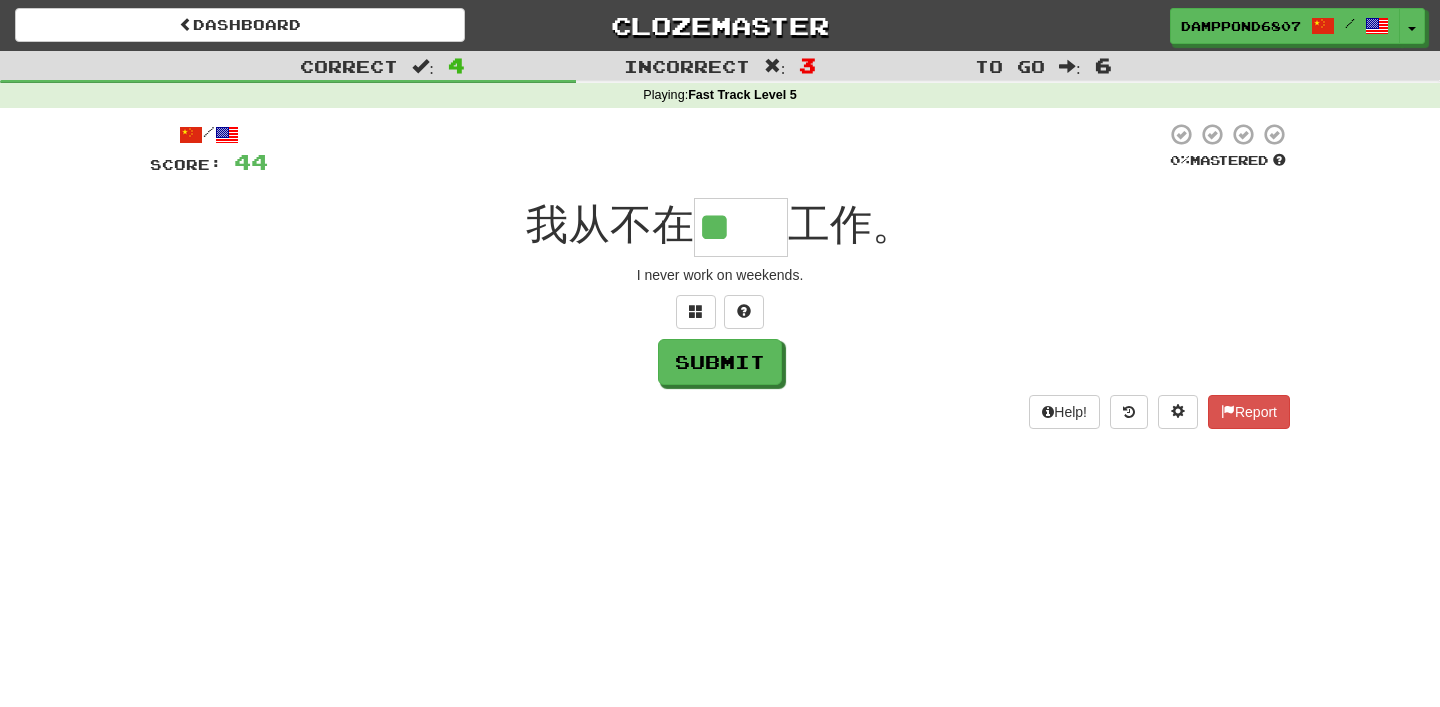 type on "**" 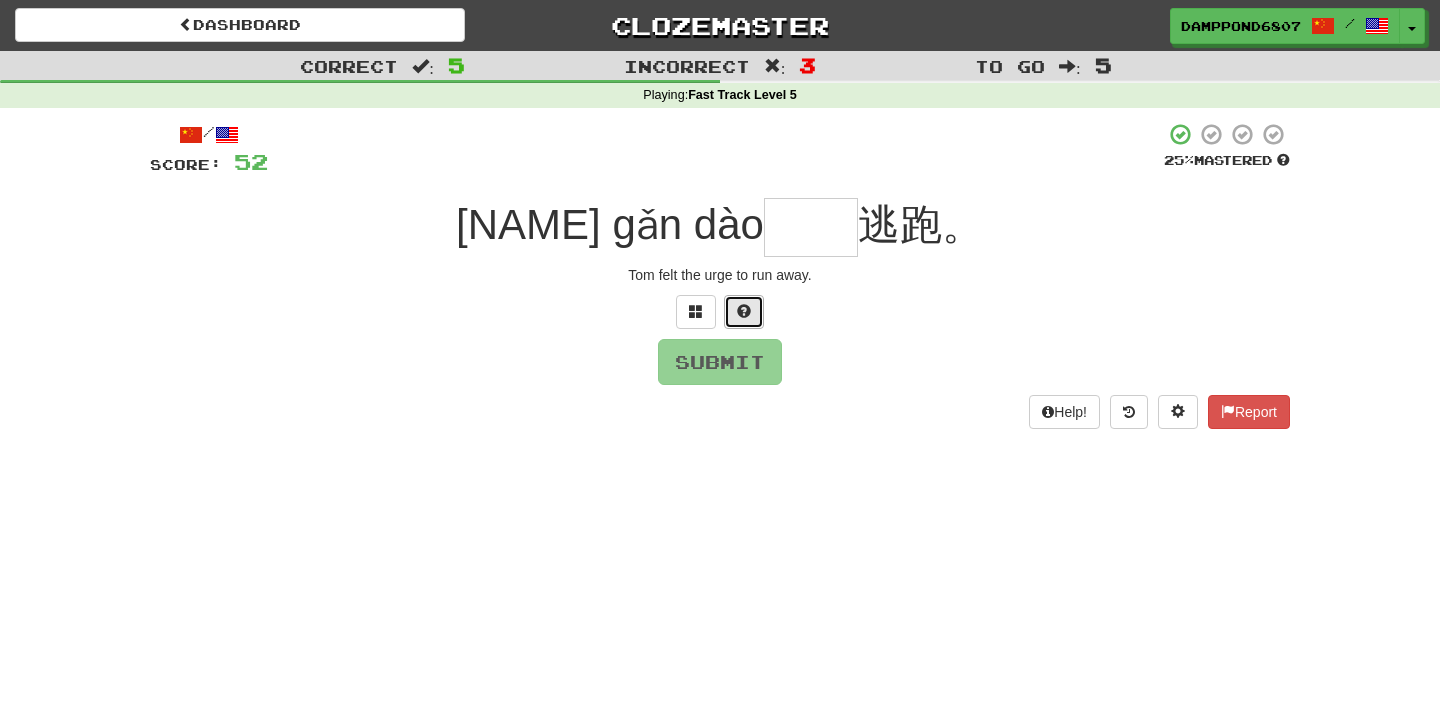 click at bounding box center (744, 311) 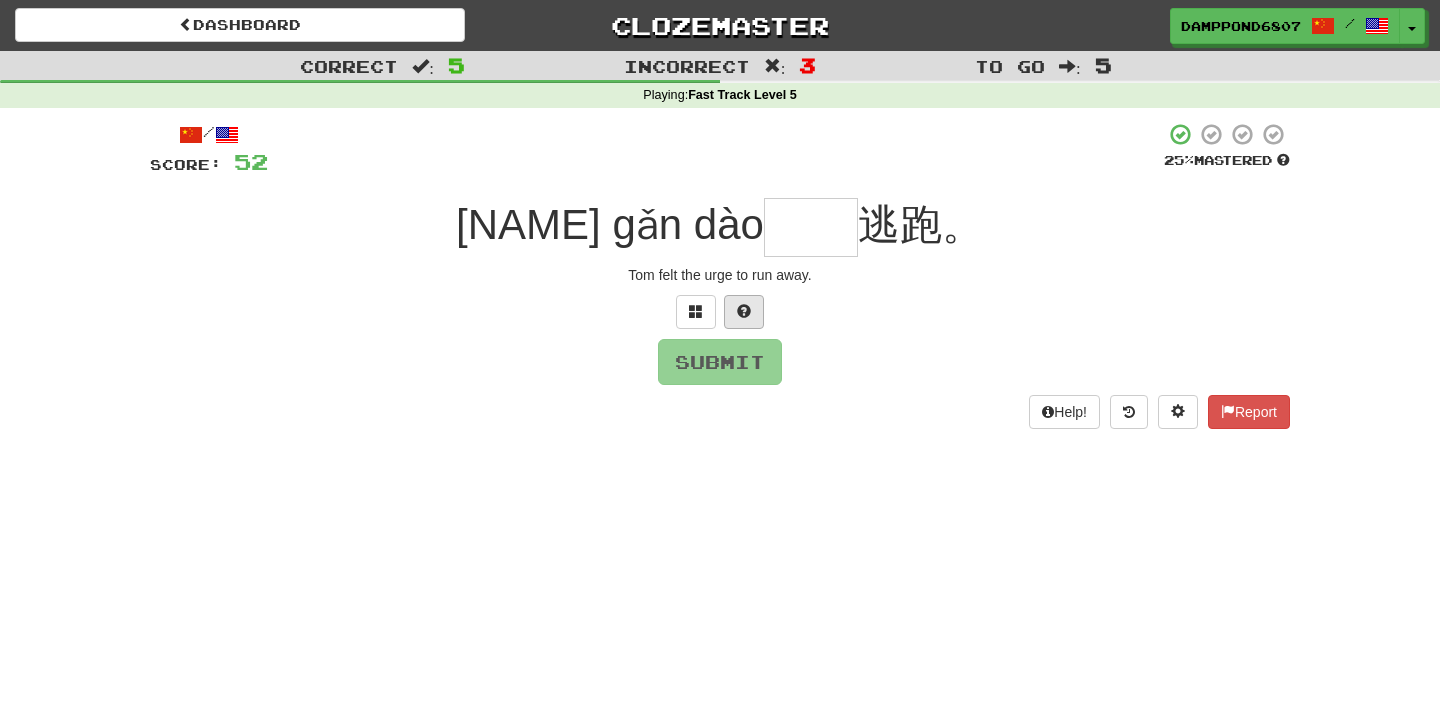 type on "*" 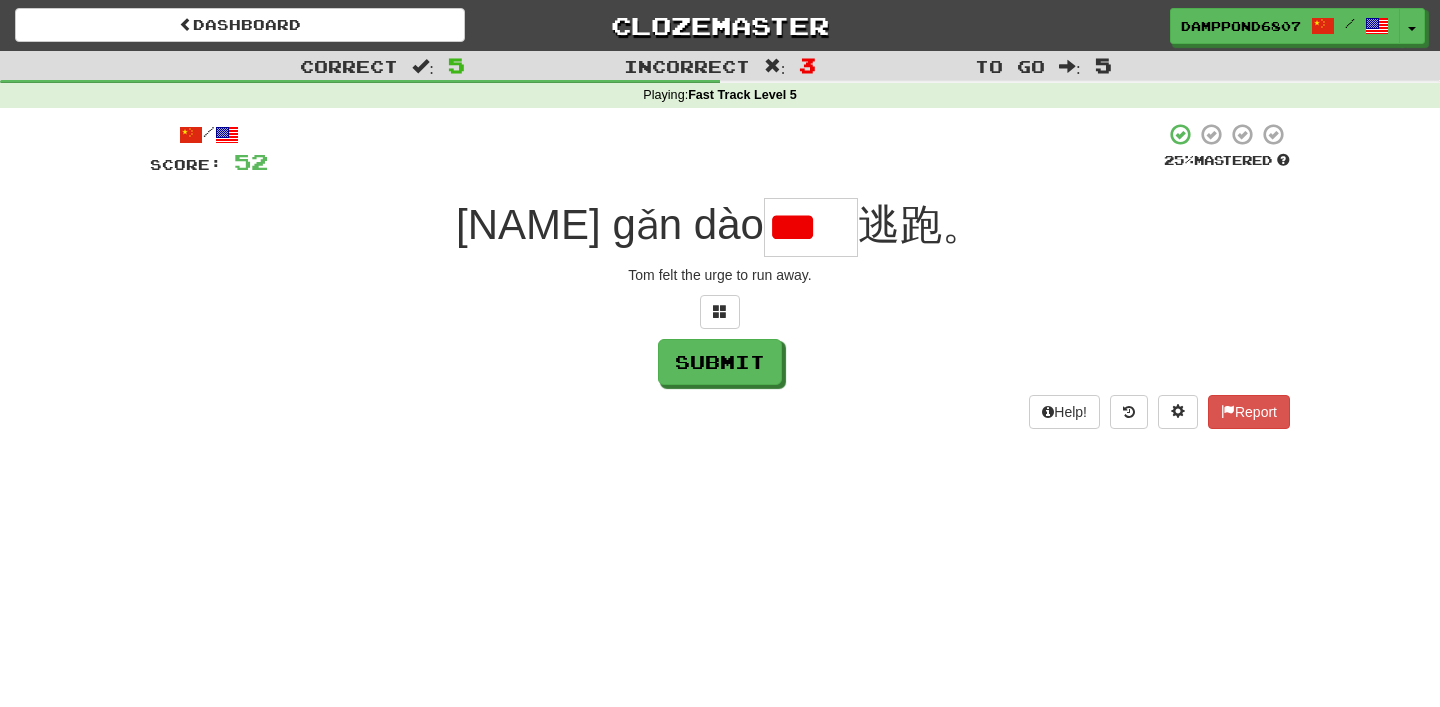 scroll, scrollTop: 0, scrollLeft: 0, axis: both 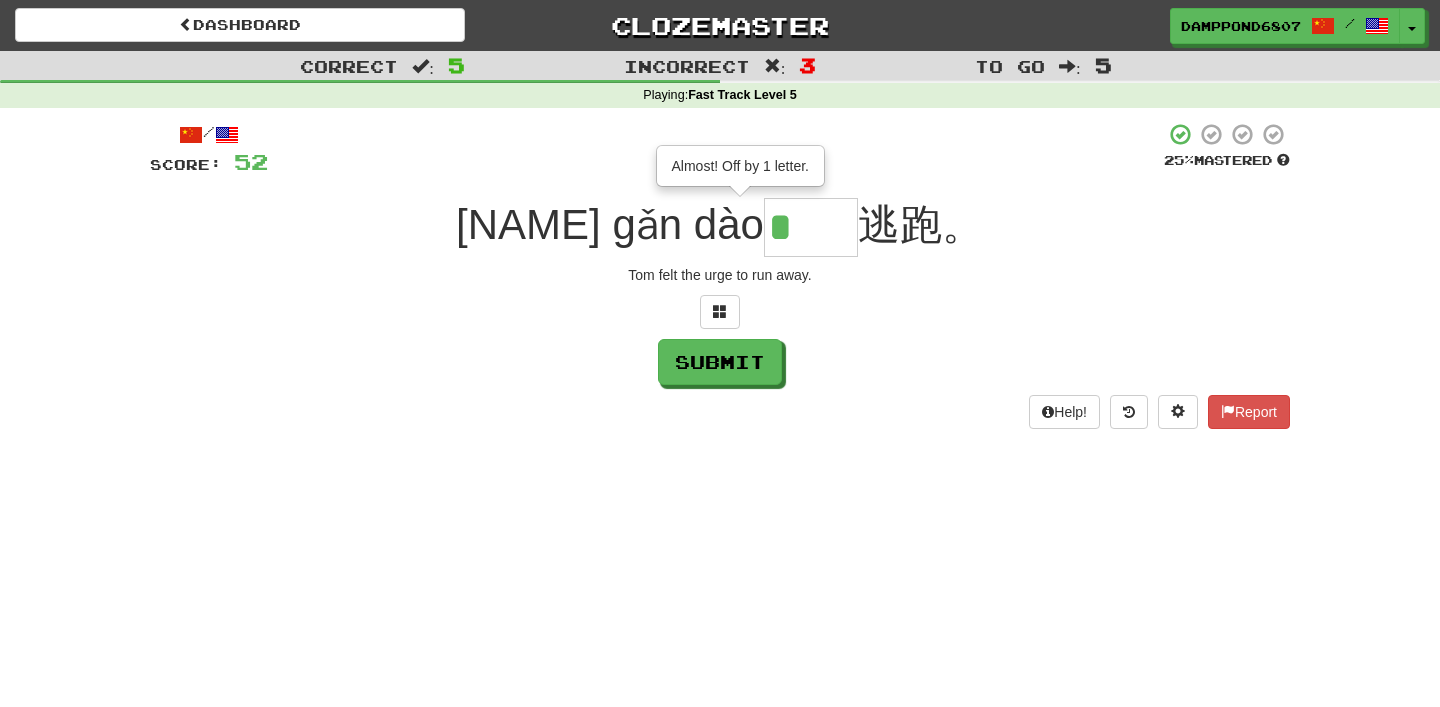 type on "**" 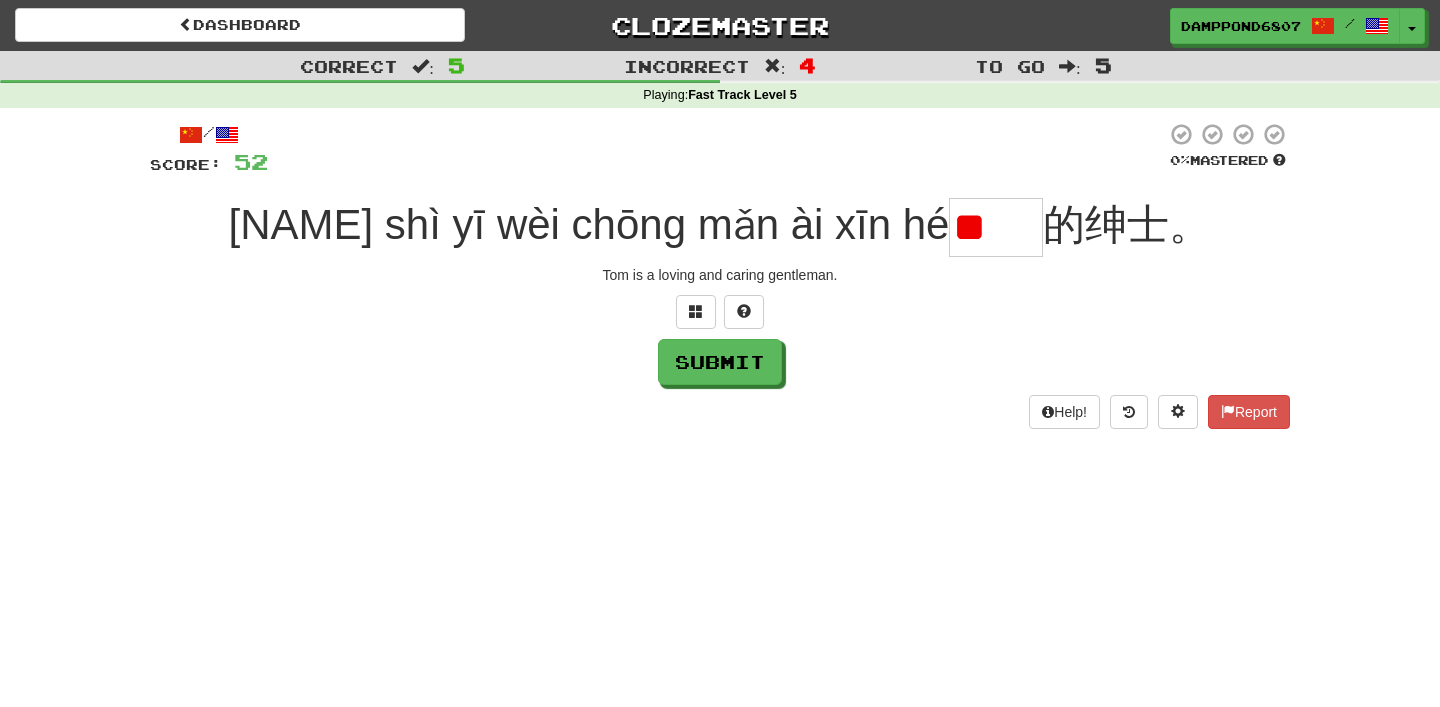 scroll, scrollTop: 0, scrollLeft: 0, axis: both 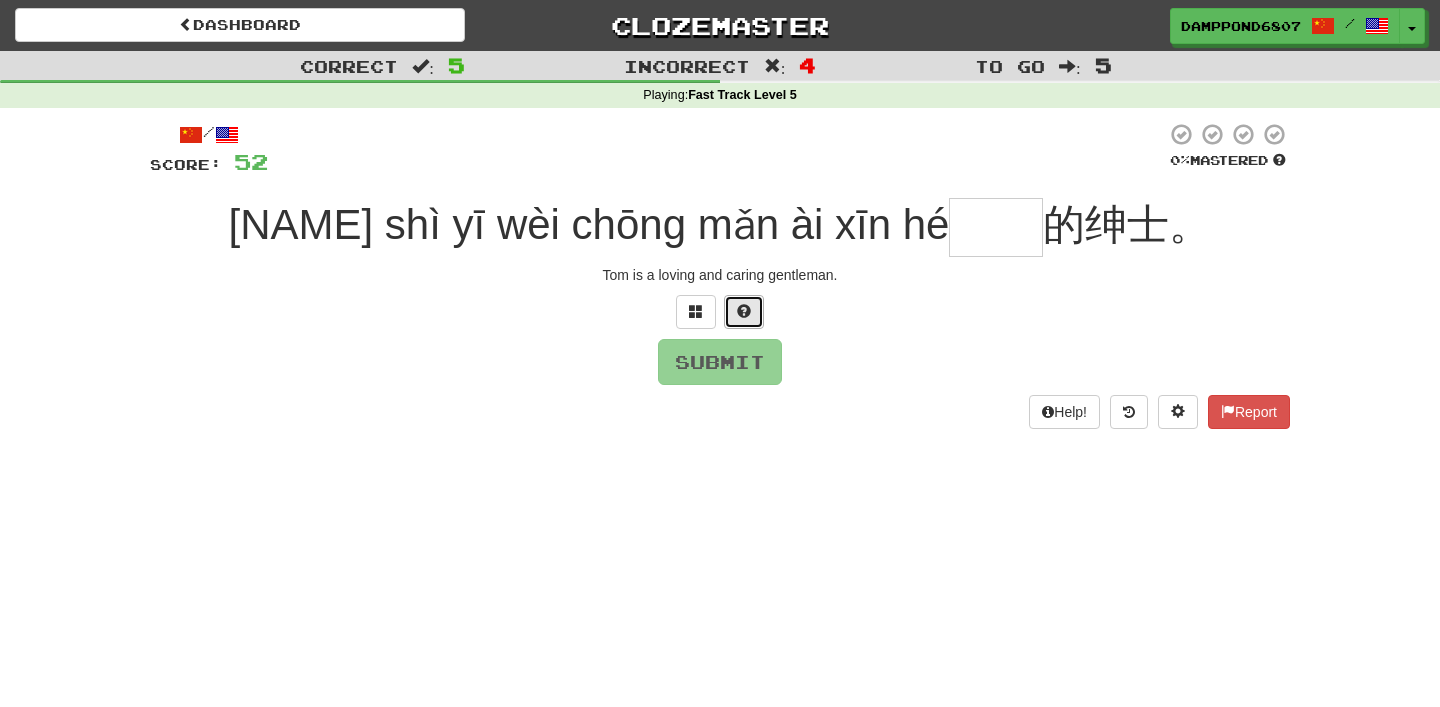 click at bounding box center [744, 312] 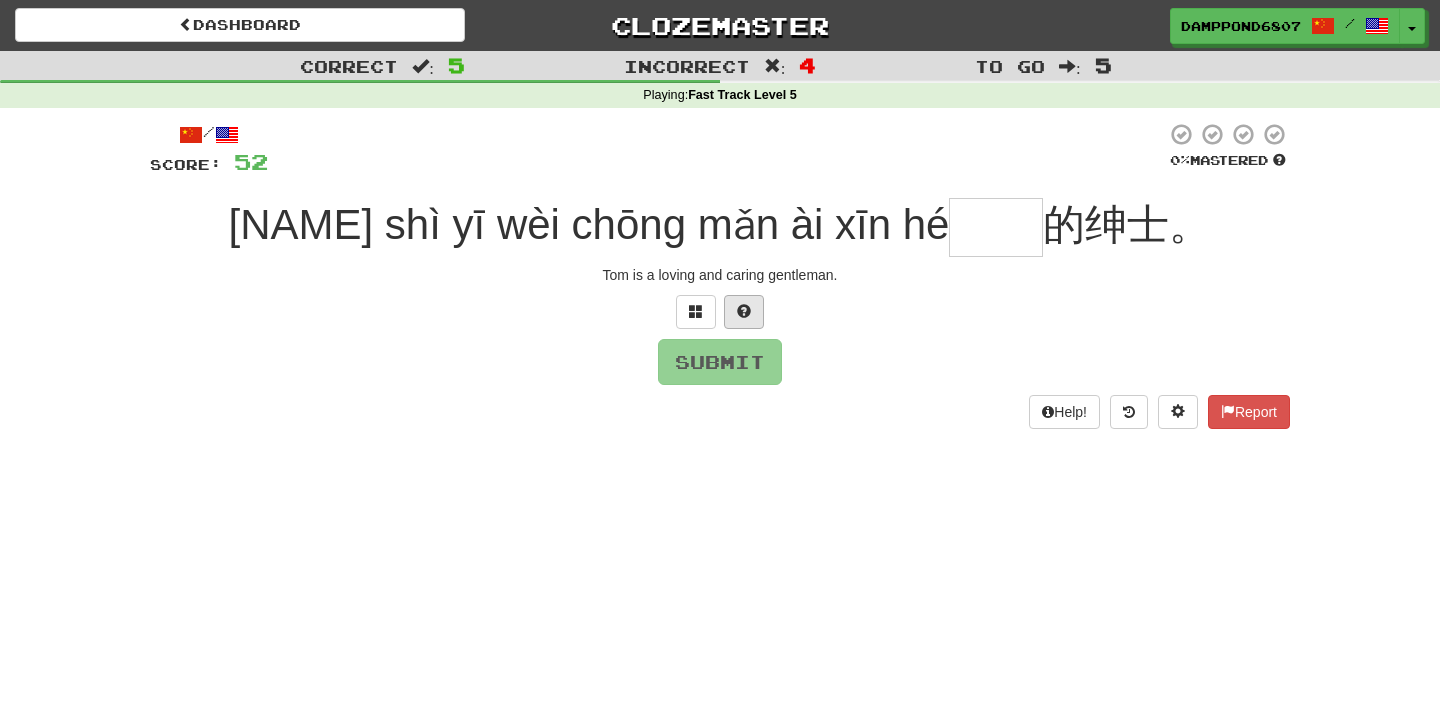 type on "*" 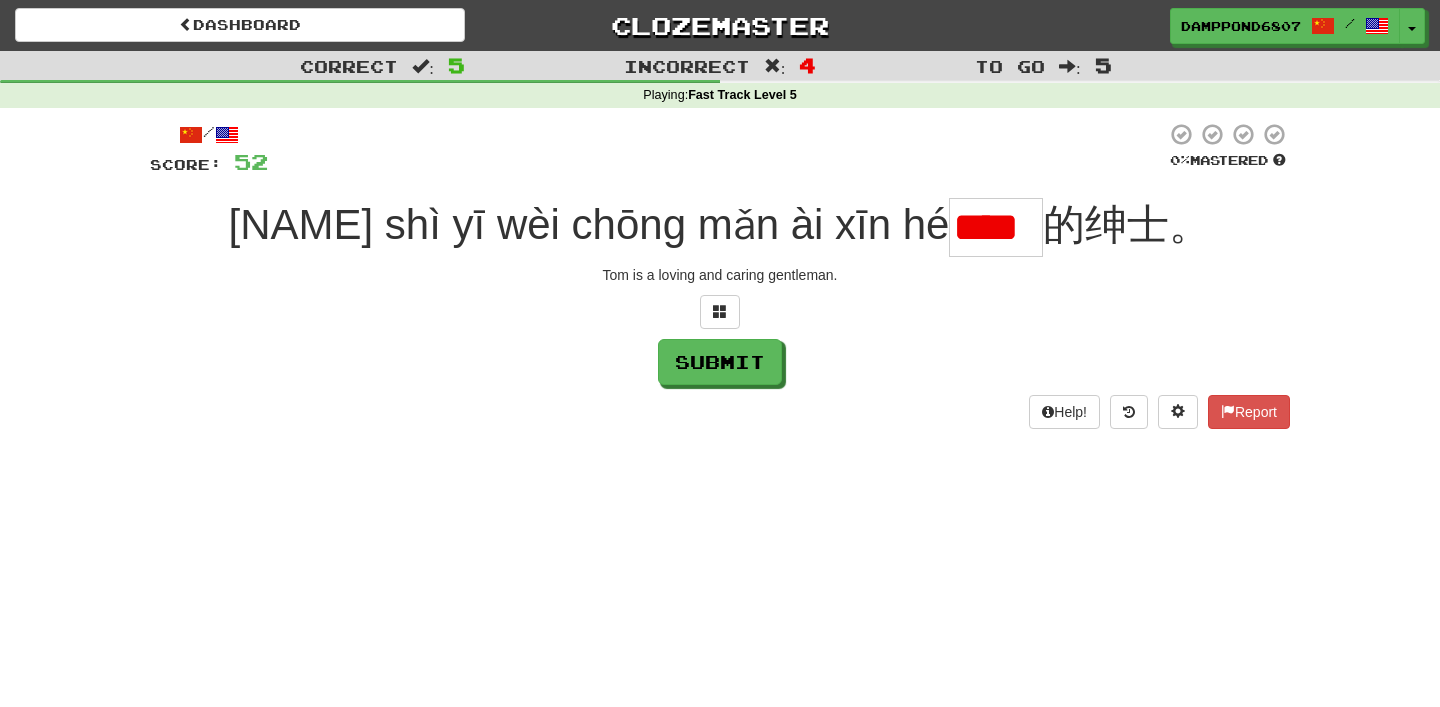 scroll, scrollTop: 0, scrollLeft: 7, axis: horizontal 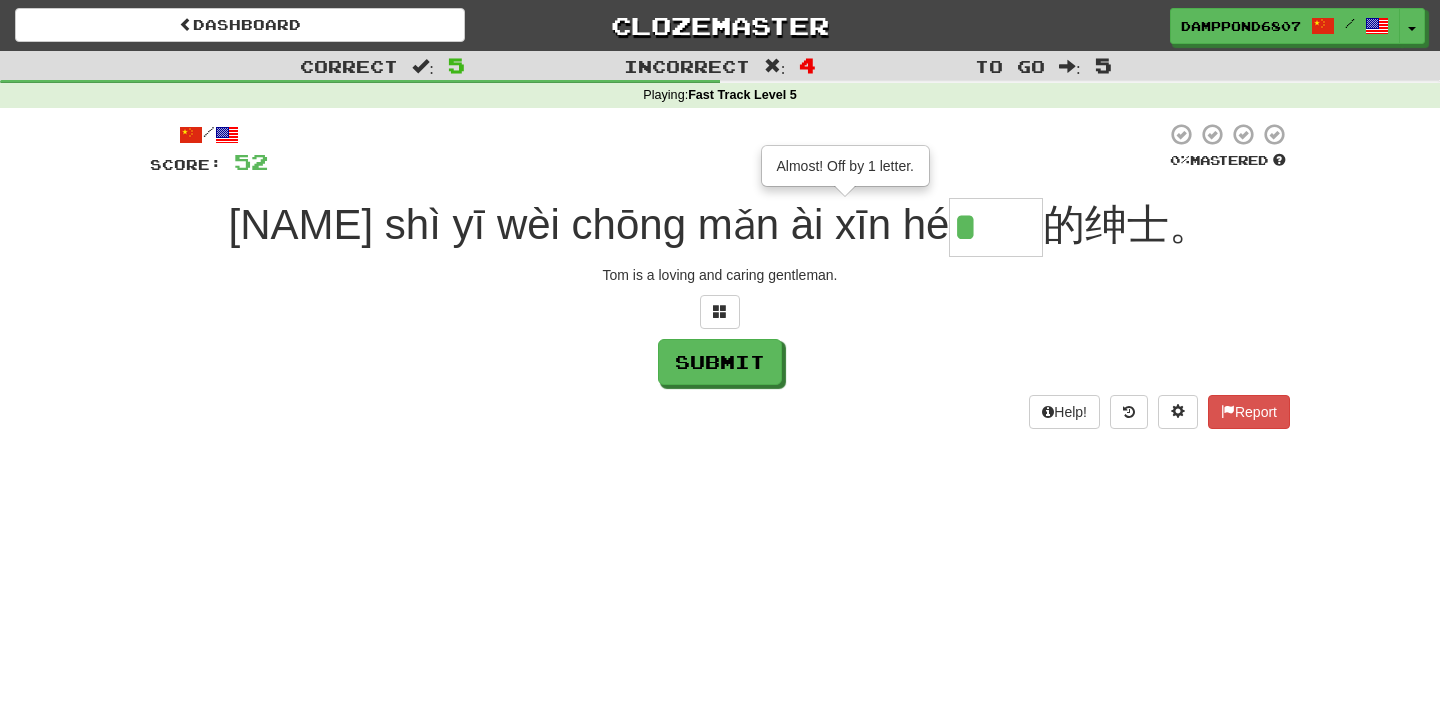 type on "**" 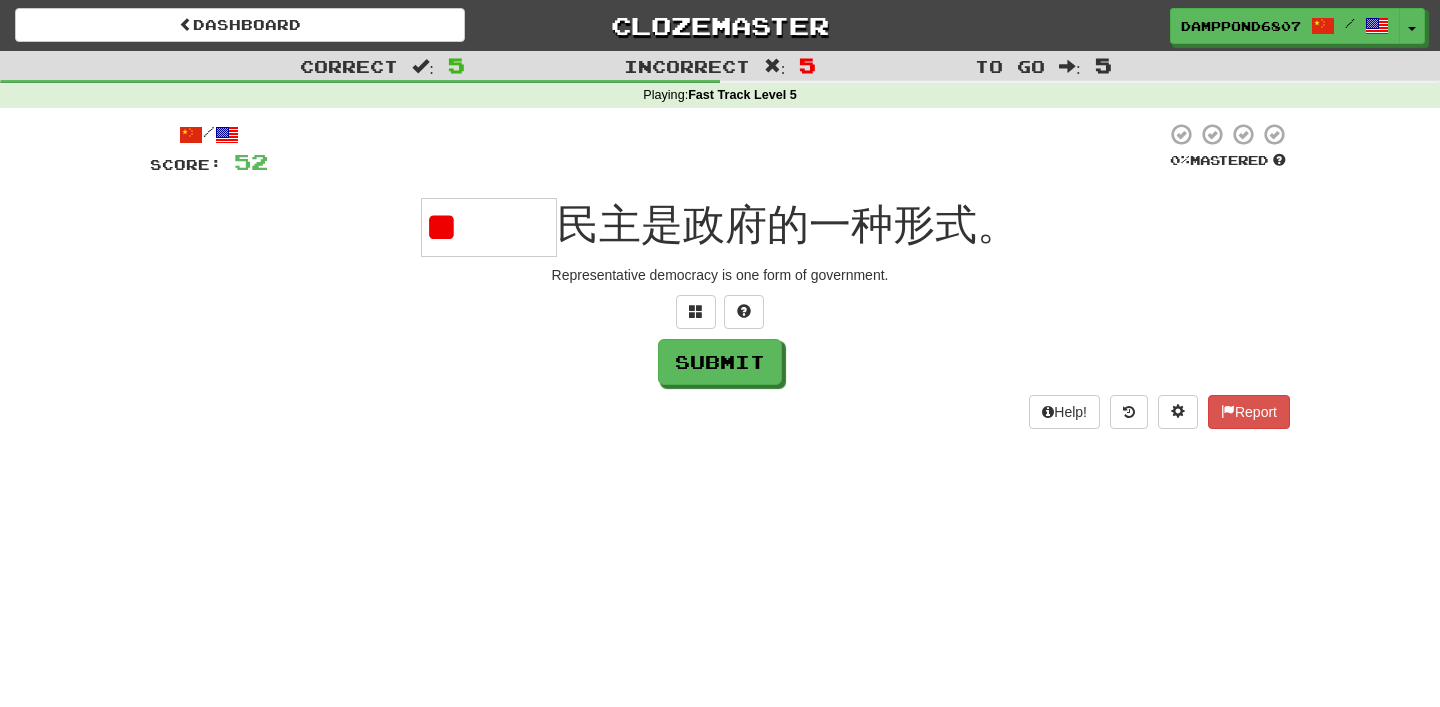 type on "*" 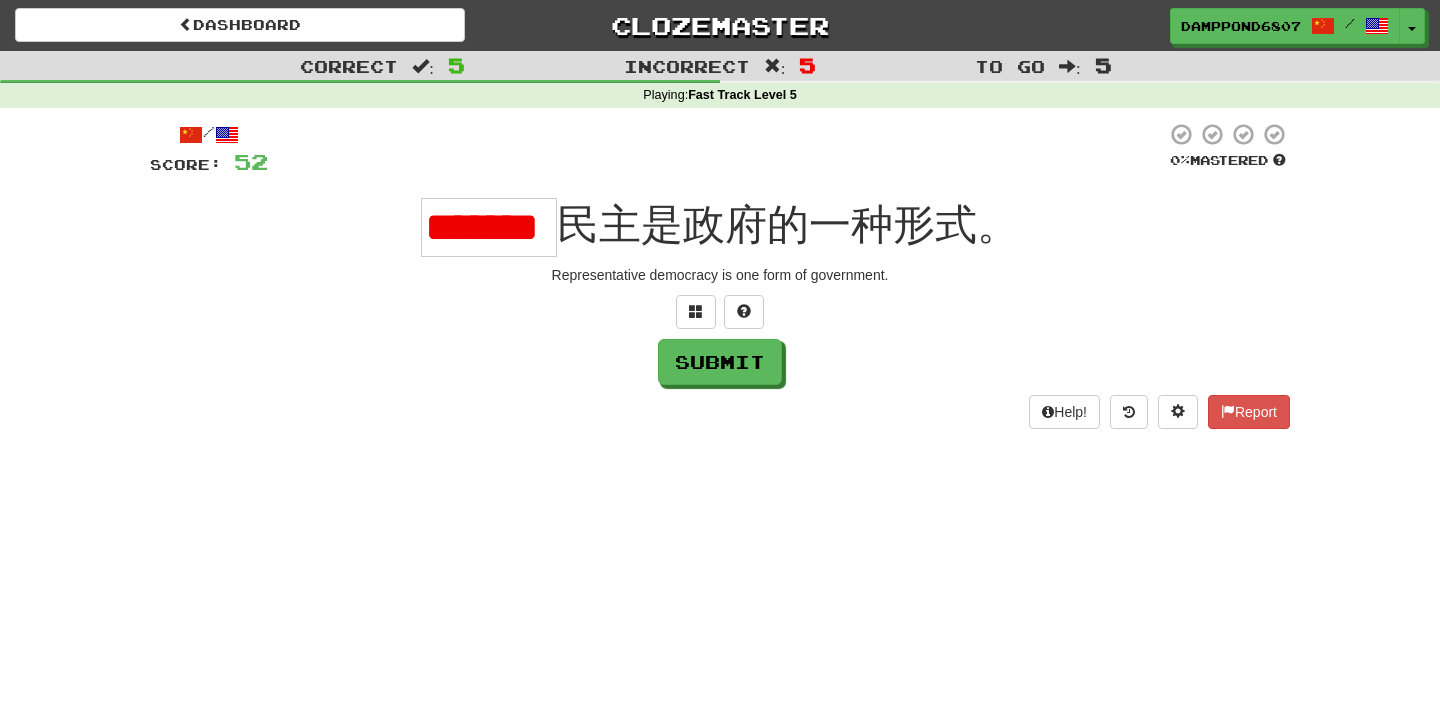 scroll, scrollTop: 0, scrollLeft: 0, axis: both 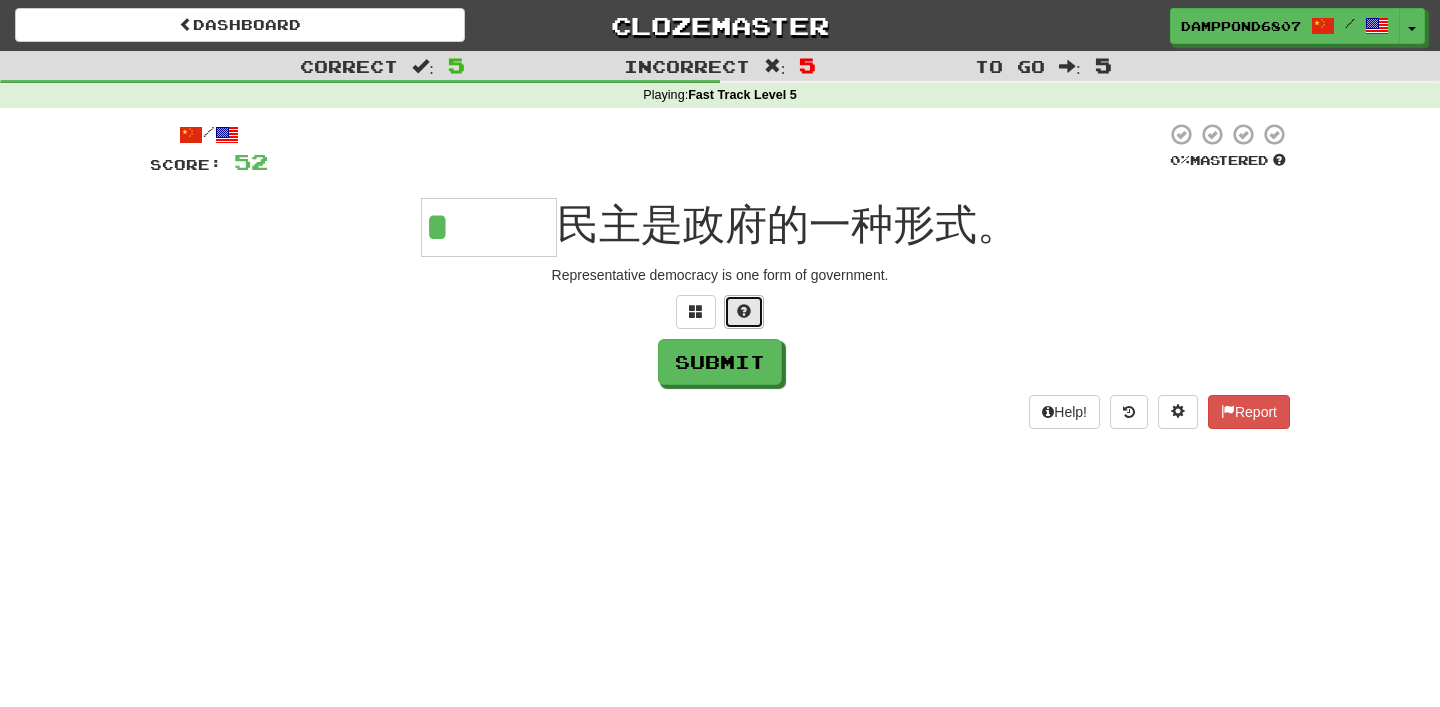 click at bounding box center (744, 312) 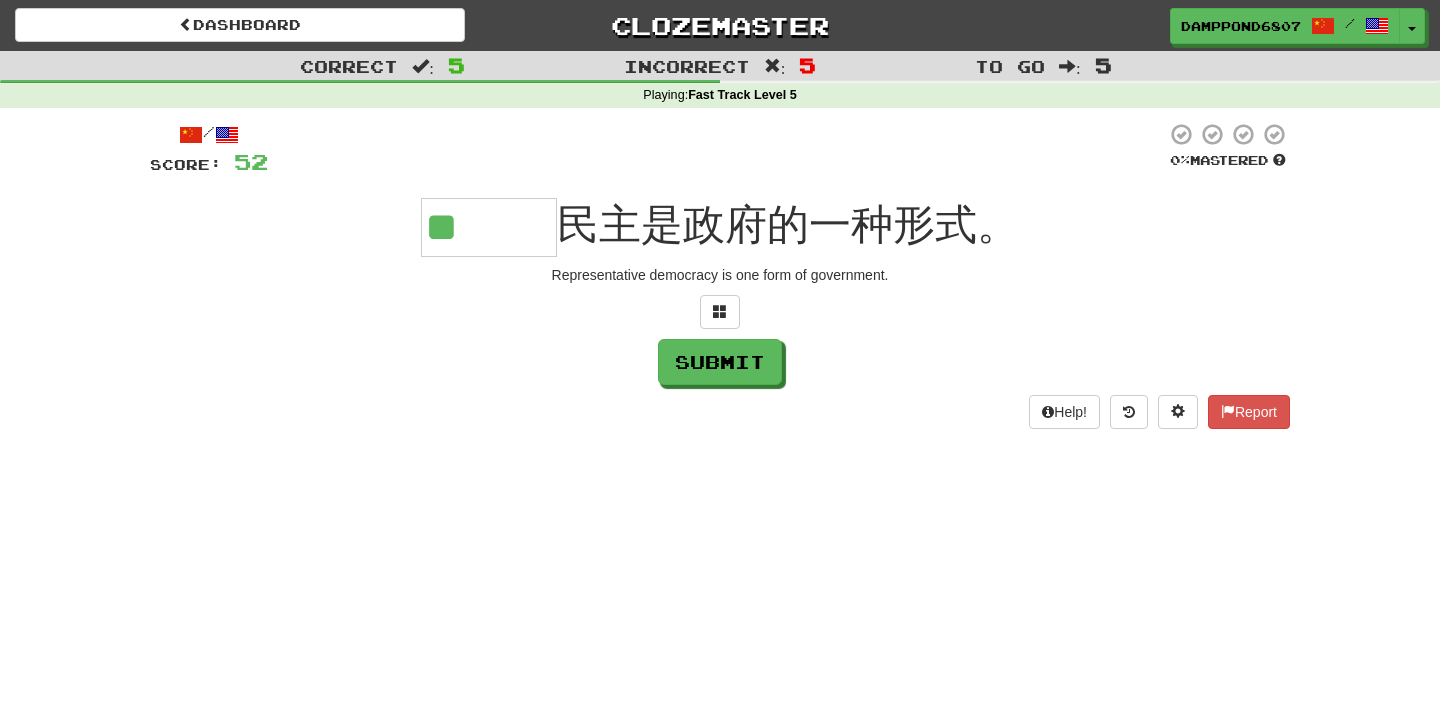 type on "*" 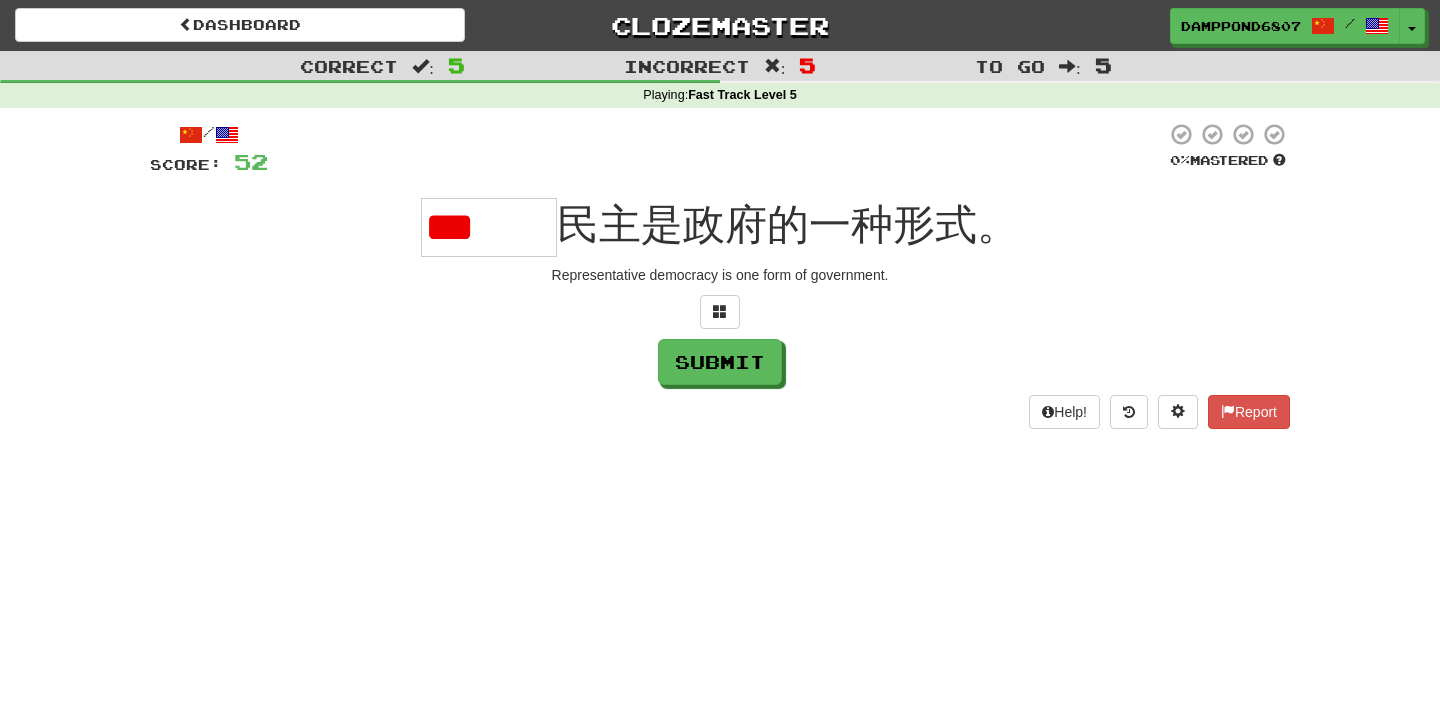 scroll, scrollTop: 0, scrollLeft: 0, axis: both 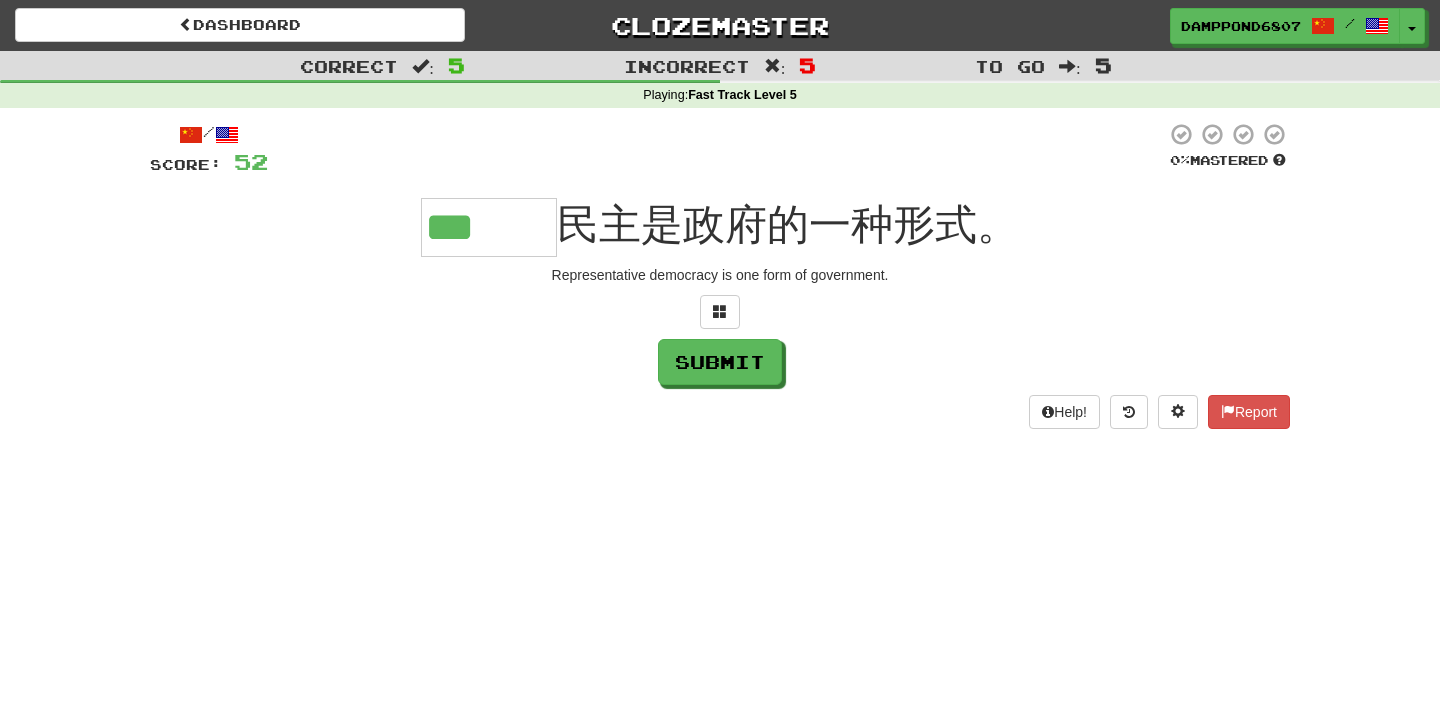 type on "***" 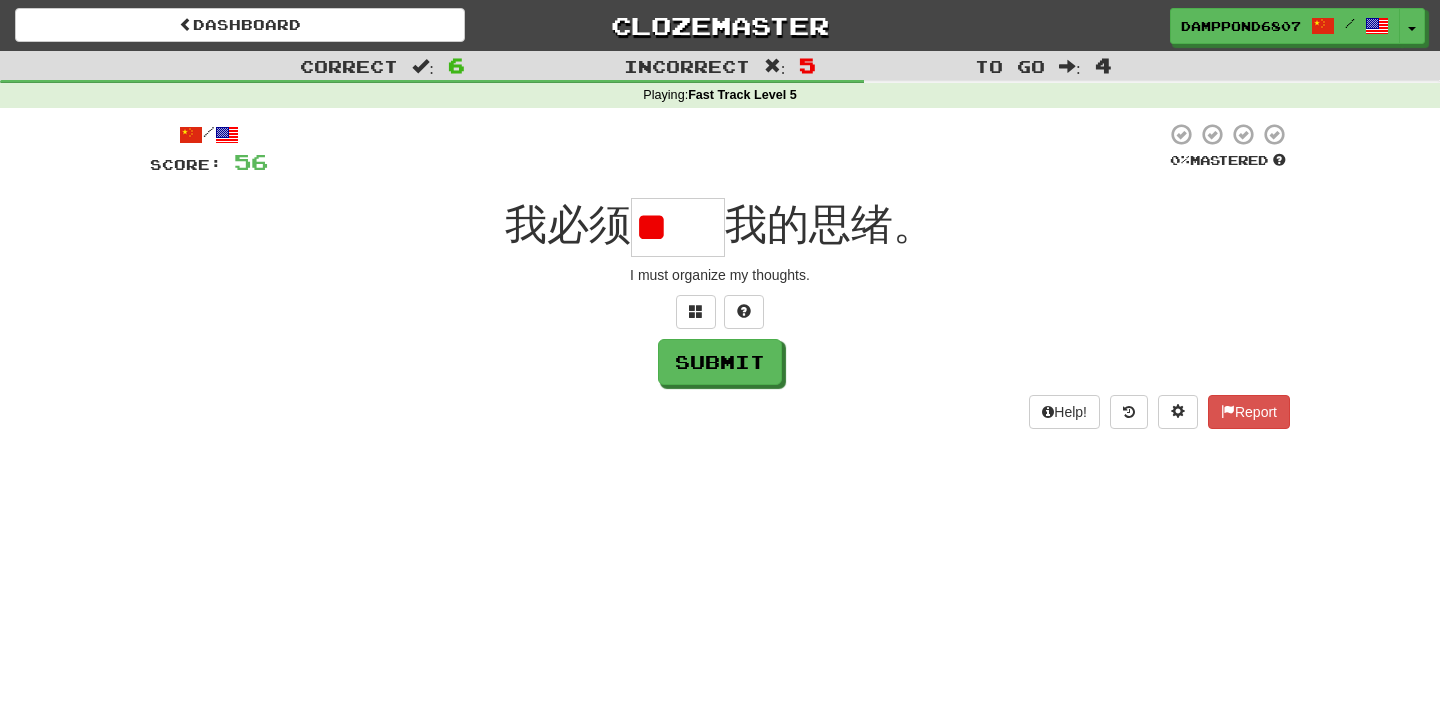 scroll, scrollTop: 0, scrollLeft: 0, axis: both 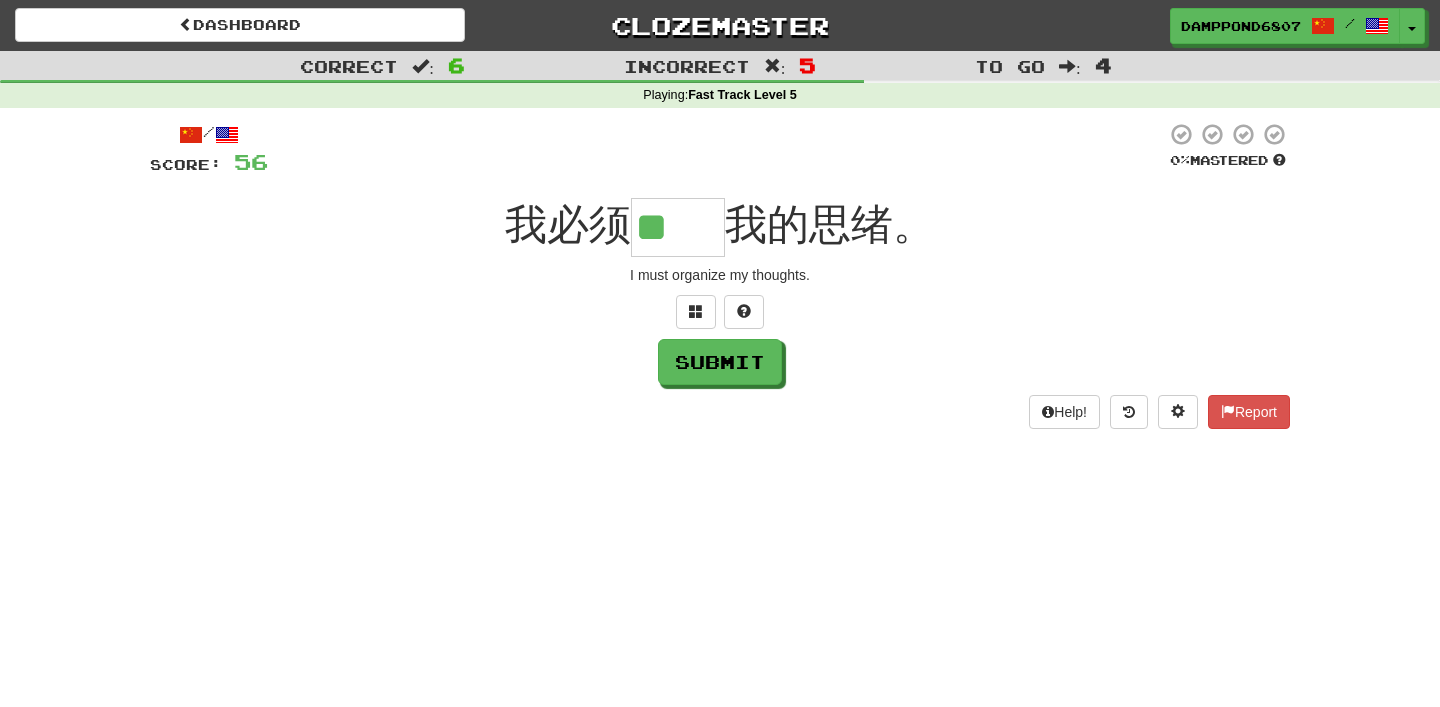 type on "**" 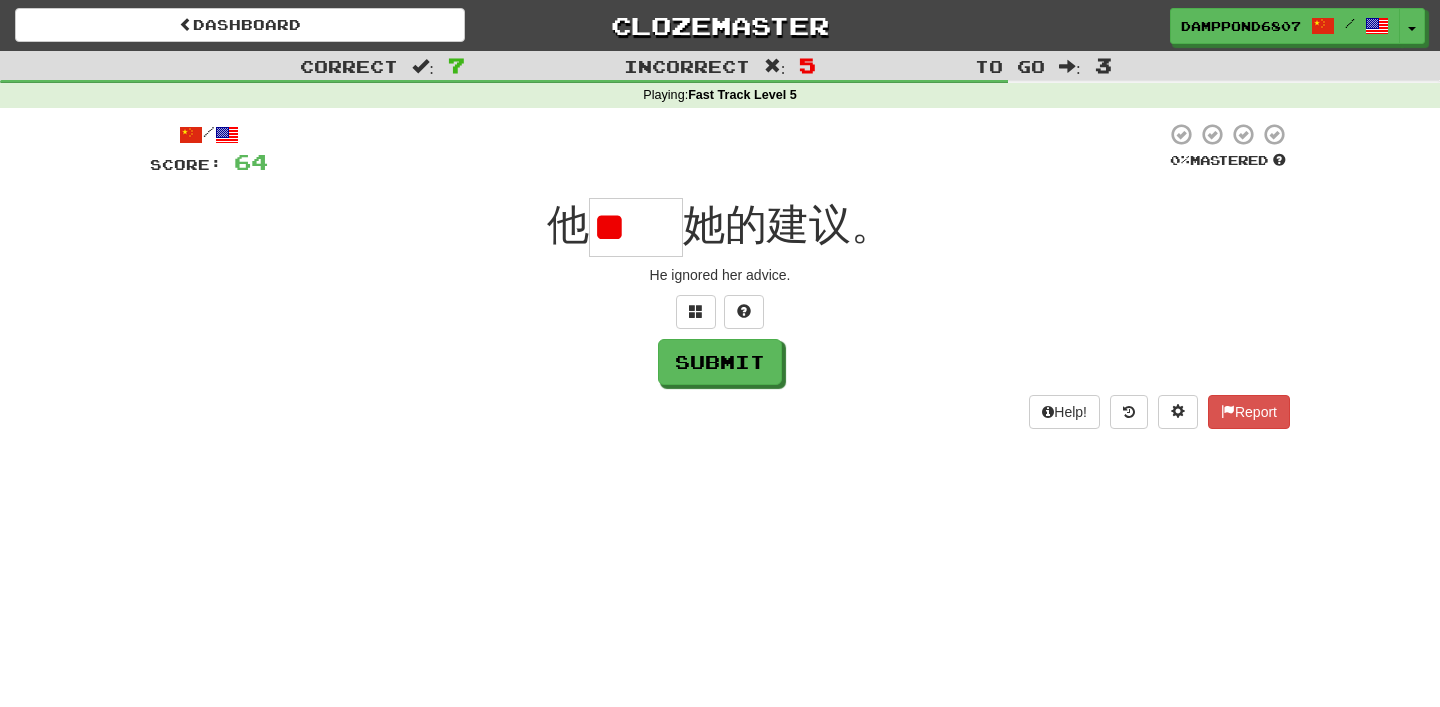 type on "*" 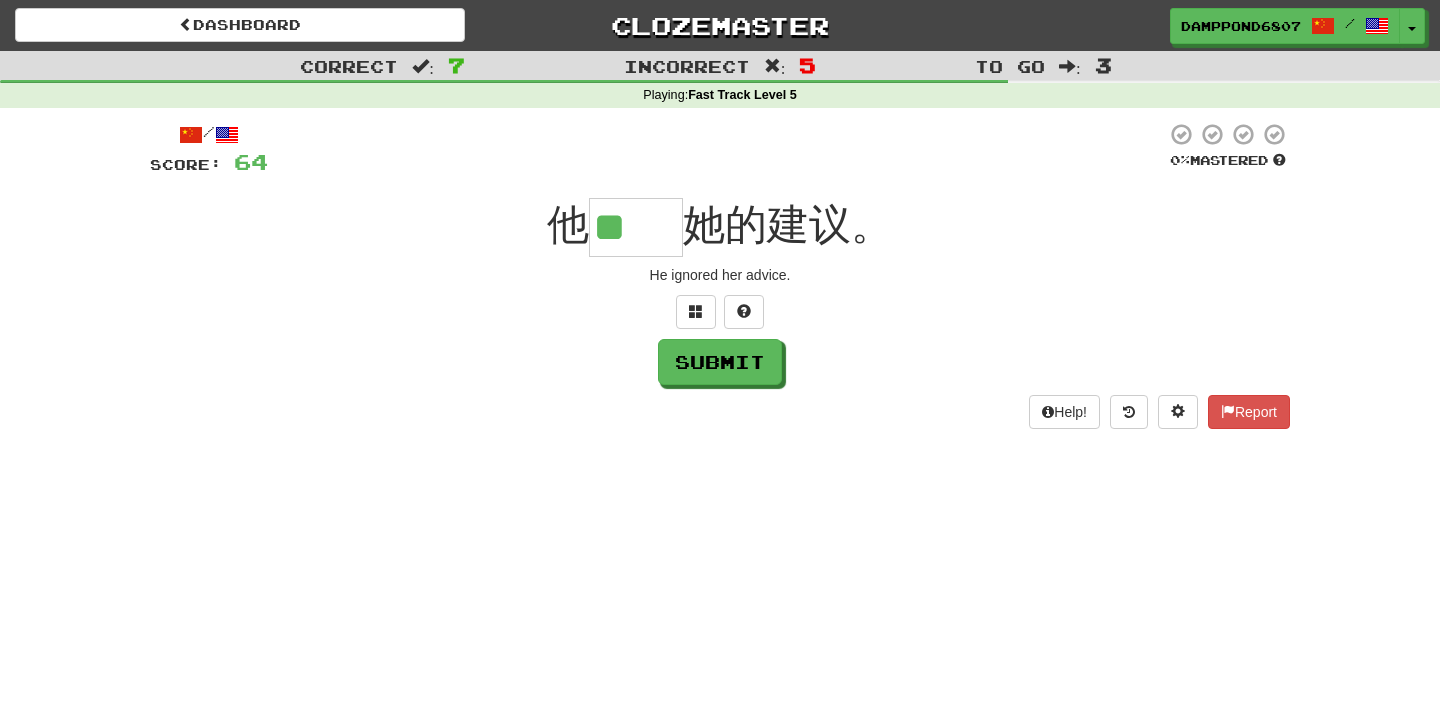 type on "**" 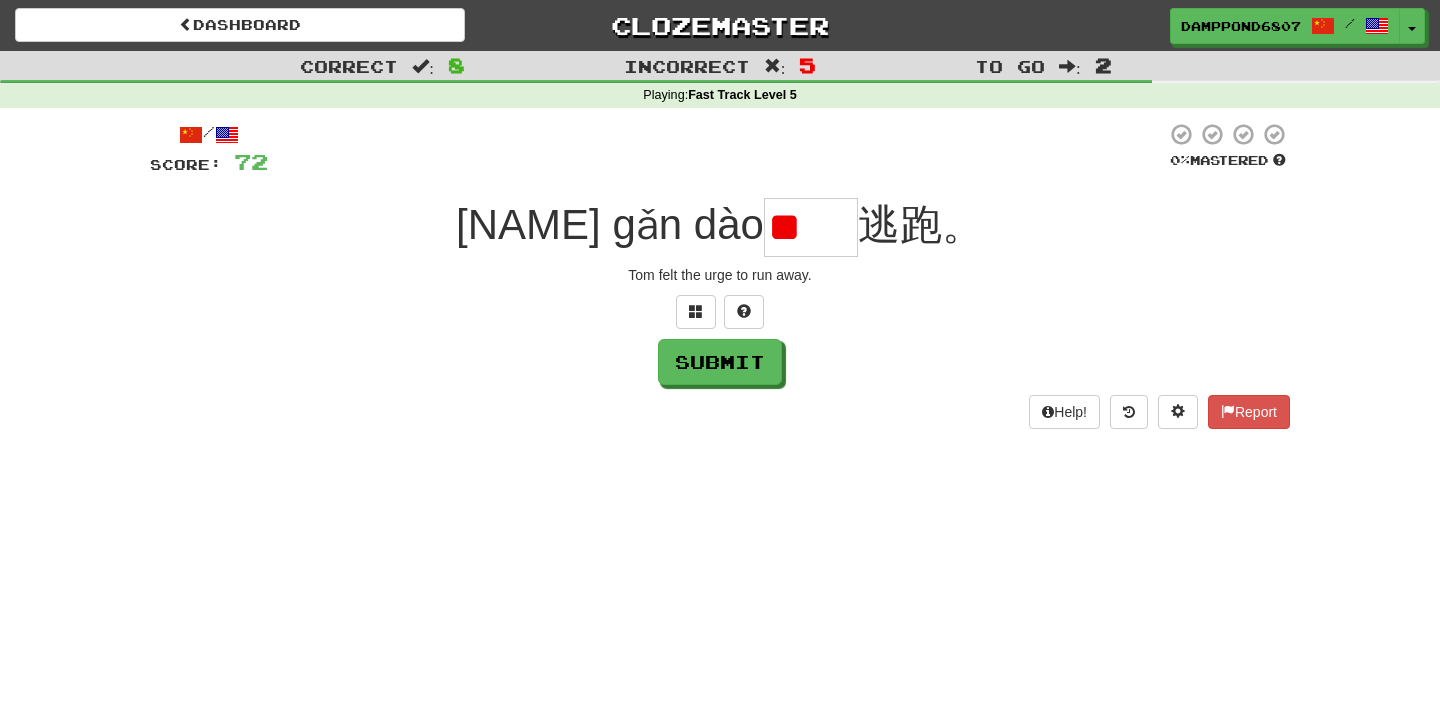 type on "*" 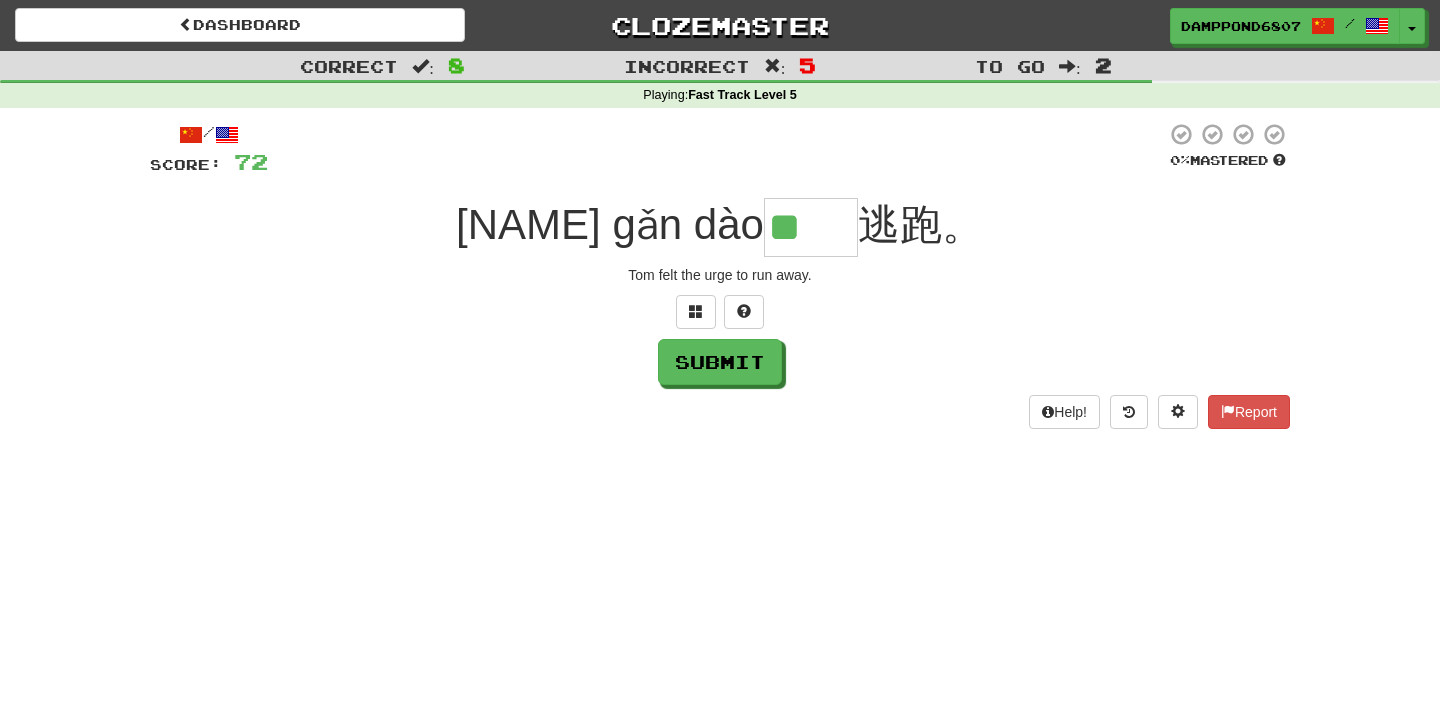 type on "**" 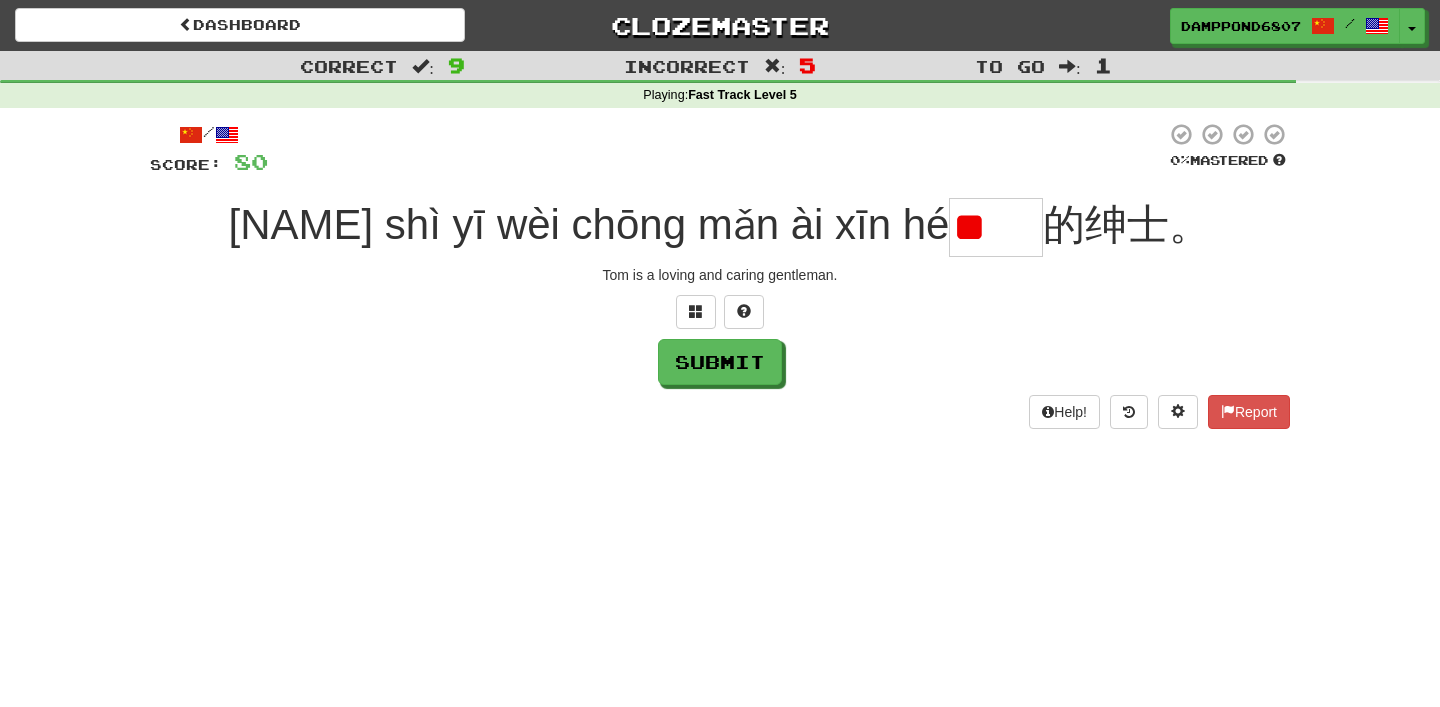 scroll, scrollTop: 0, scrollLeft: 0, axis: both 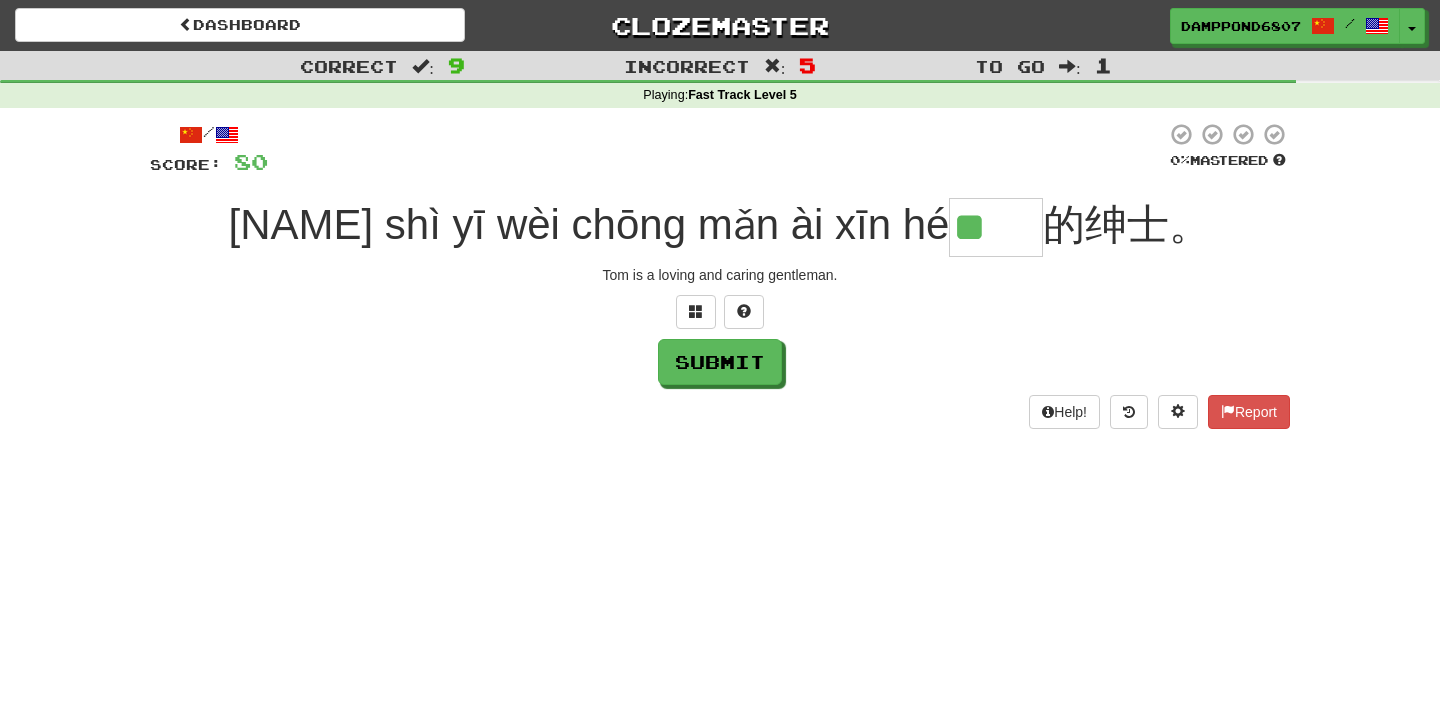 type on "**" 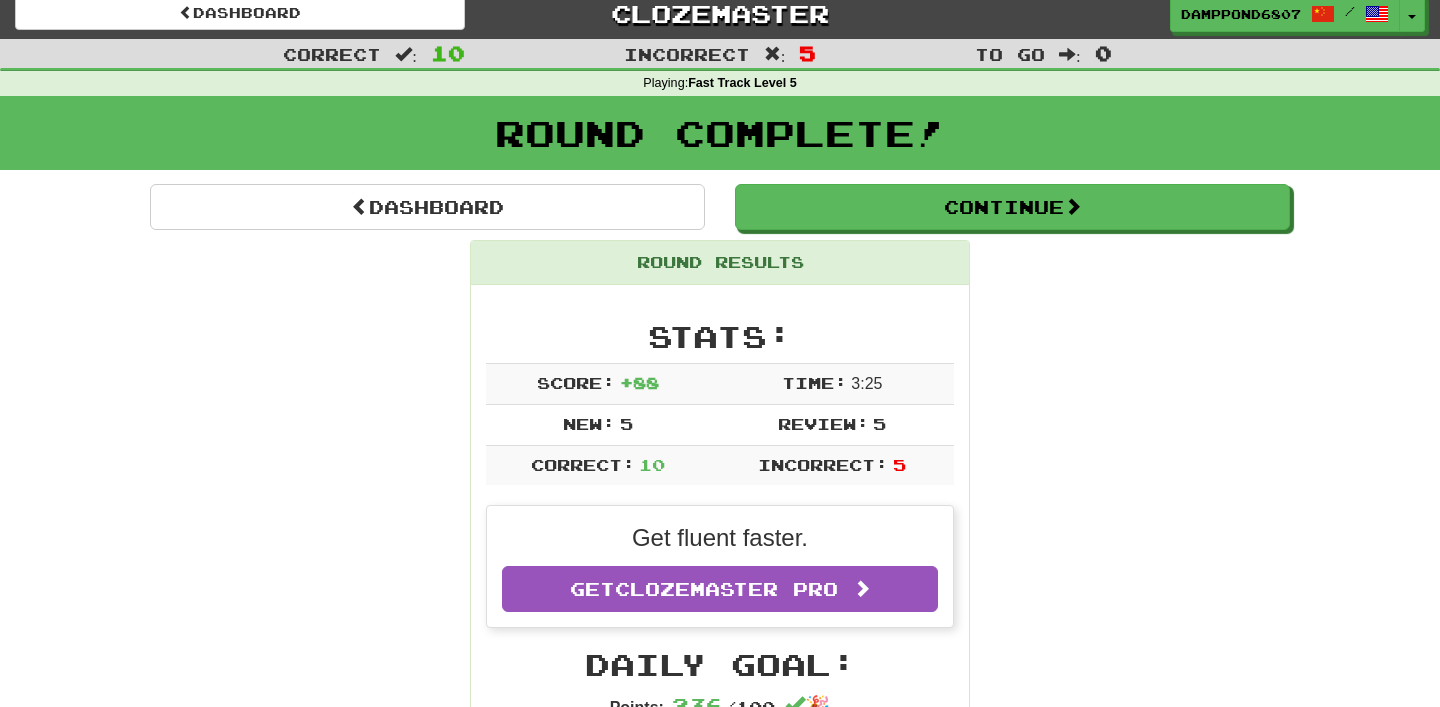 scroll, scrollTop: 0, scrollLeft: 0, axis: both 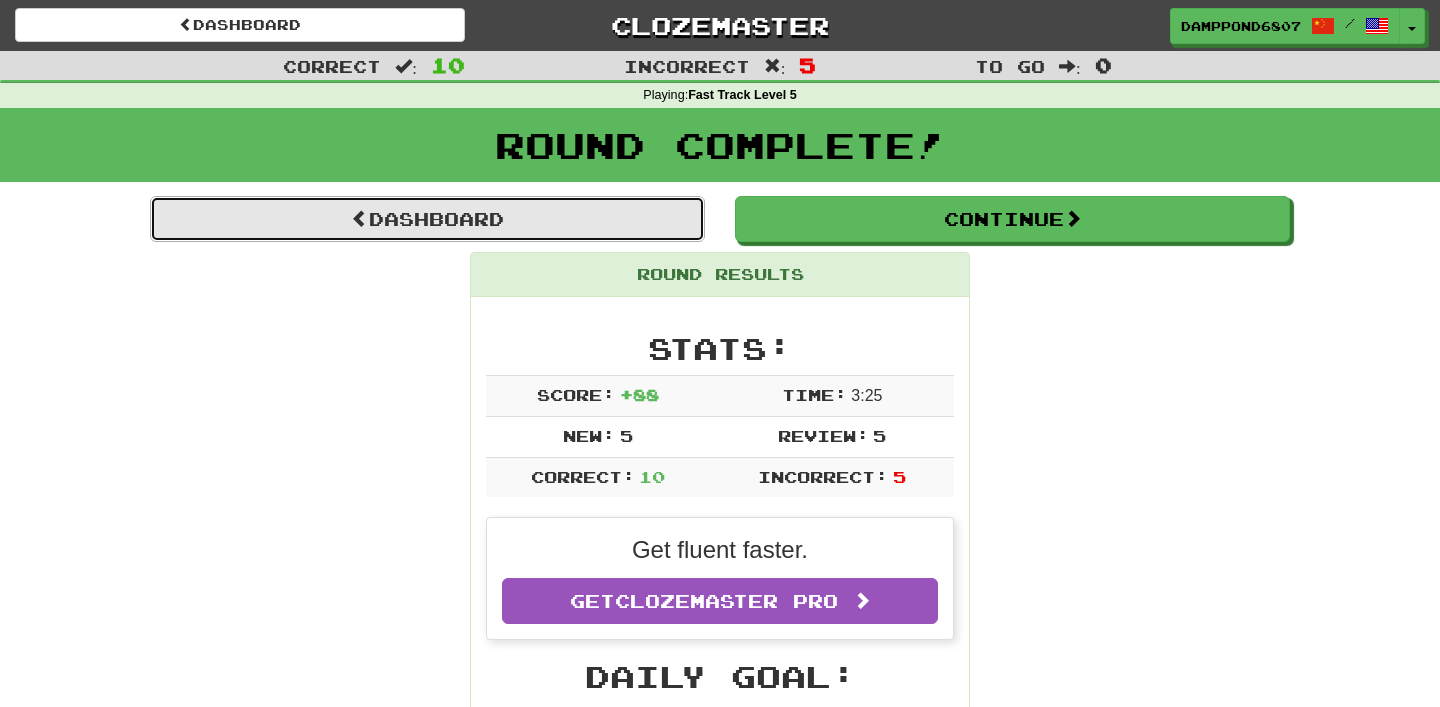 click on "Dashboard" at bounding box center [427, 219] 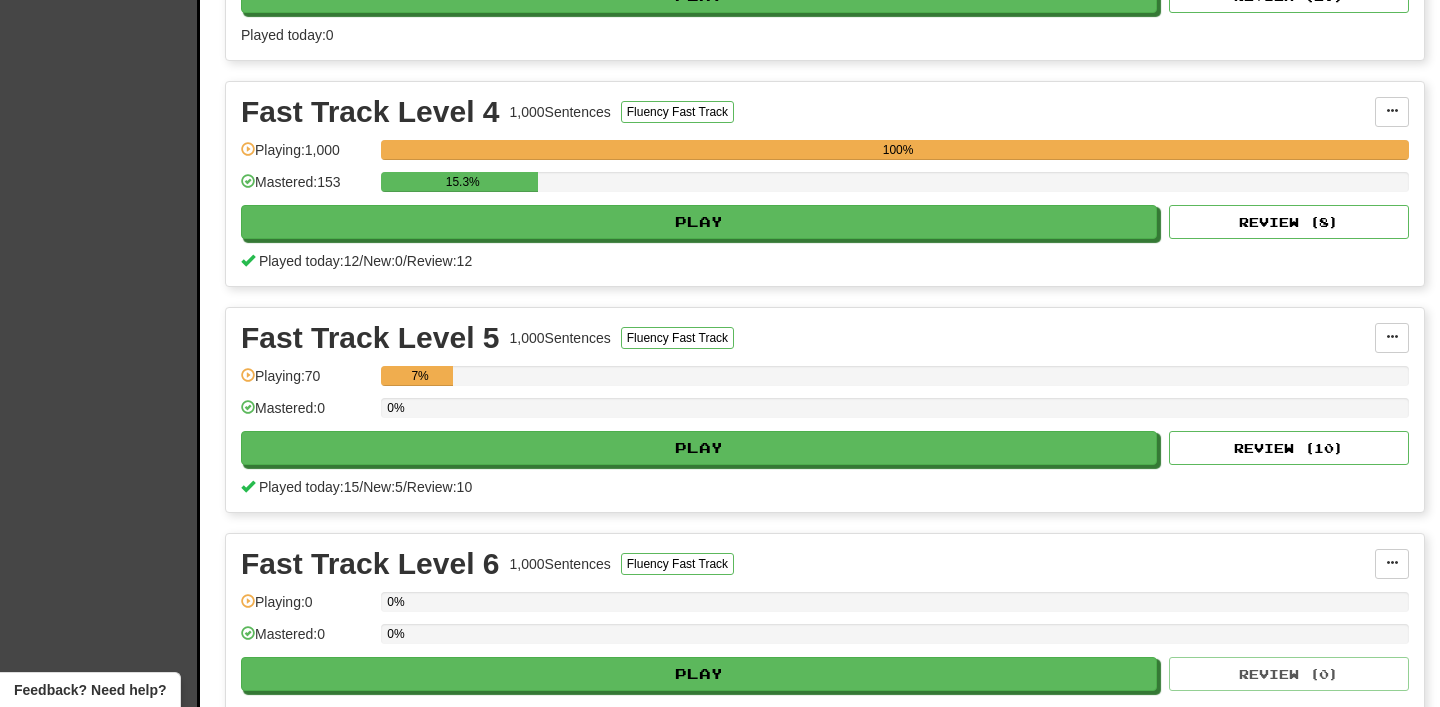 scroll, scrollTop: 792, scrollLeft: 0, axis: vertical 